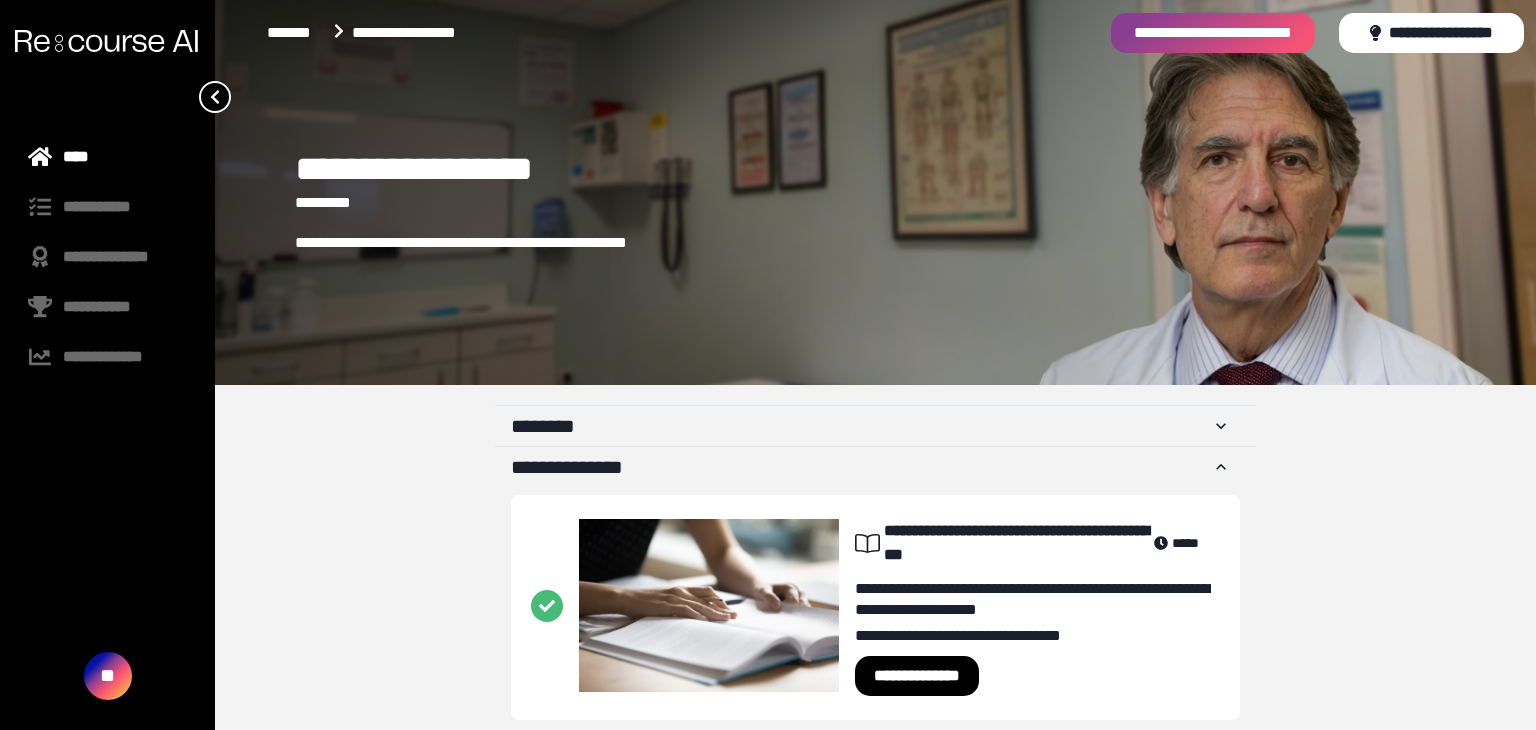 scroll, scrollTop: 0, scrollLeft: 0, axis: both 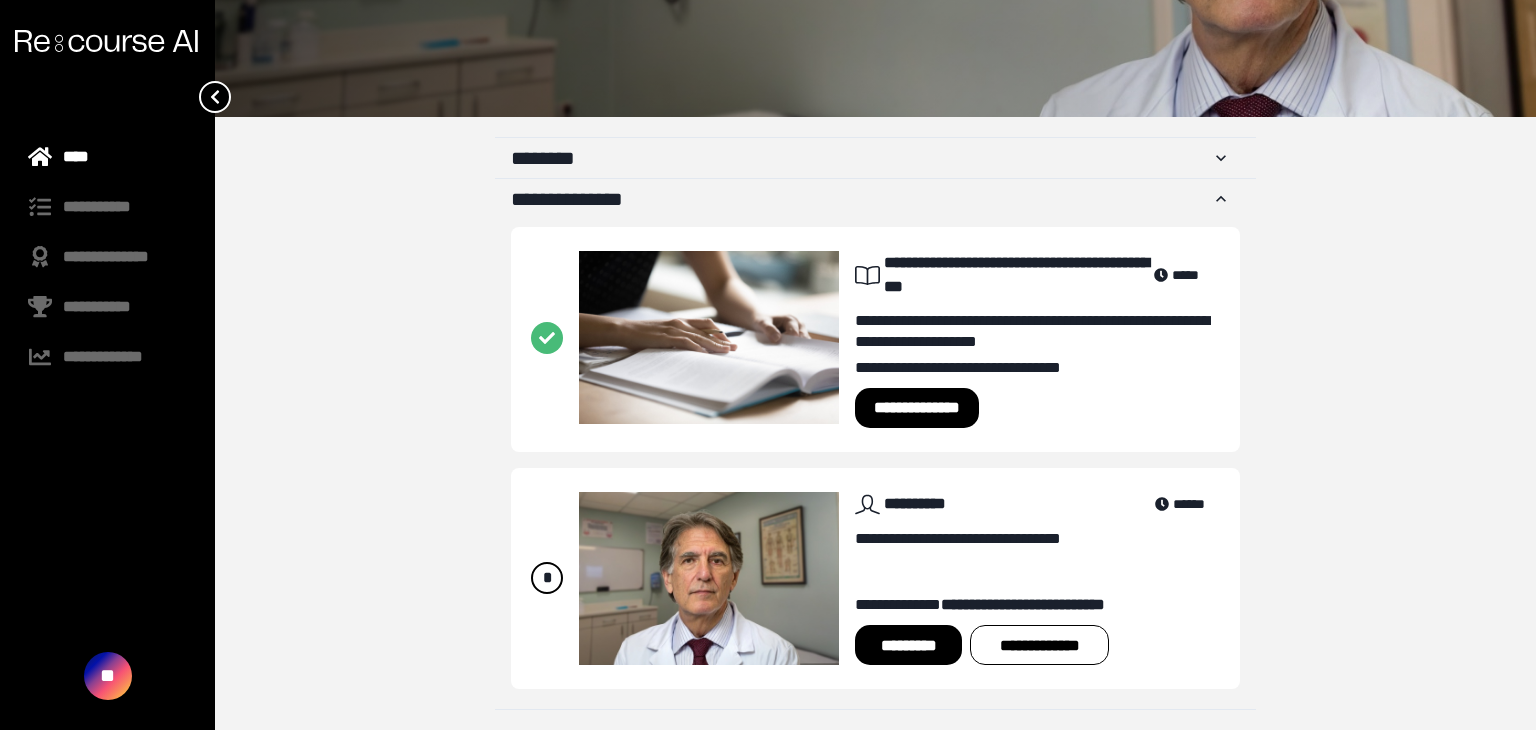 click on "**********" at bounding box center [917, 408] 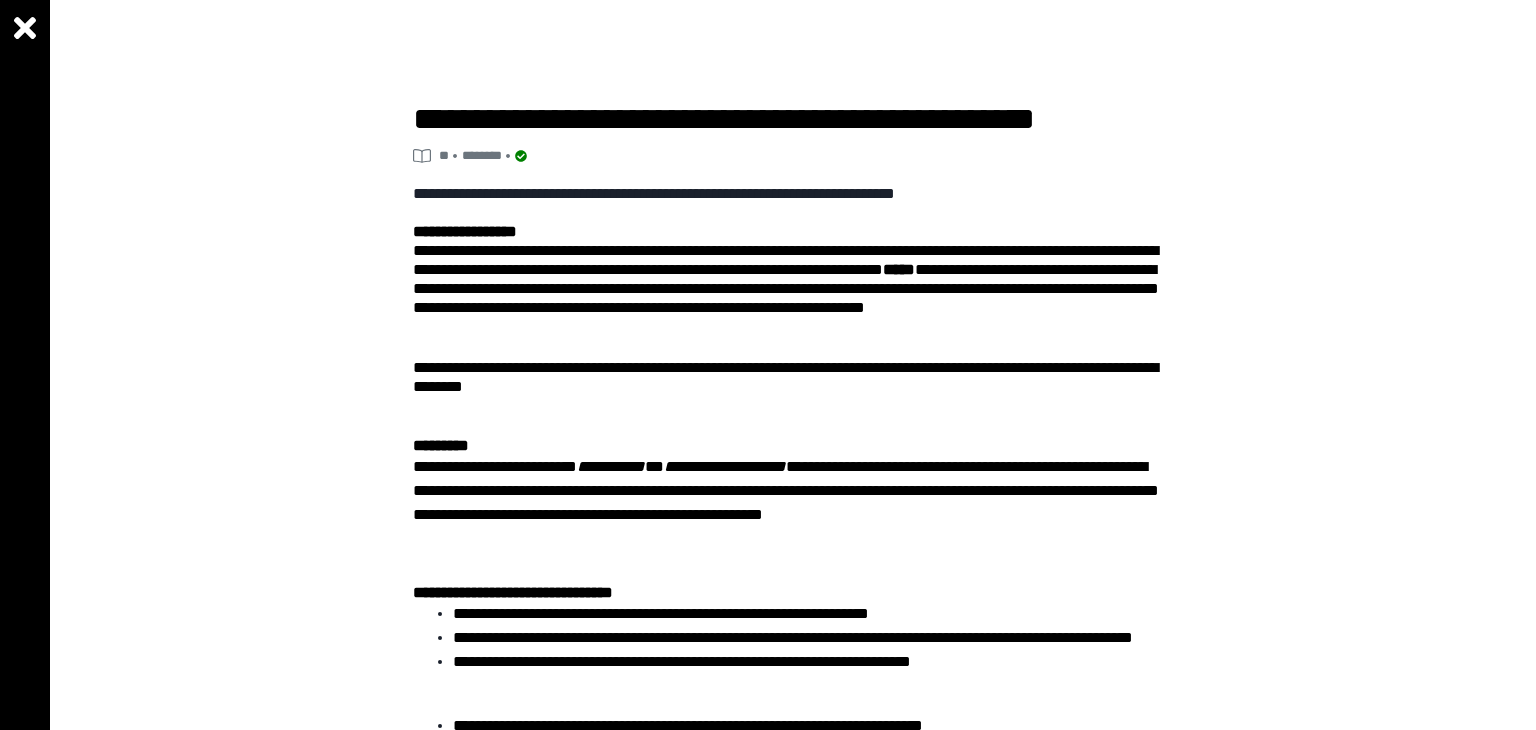 click on "**********" at bounding box center [793, 194] 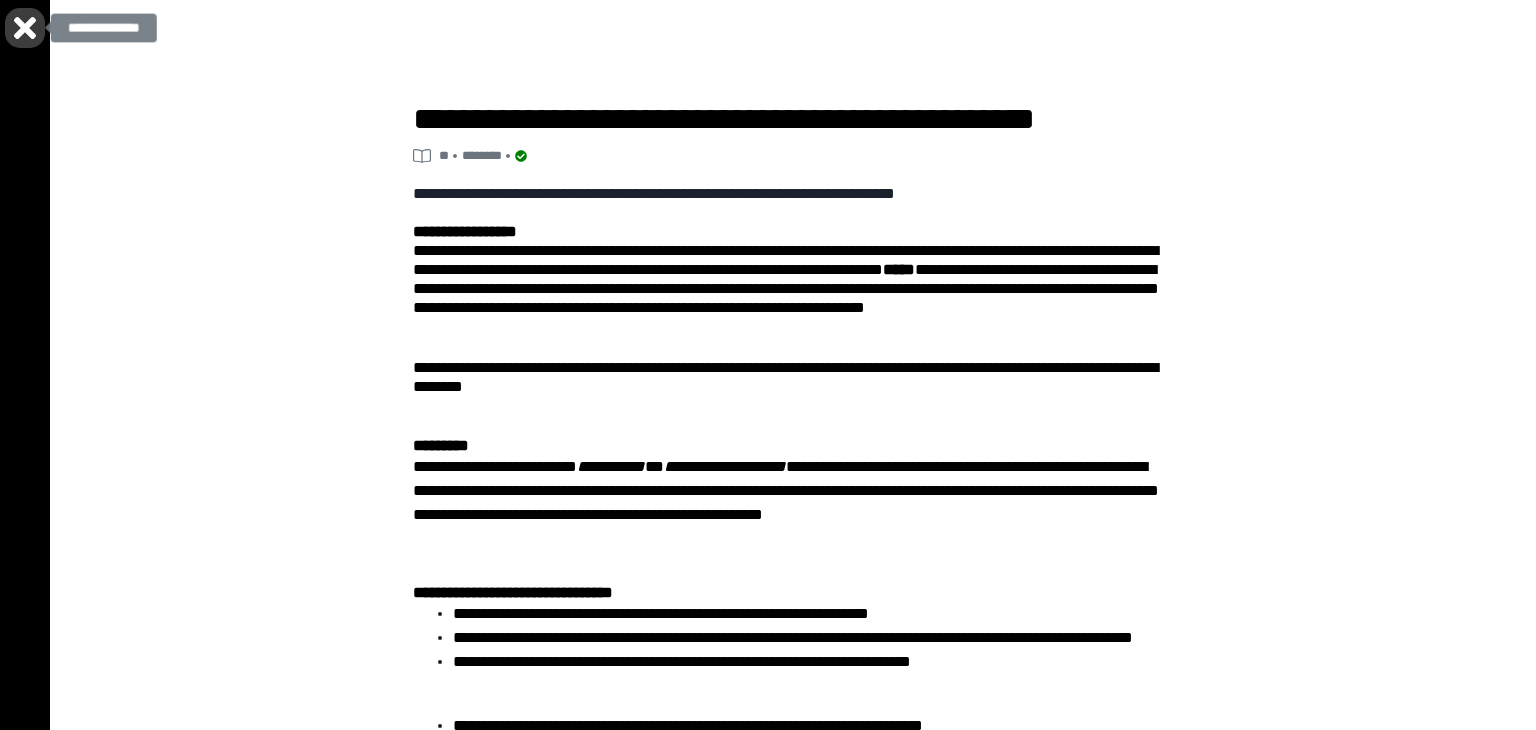 click 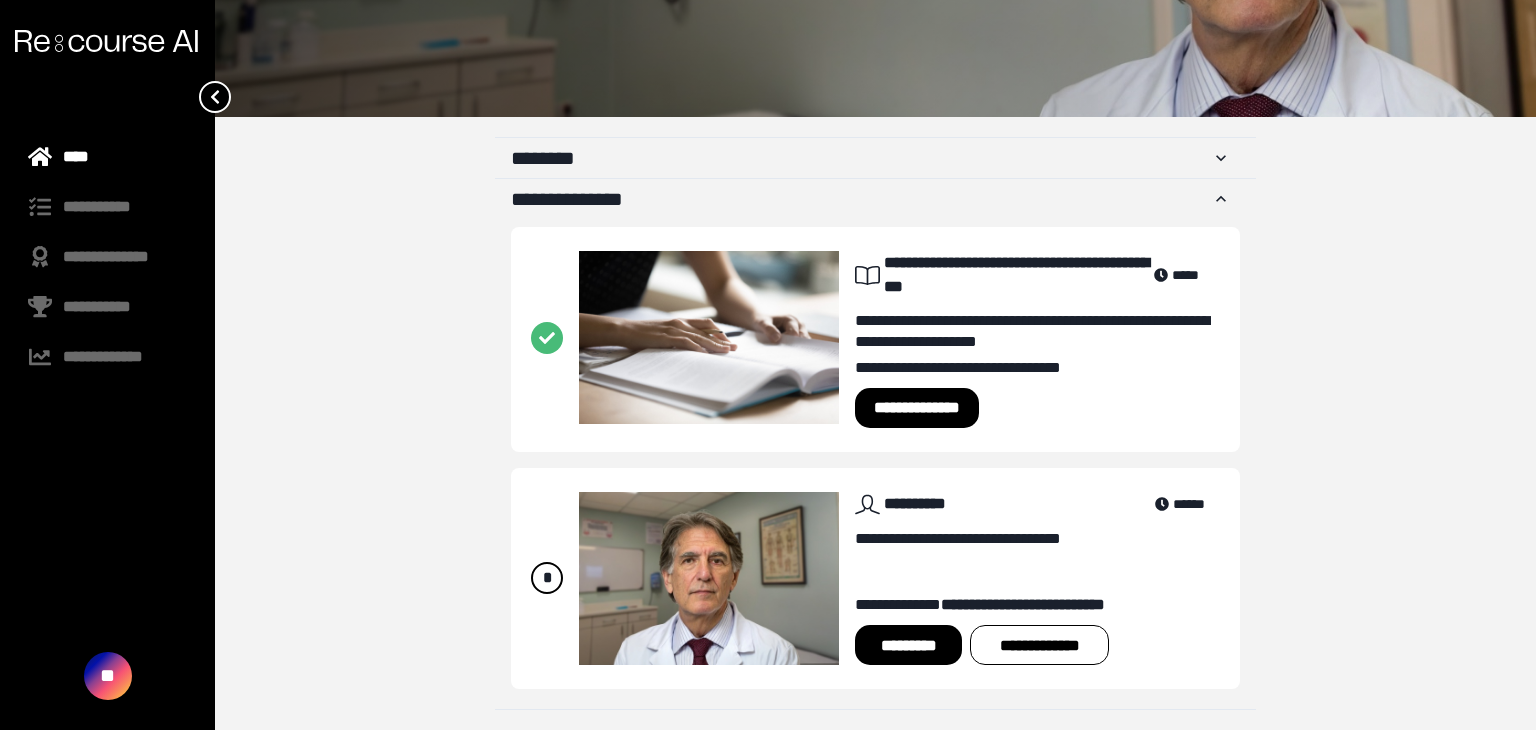 click on "*********" at bounding box center [908, 645] 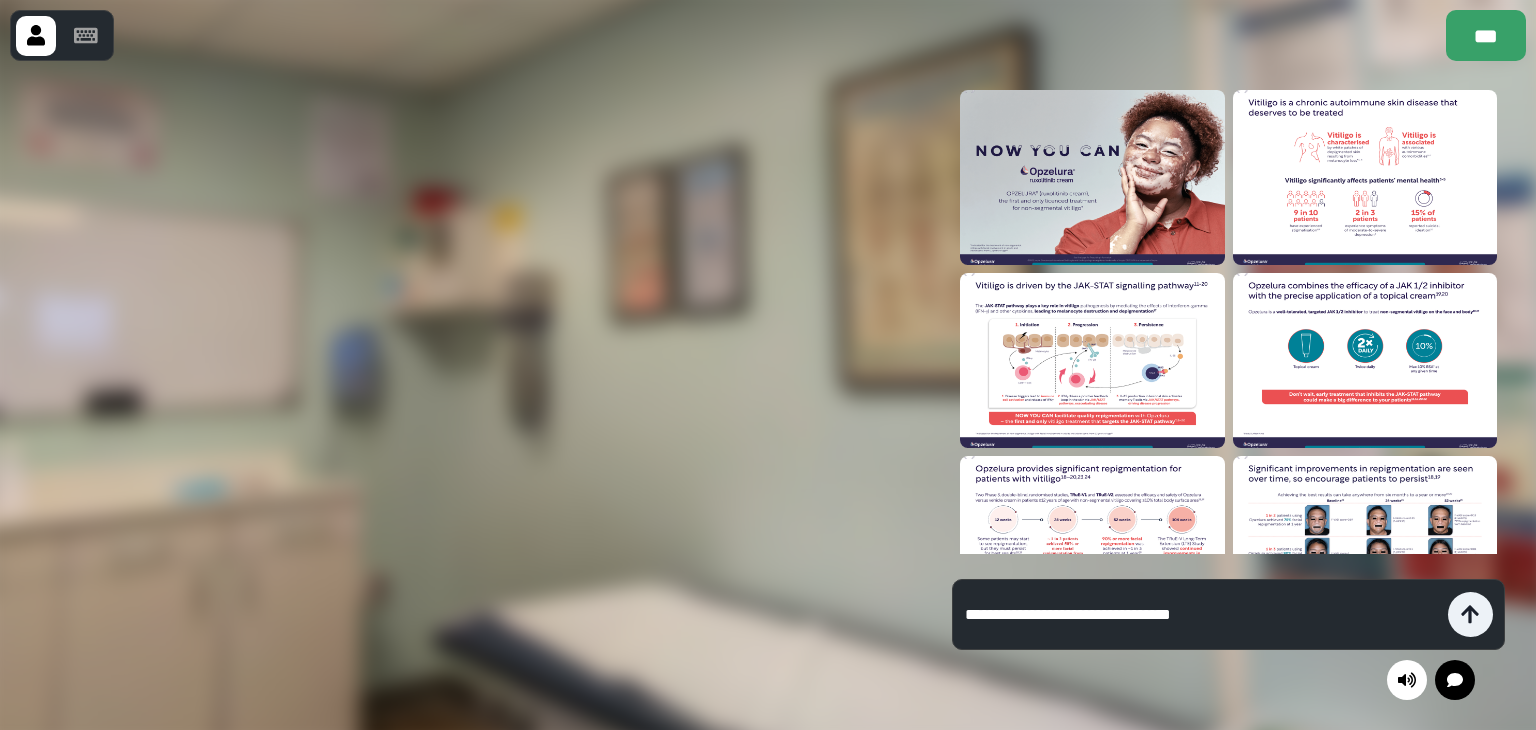 drag, startPoint x: 1131, startPoint y: 609, endPoint x: 896, endPoint y: 572, distance: 237.89493 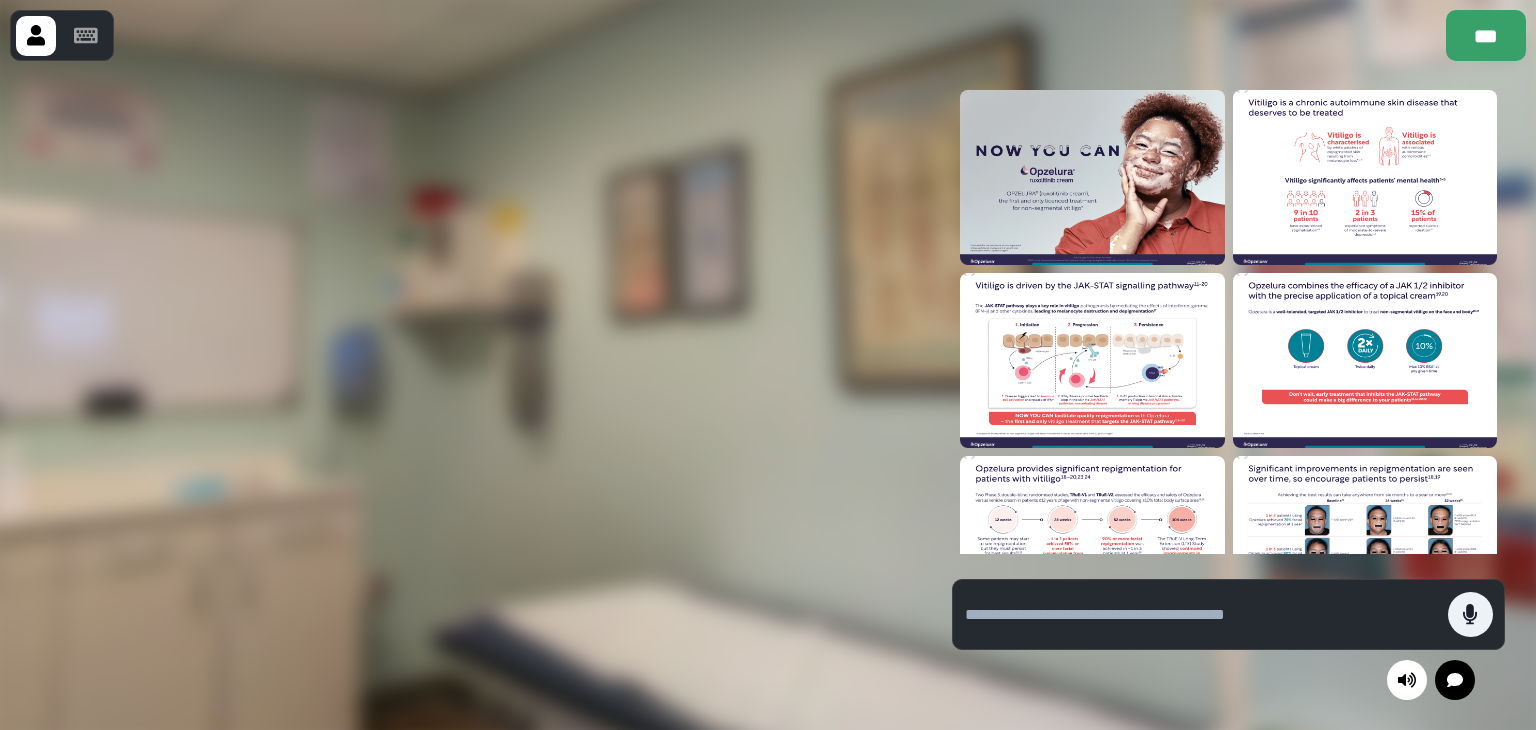 type 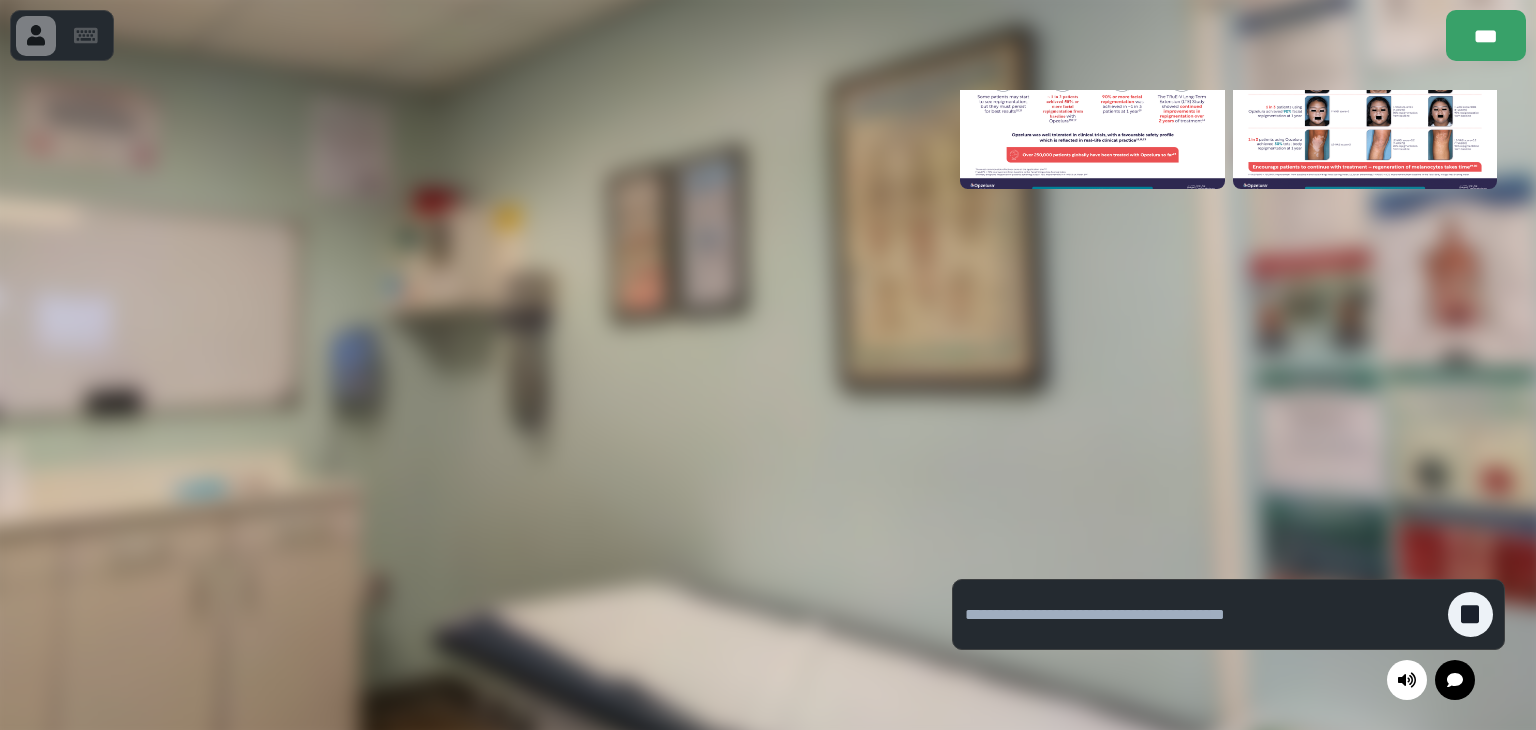 scroll, scrollTop: 0, scrollLeft: 0, axis: both 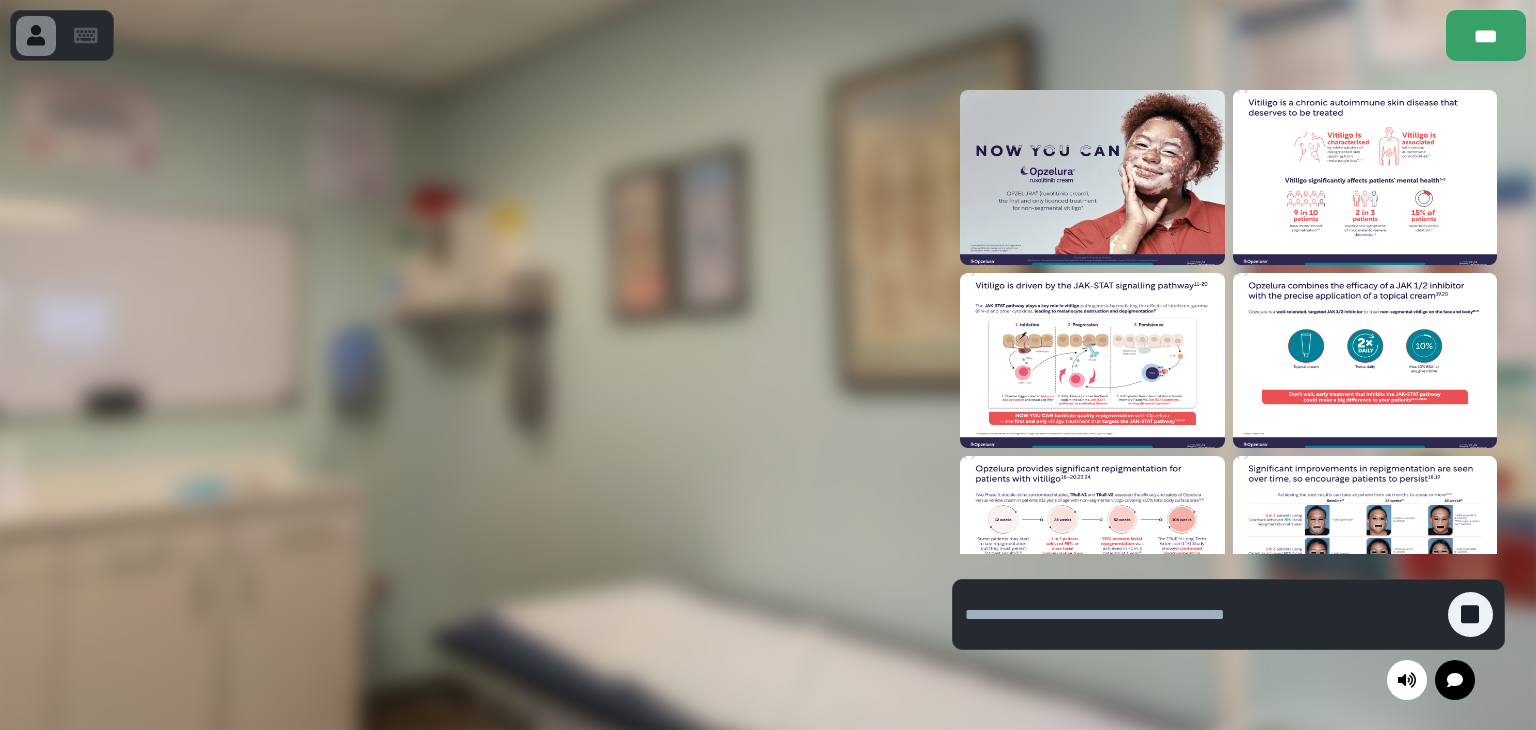 click at bounding box center [1365, 177] 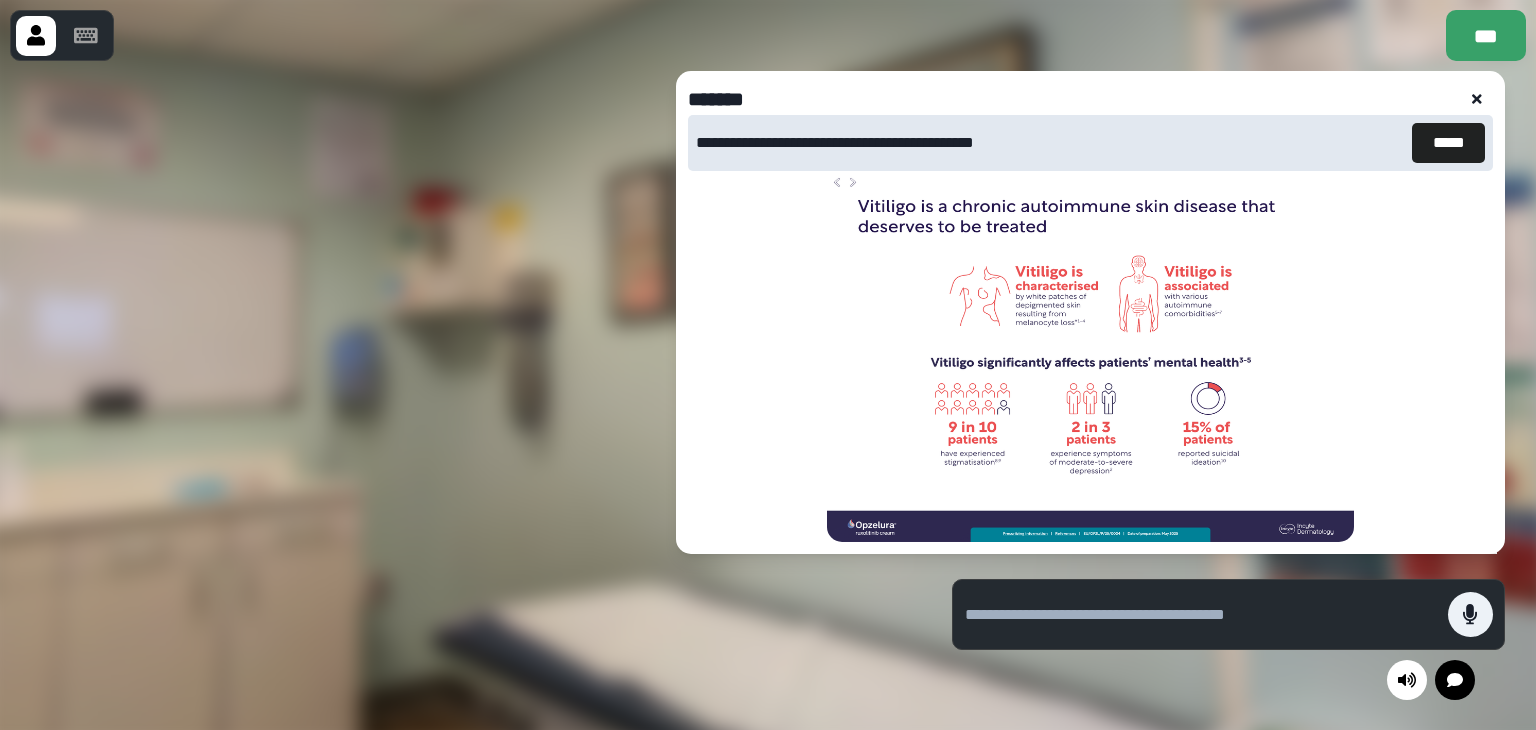 click on "***" at bounding box center (768, 35) 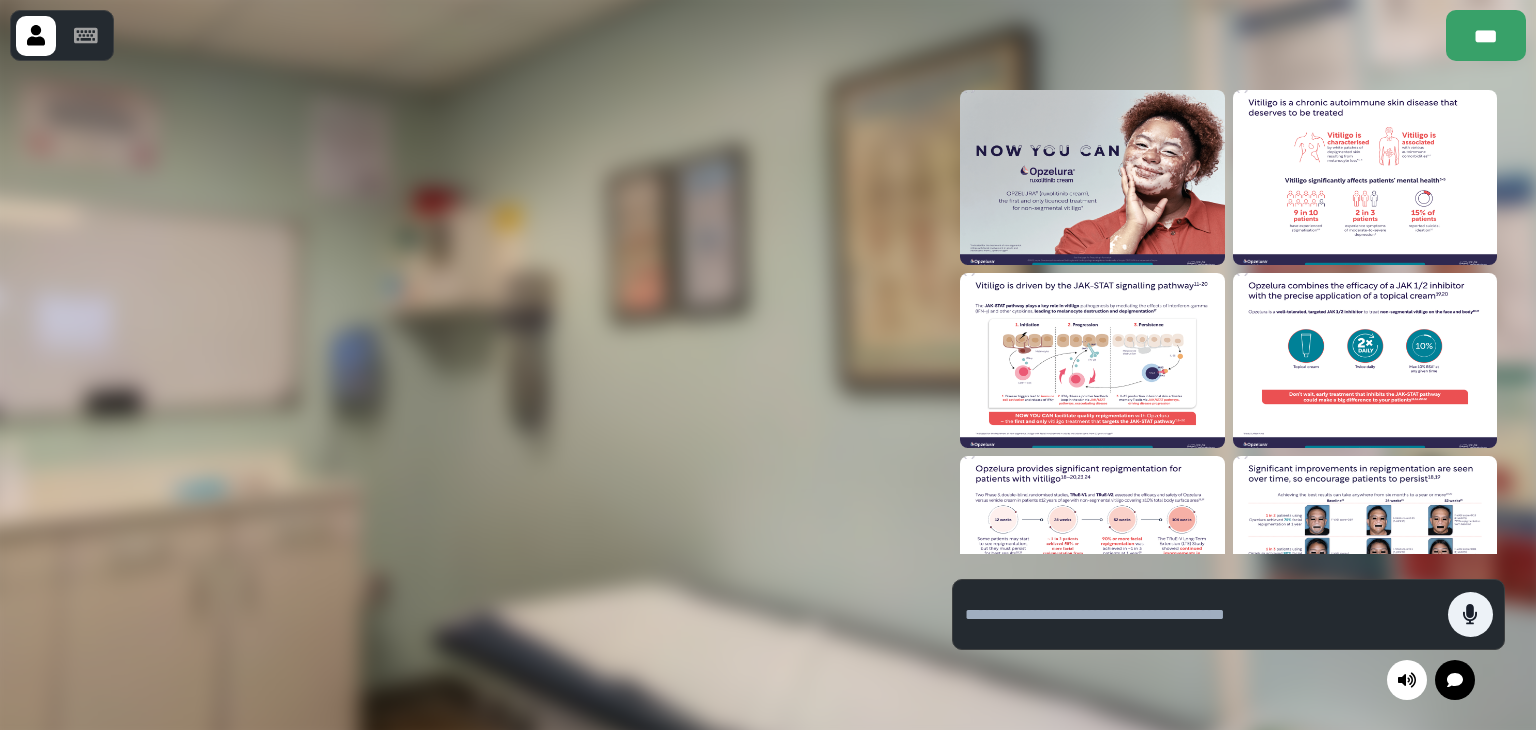 click at bounding box center (1092, 360) 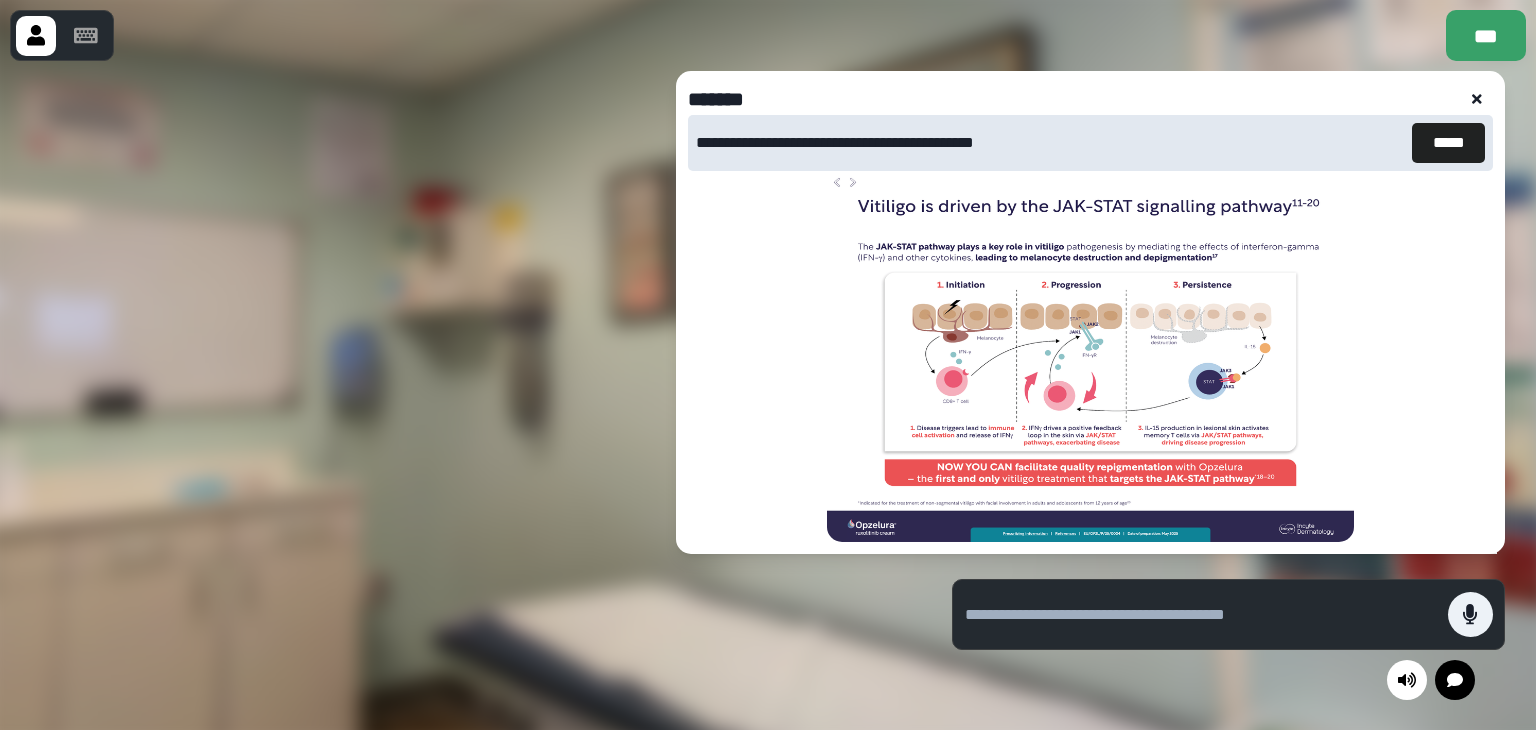 click on "***" at bounding box center [768, 35] 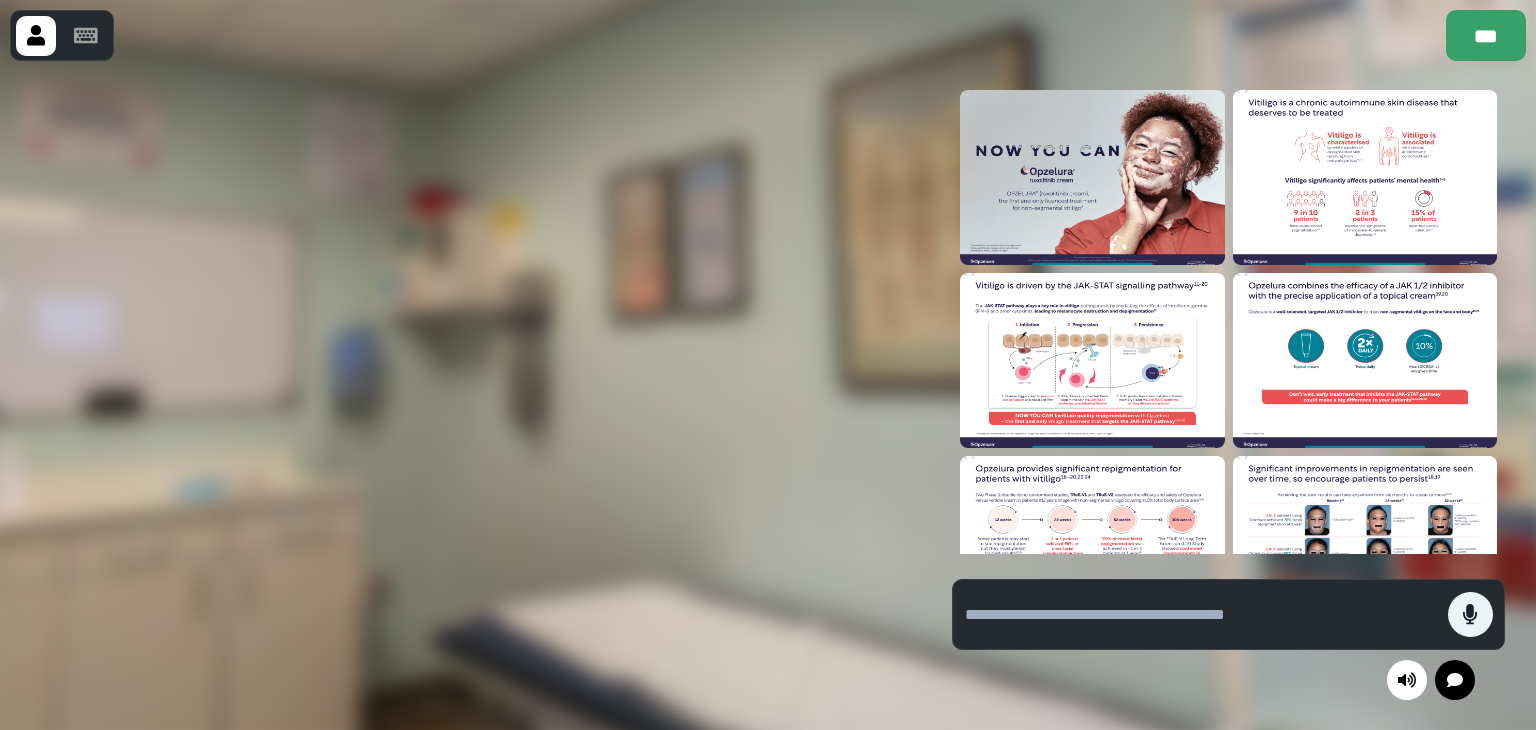 click at bounding box center [1365, 360] 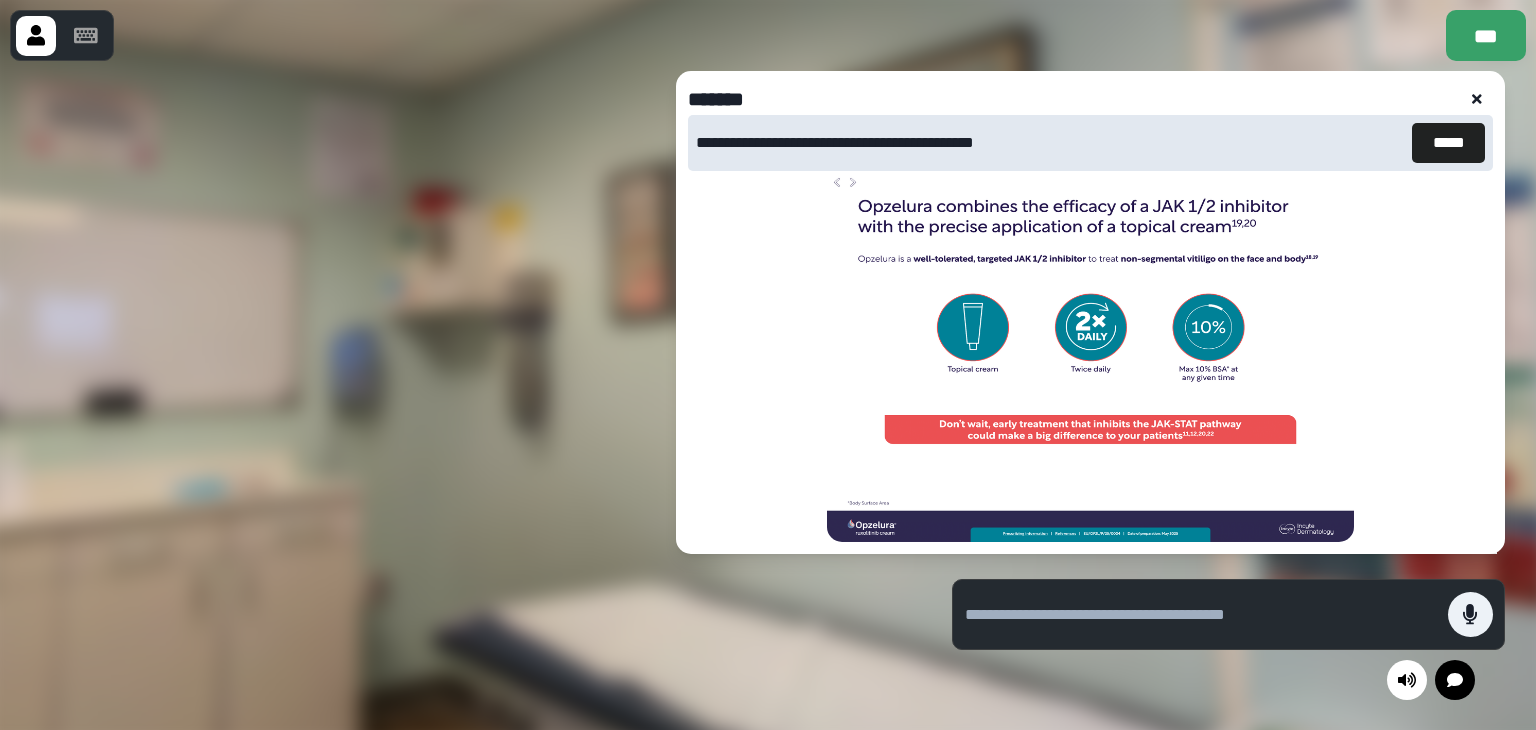 click on "***" at bounding box center [768, 35] 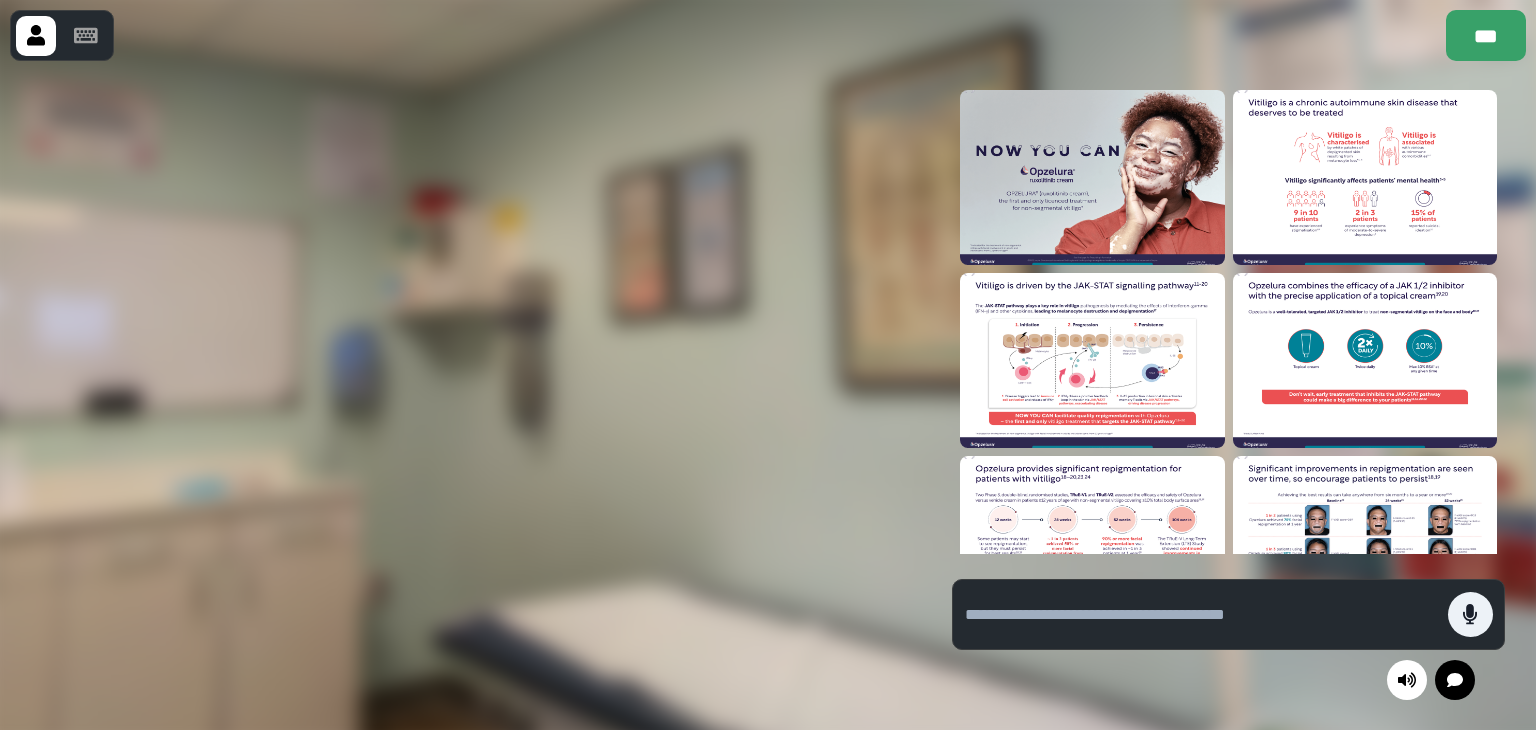 click at bounding box center (1092, 543) 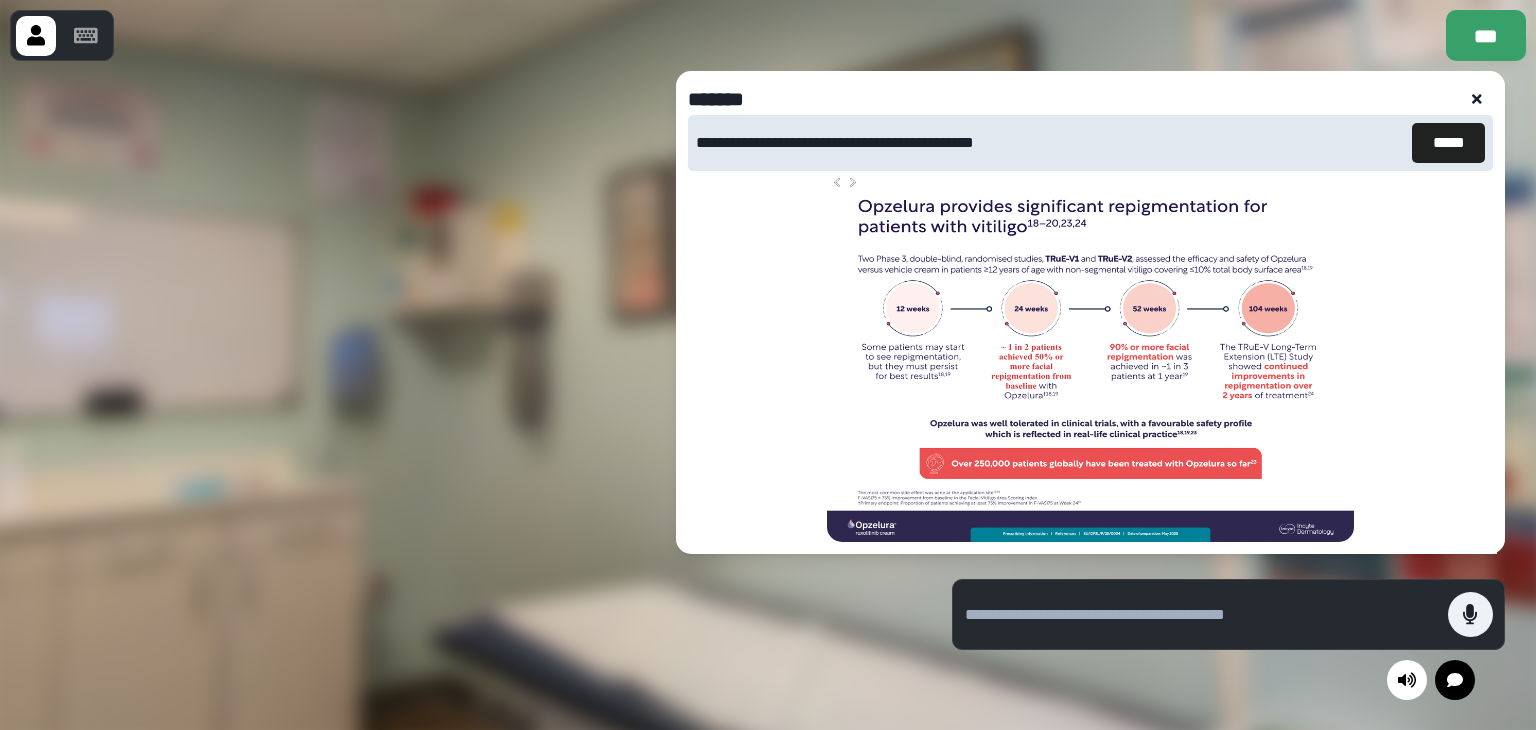 click on "**********" at bounding box center (1090, 312) 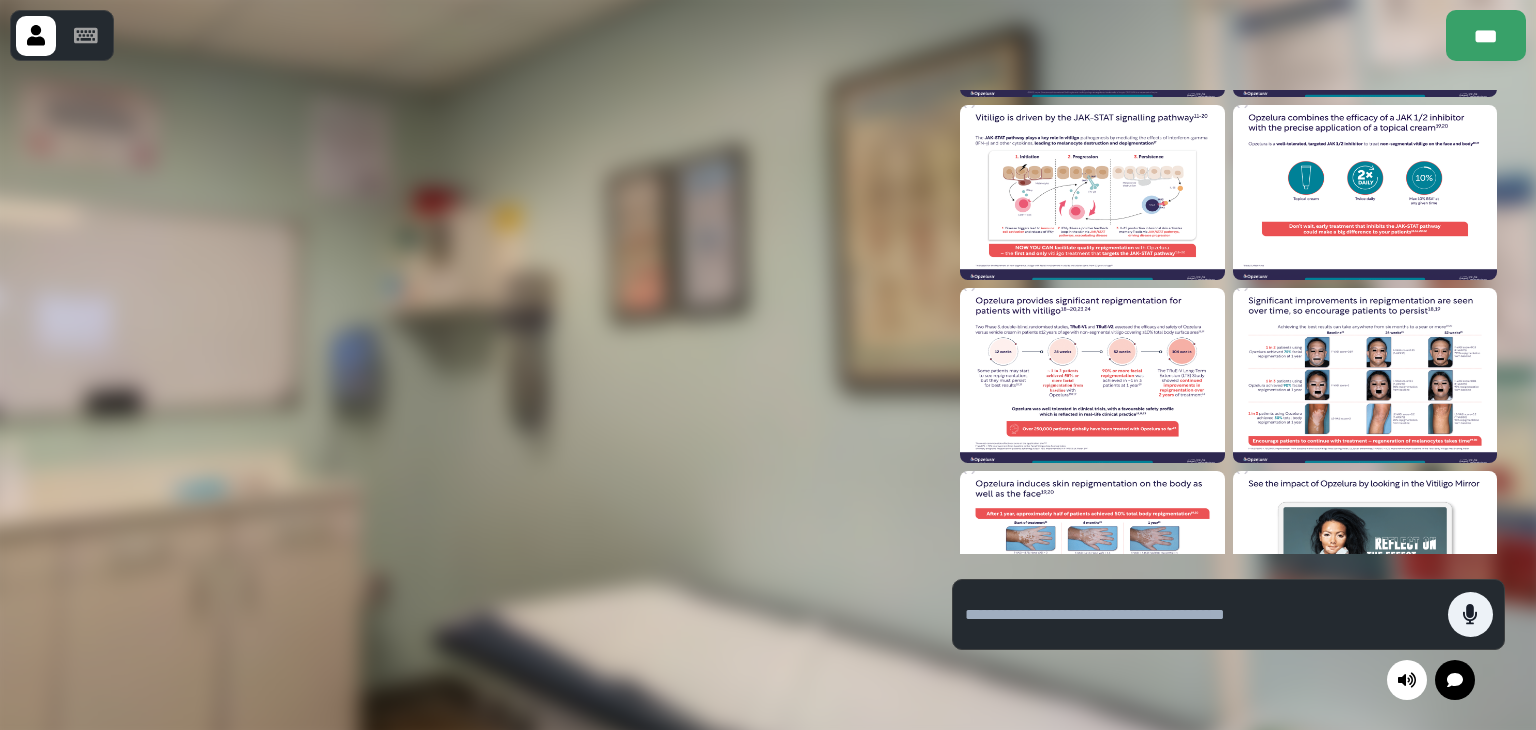 scroll, scrollTop: 200, scrollLeft: 0, axis: vertical 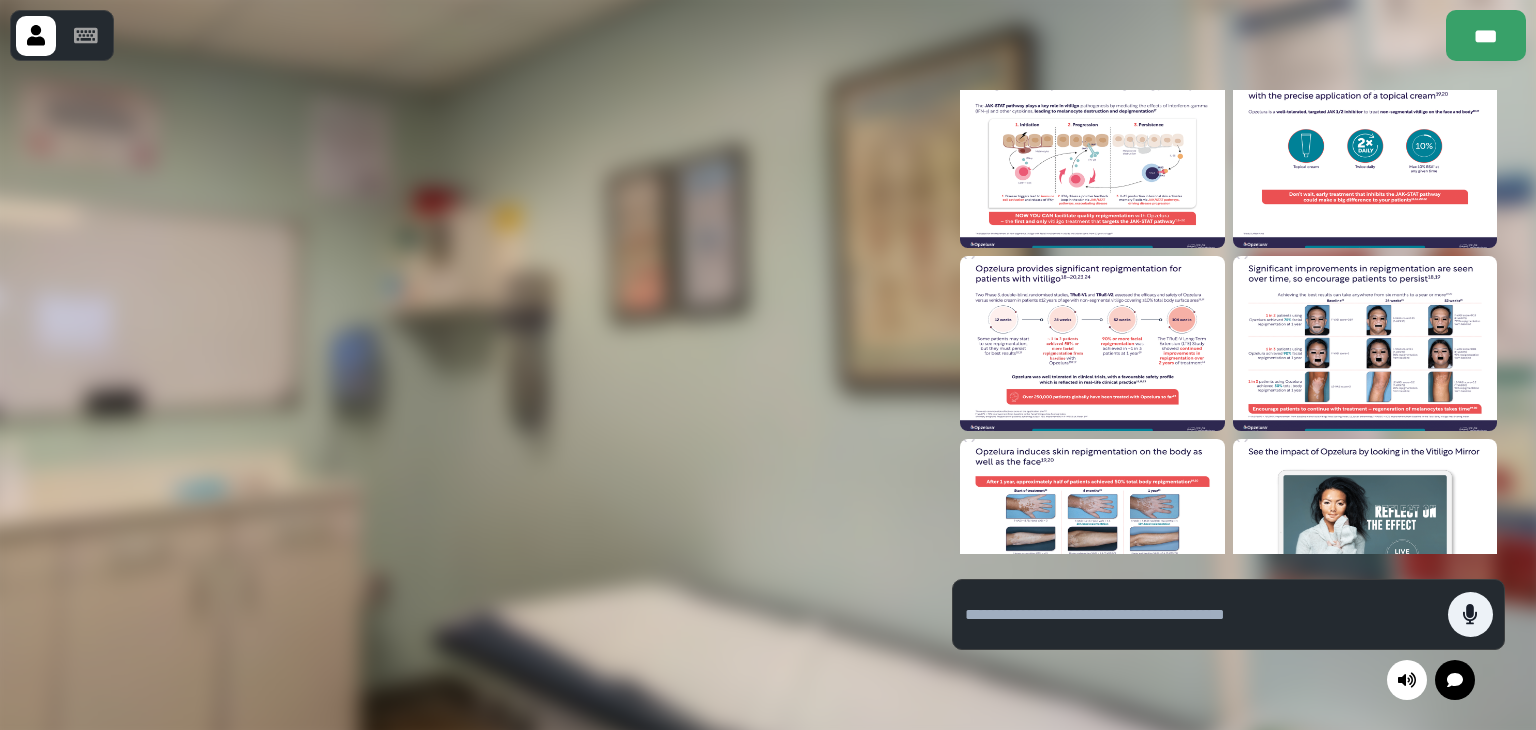 click at bounding box center [1365, 343] 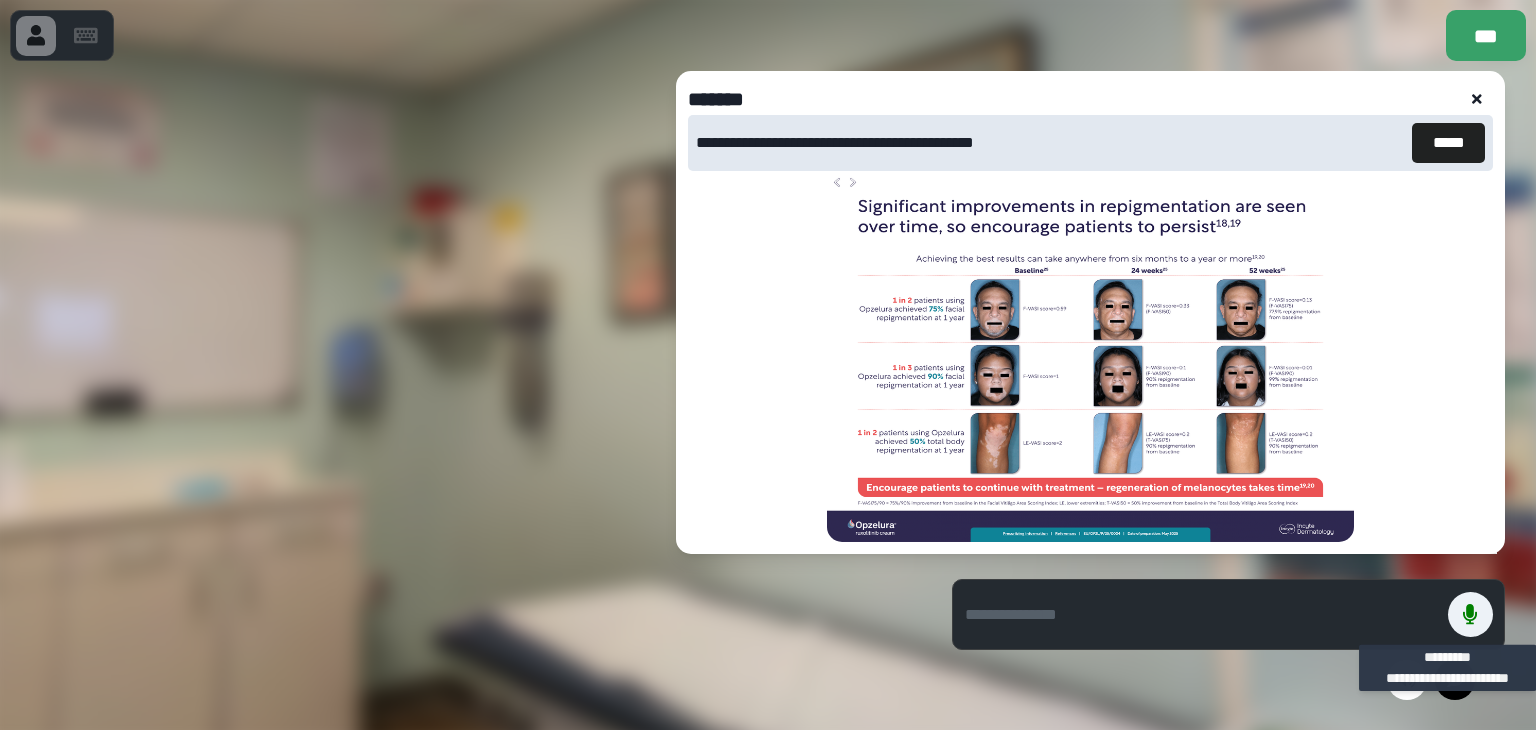scroll, scrollTop: 443, scrollLeft: 0, axis: vertical 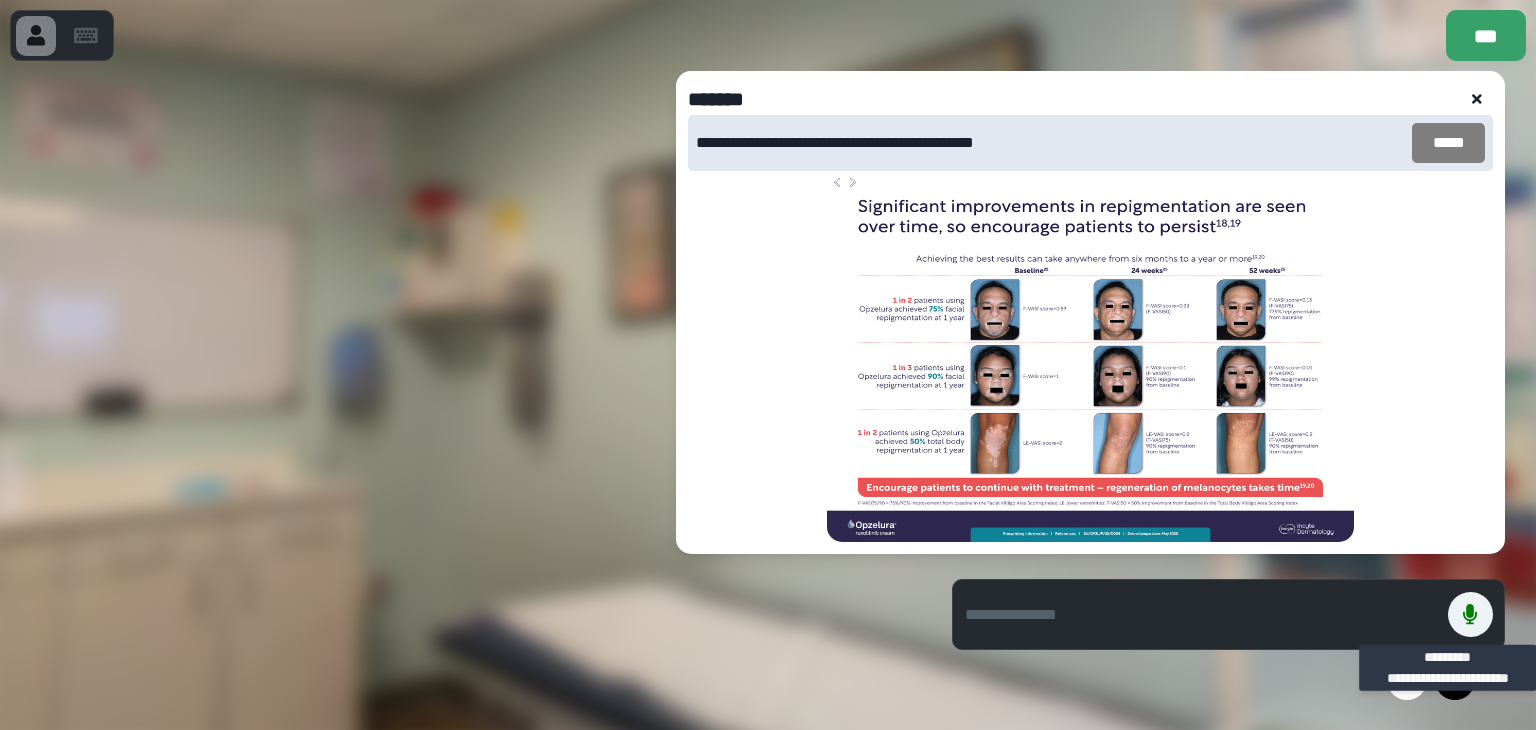 type 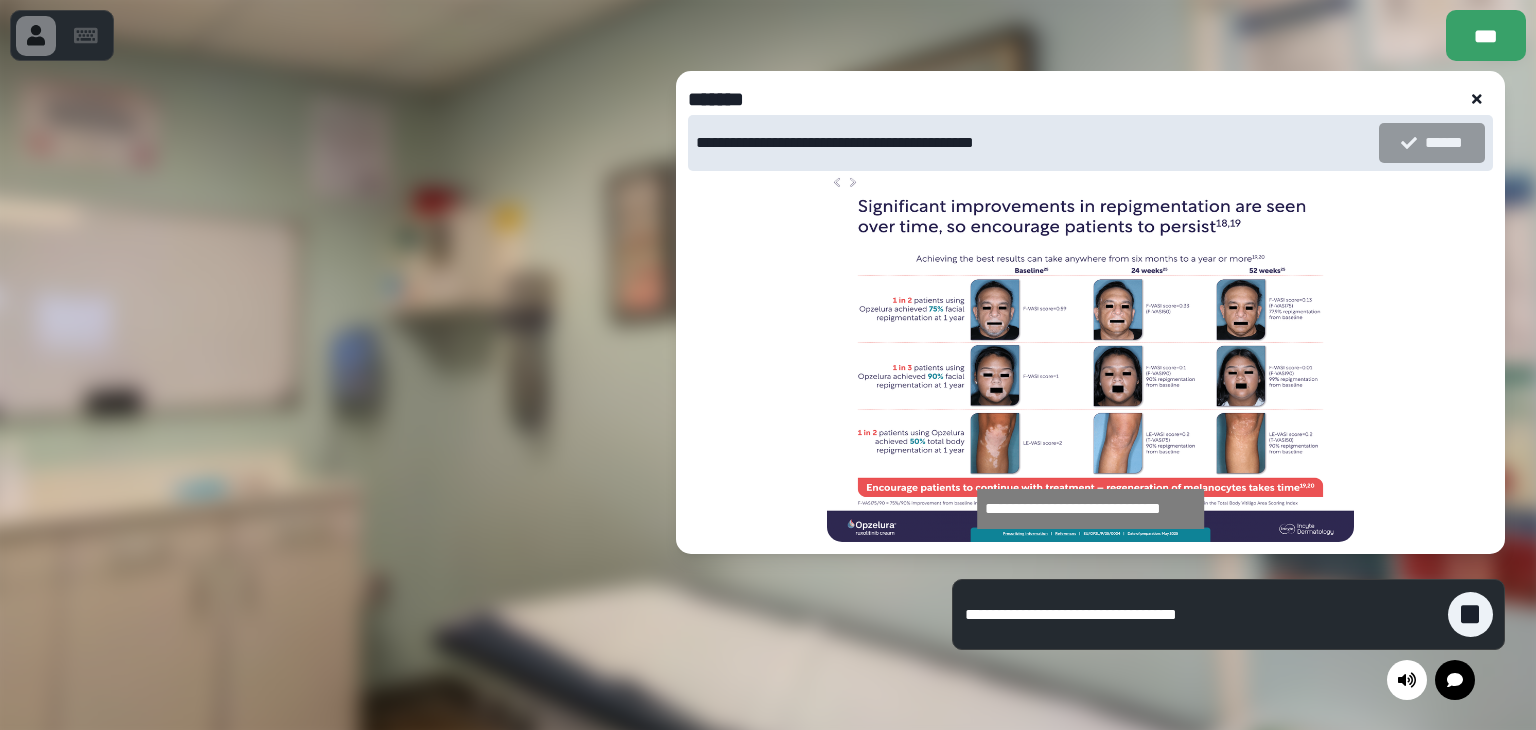 drag, startPoint x: 1107, startPoint y: 615, endPoint x: 846, endPoint y: 612, distance: 261.01724 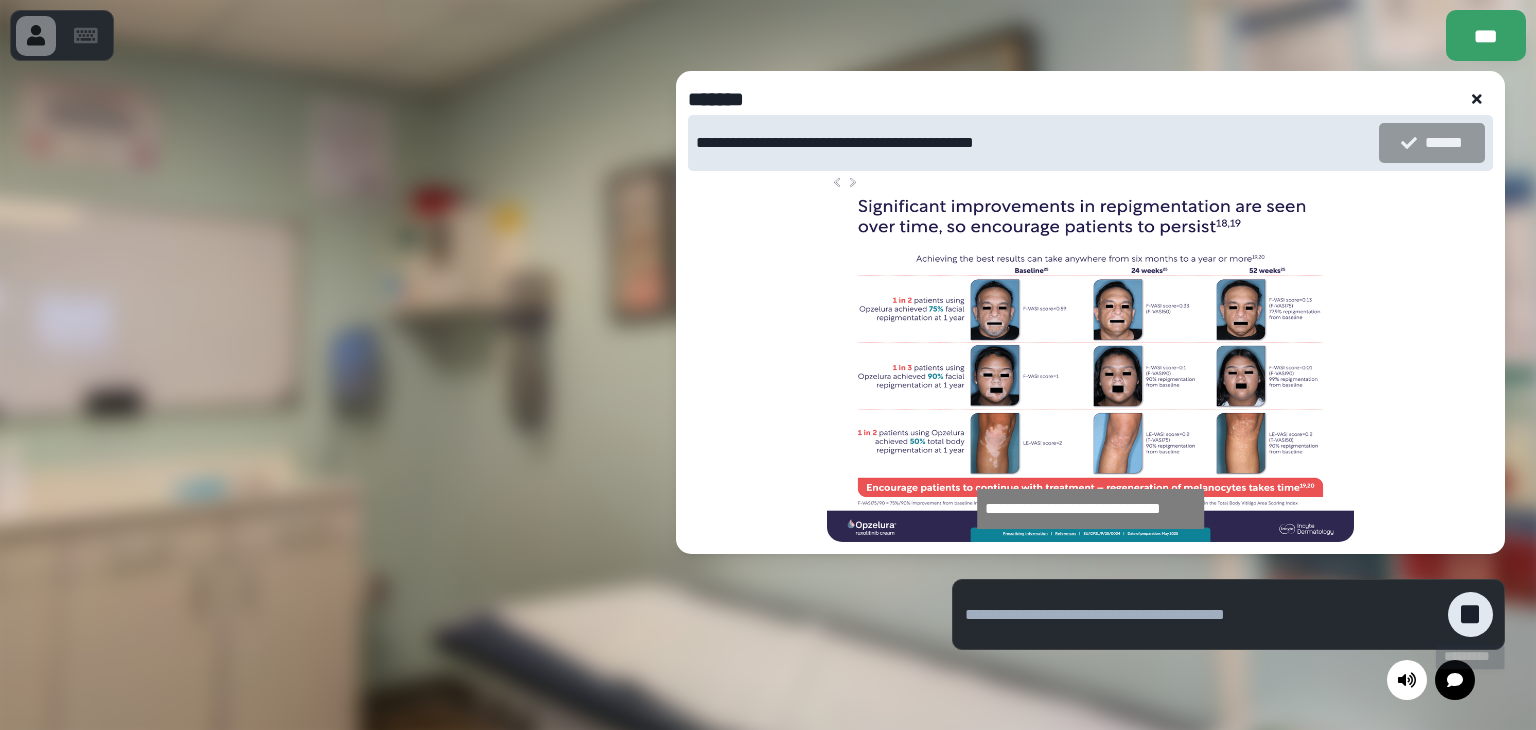 type 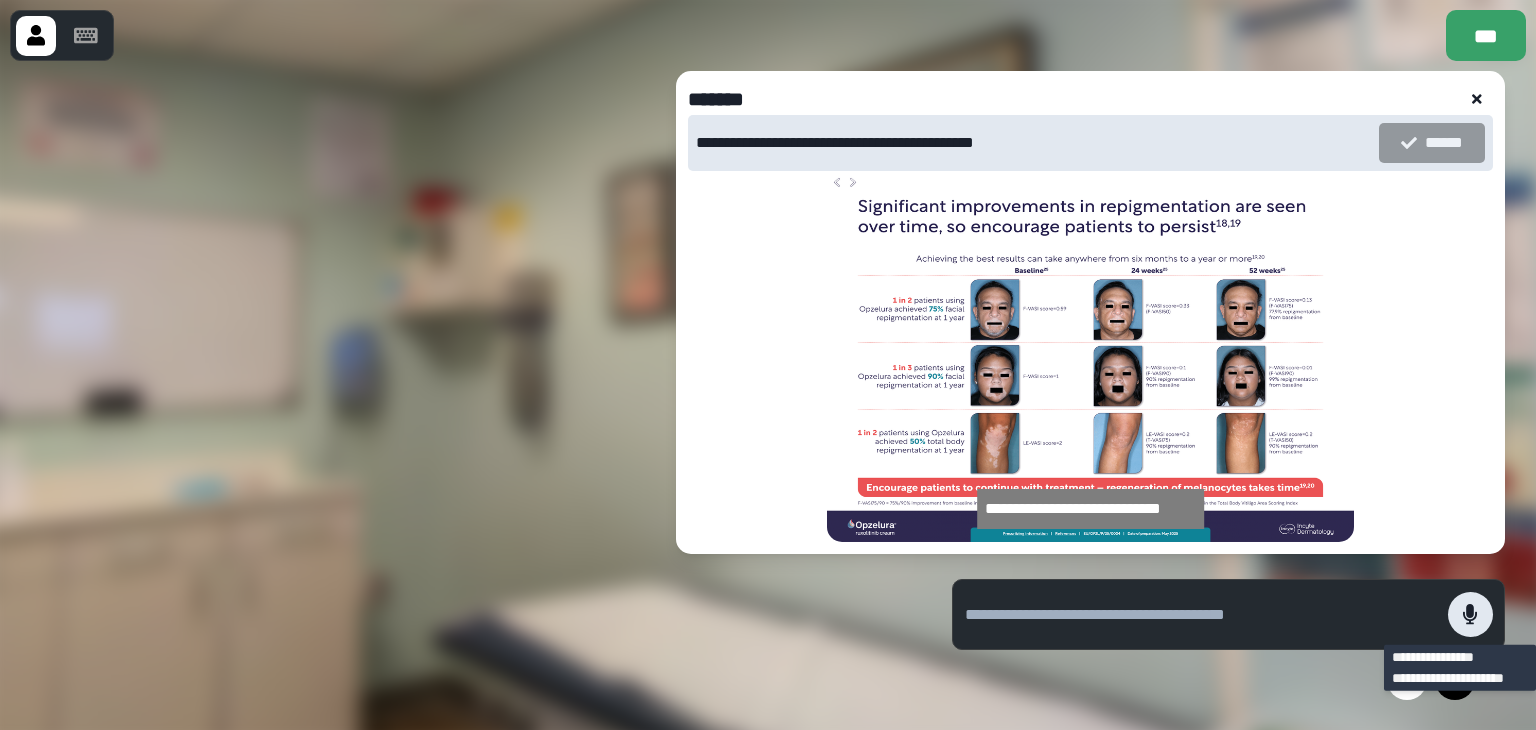click at bounding box center (1470, 614) 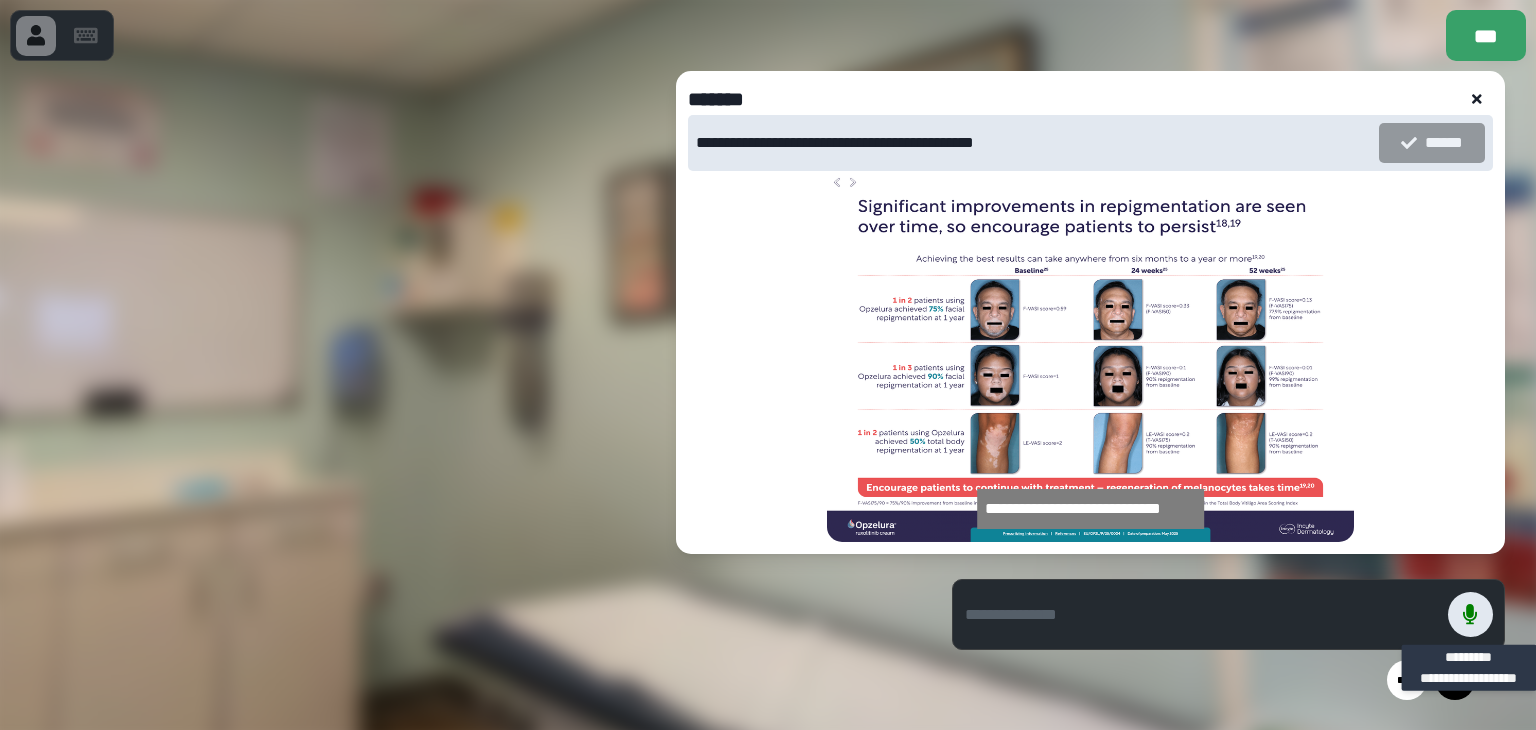 click 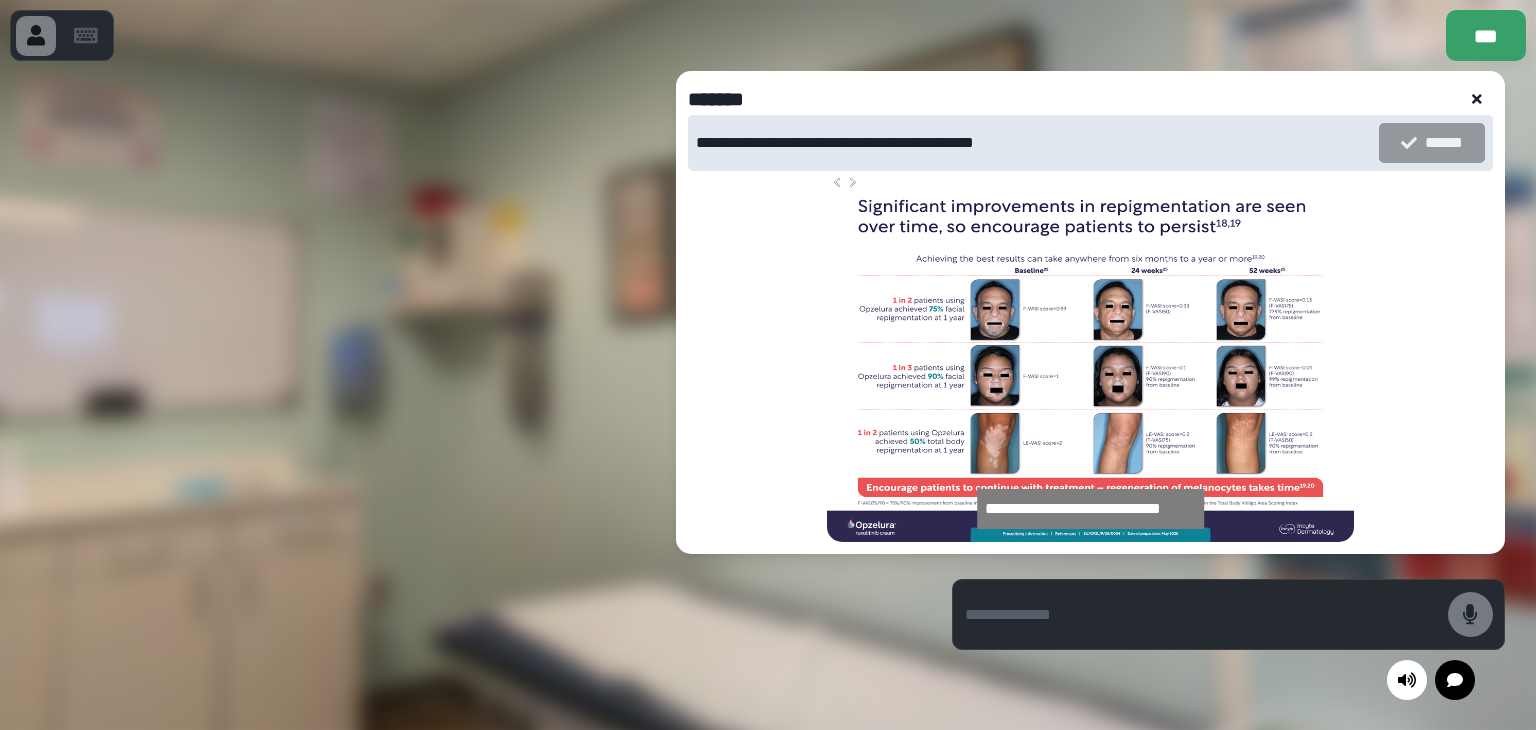 click at bounding box center [1477, 99] 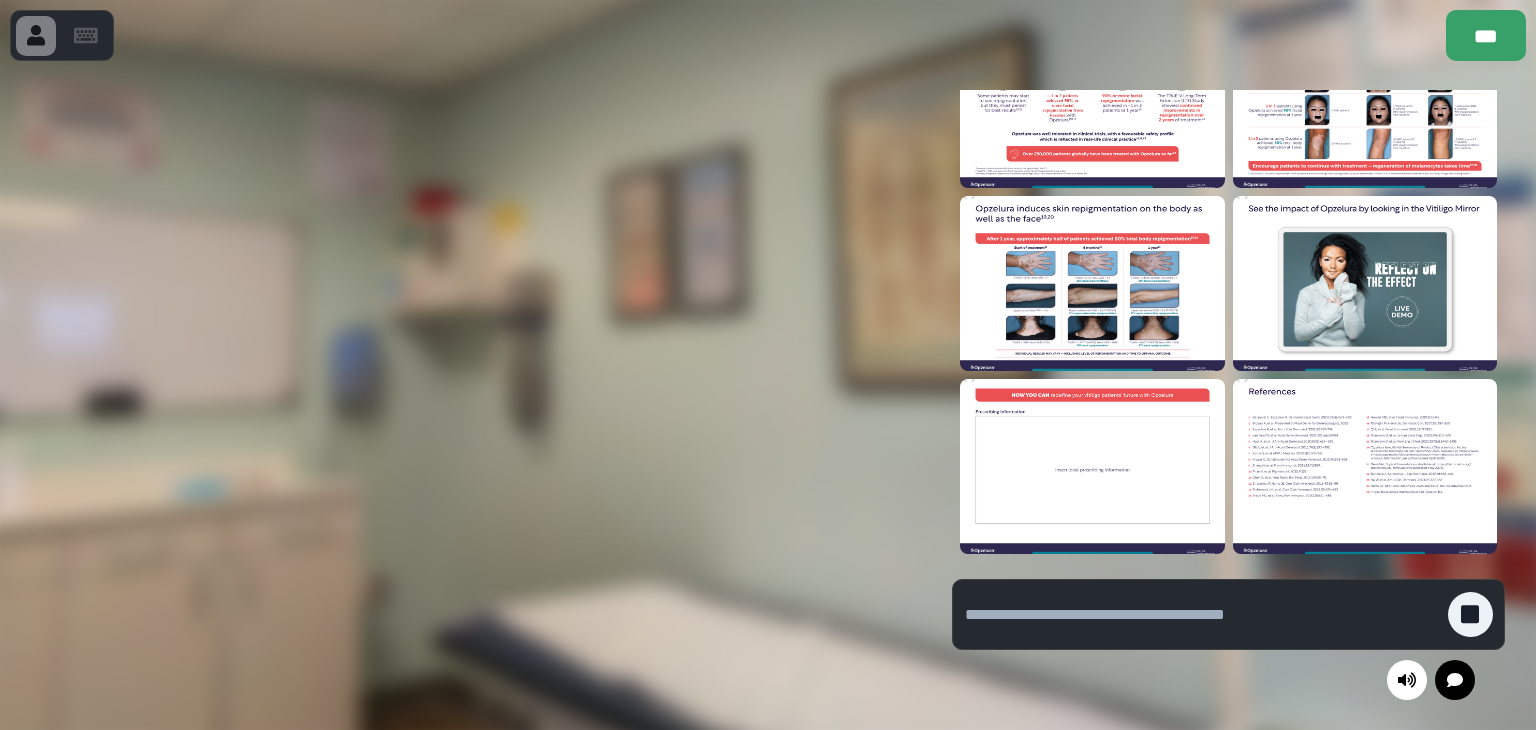 click at bounding box center (1365, 283) 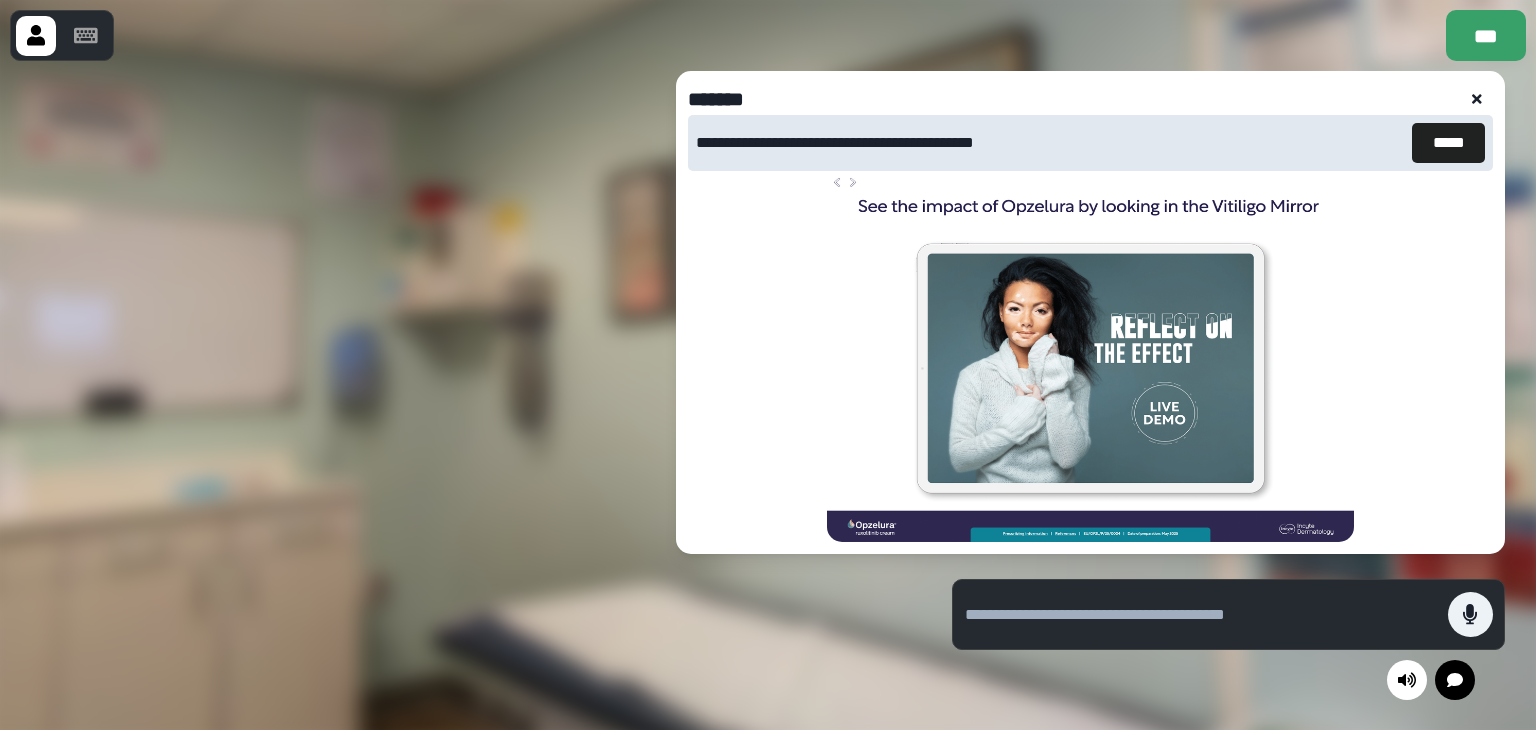 click at bounding box center (1477, 99) 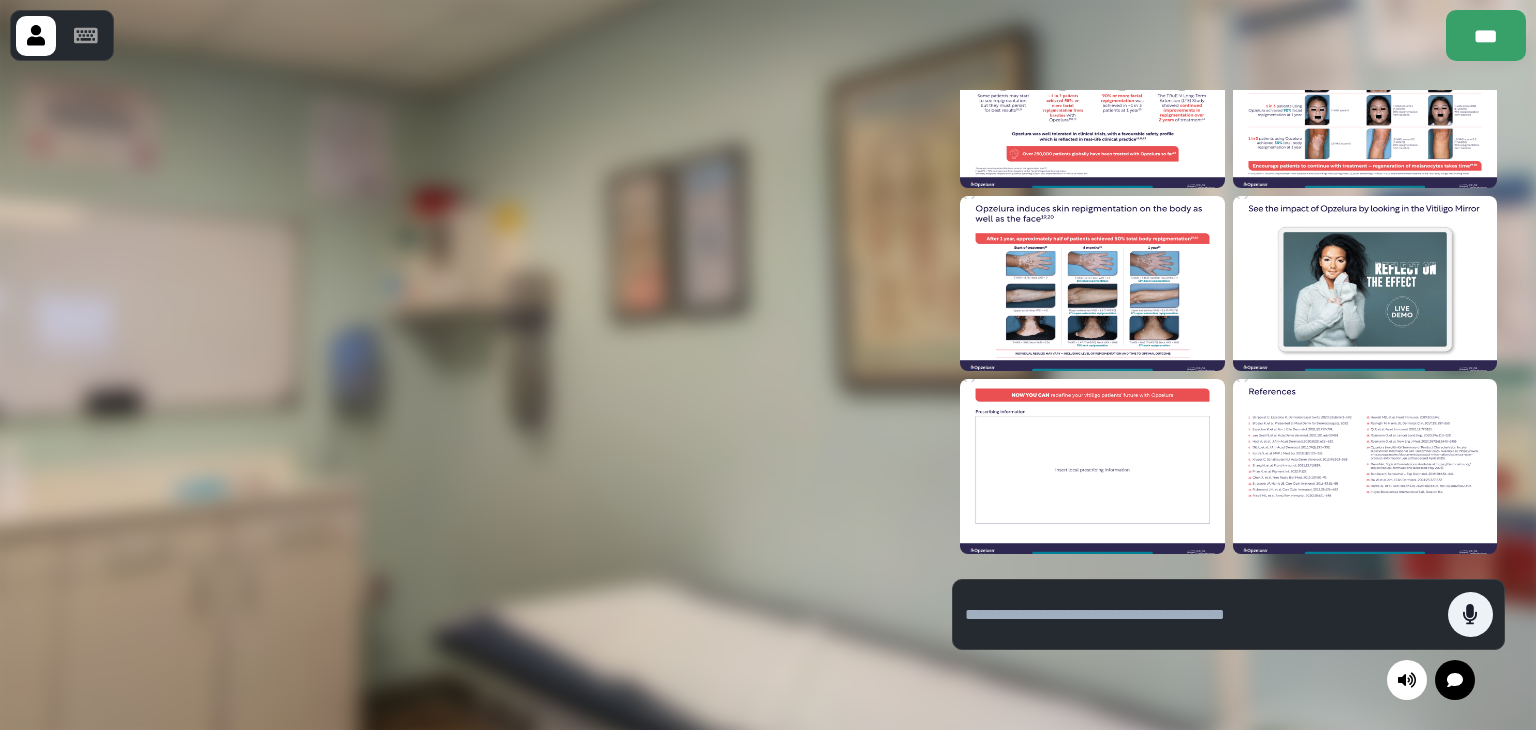 scroll, scrollTop: 442, scrollLeft: 0, axis: vertical 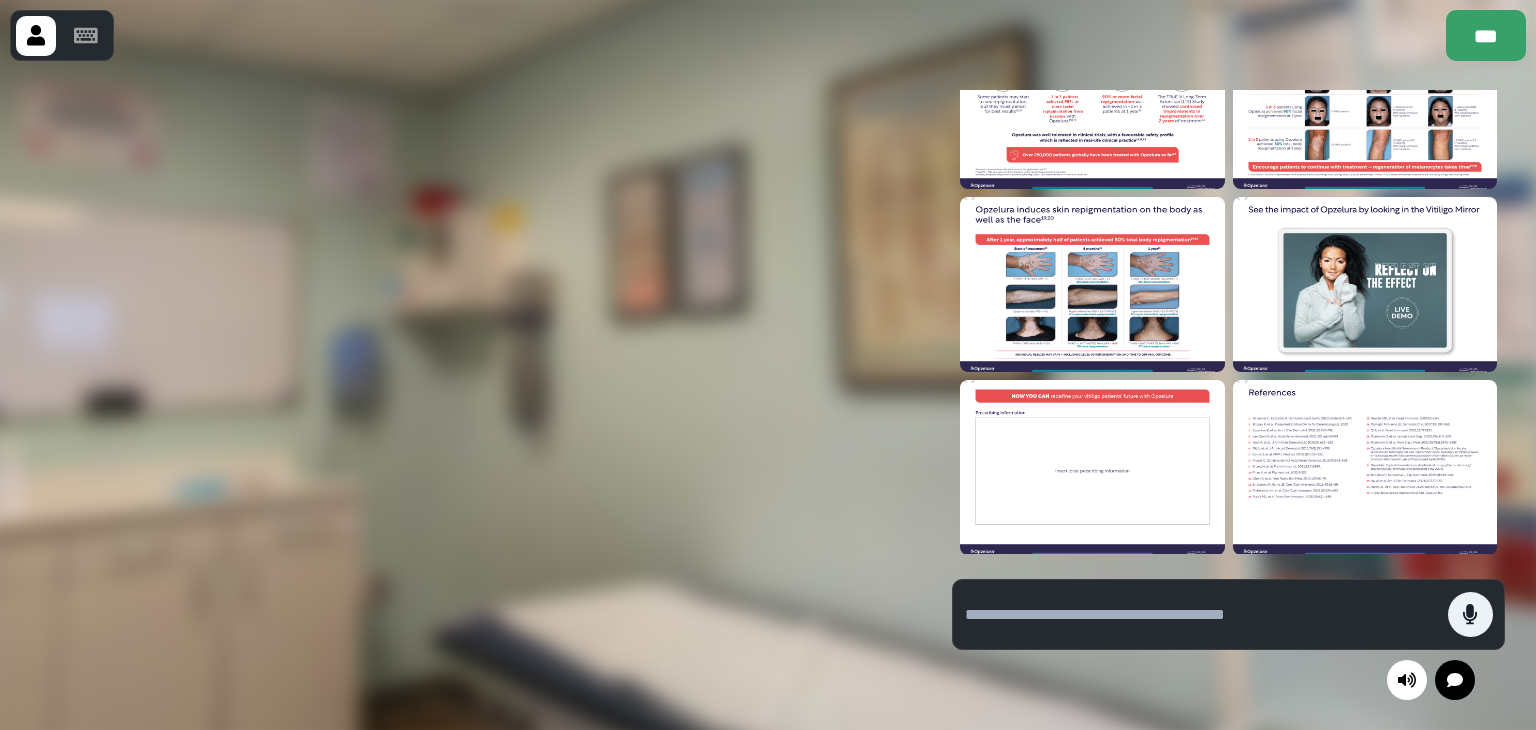 click at bounding box center (1092, 467) 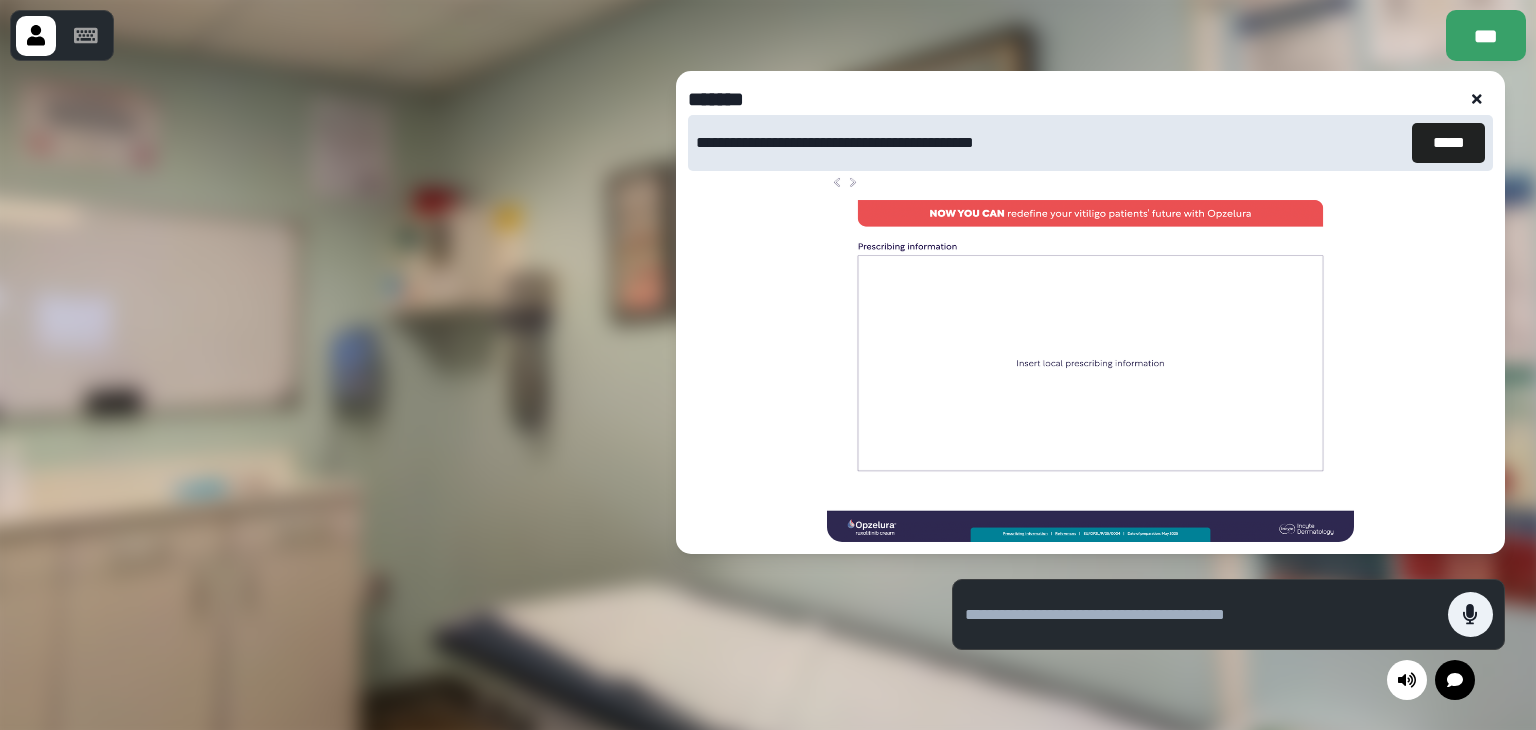 click at bounding box center [1477, 99] 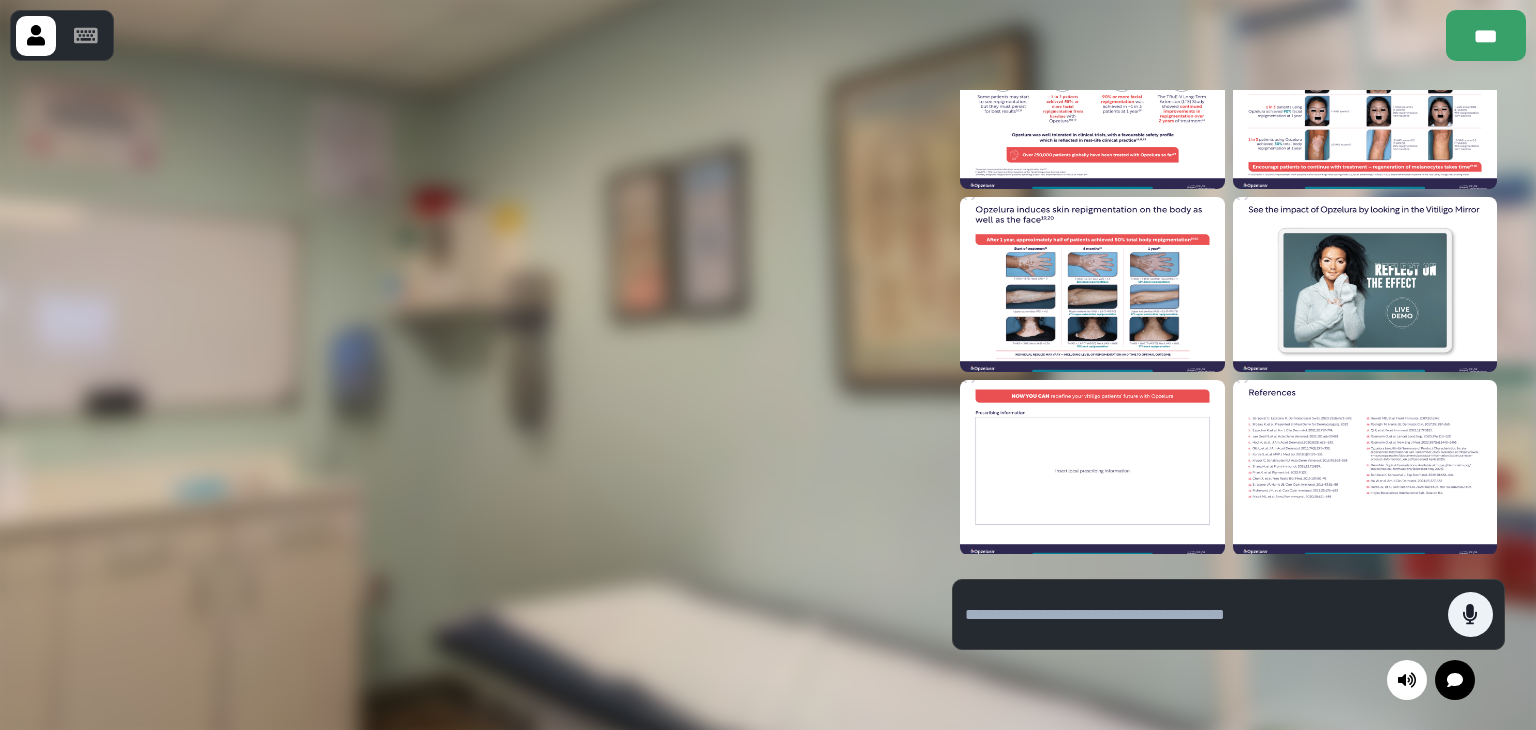 click at bounding box center [1365, 467] 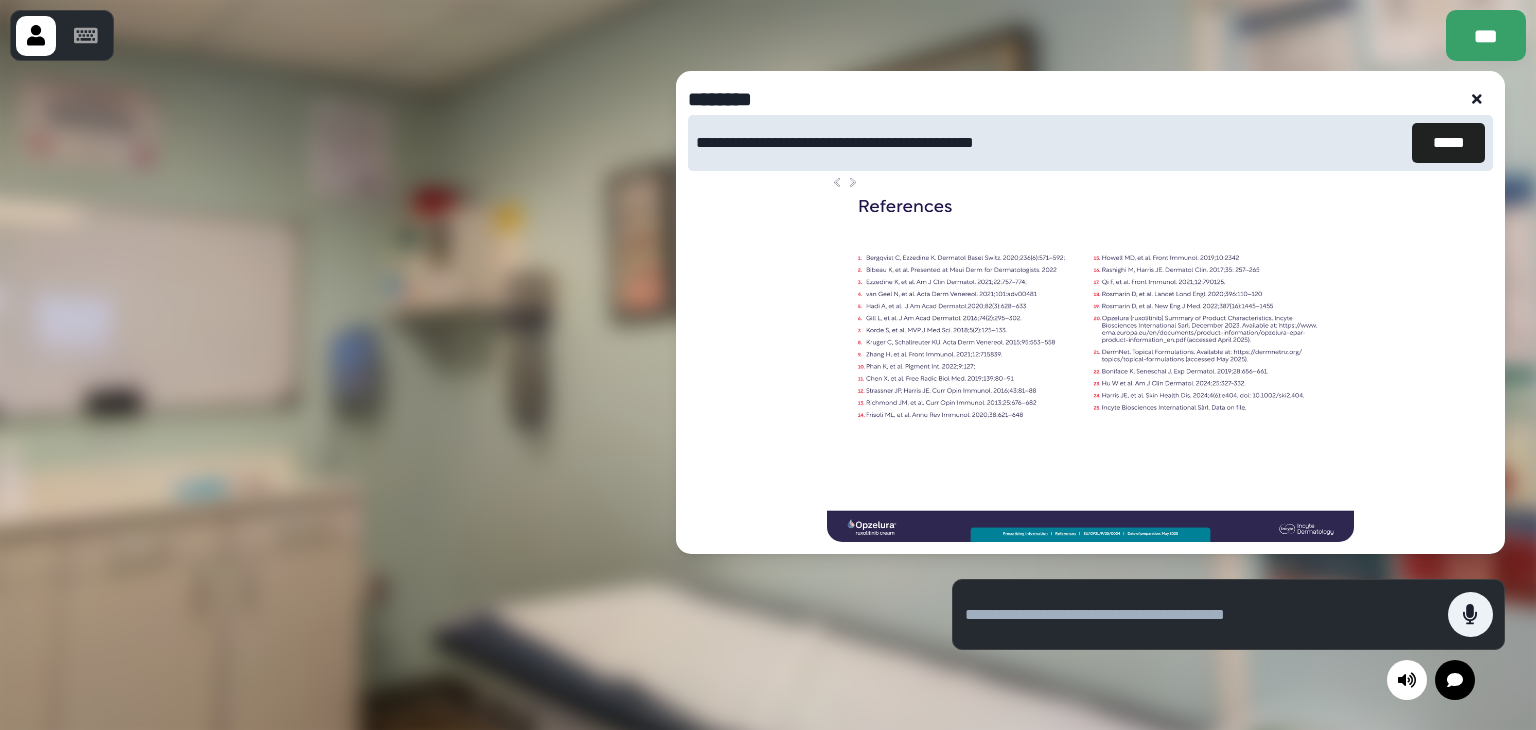 click 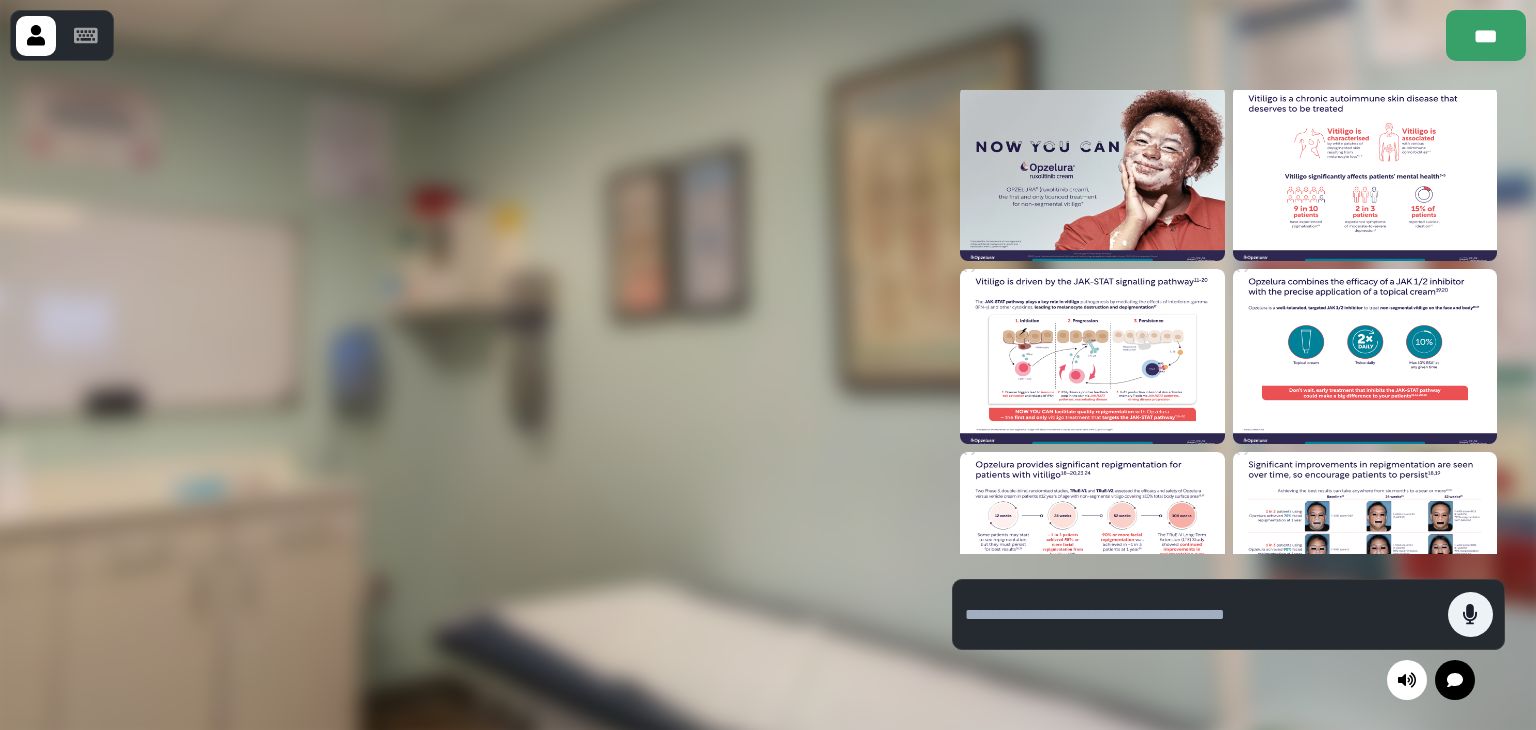 scroll, scrollTop: 0, scrollLeft: 0, axis: both 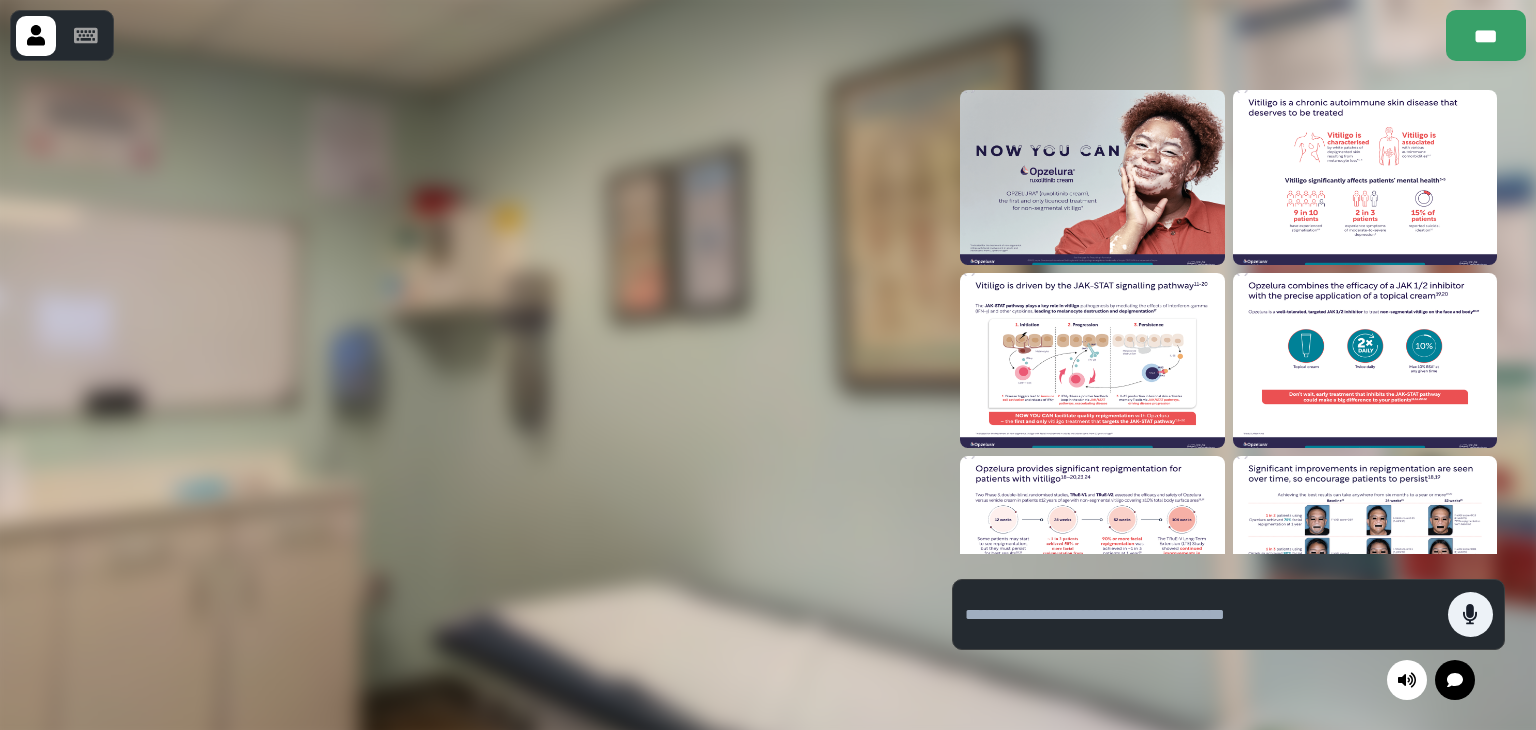 click at bounding box center [1365, 177] 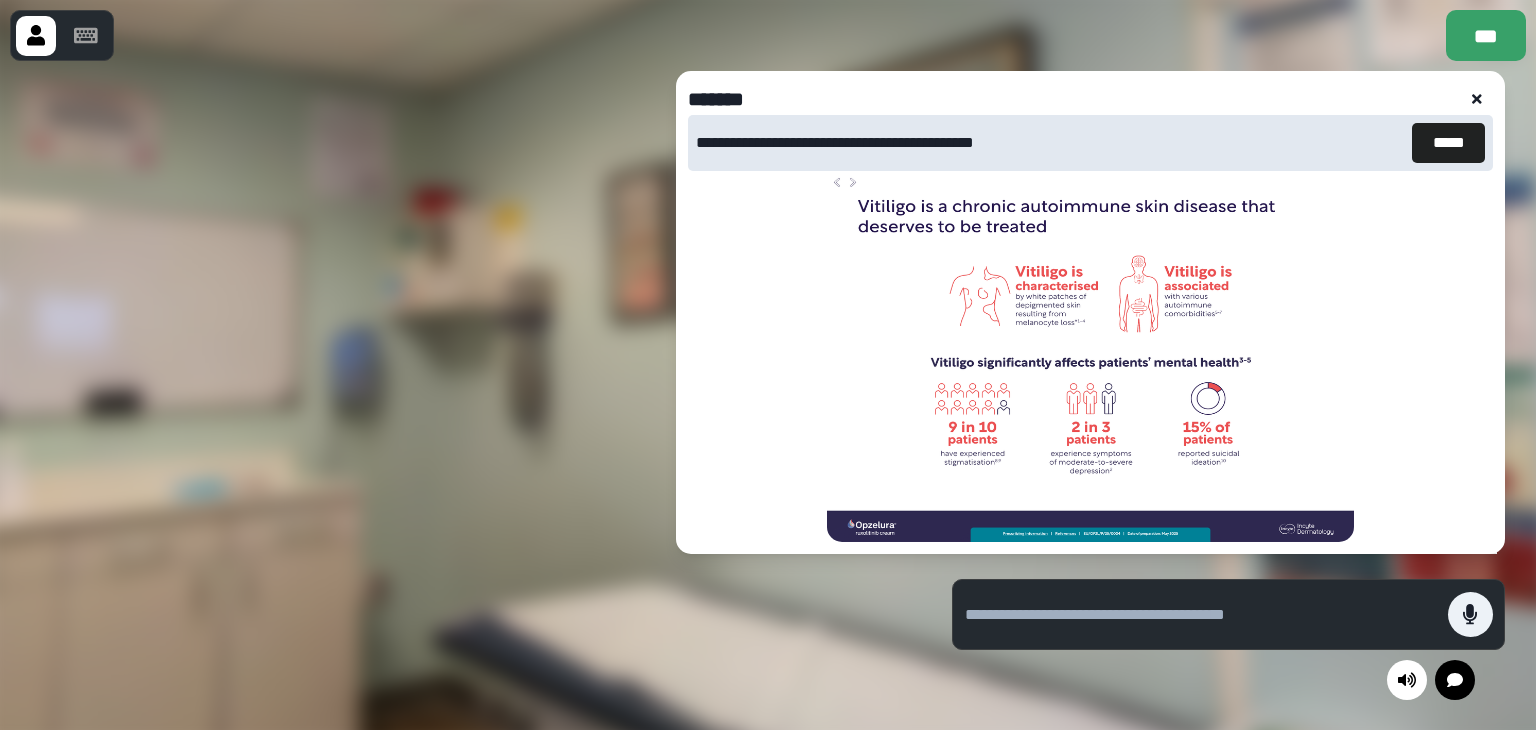 click at bounding box center [461, 395] 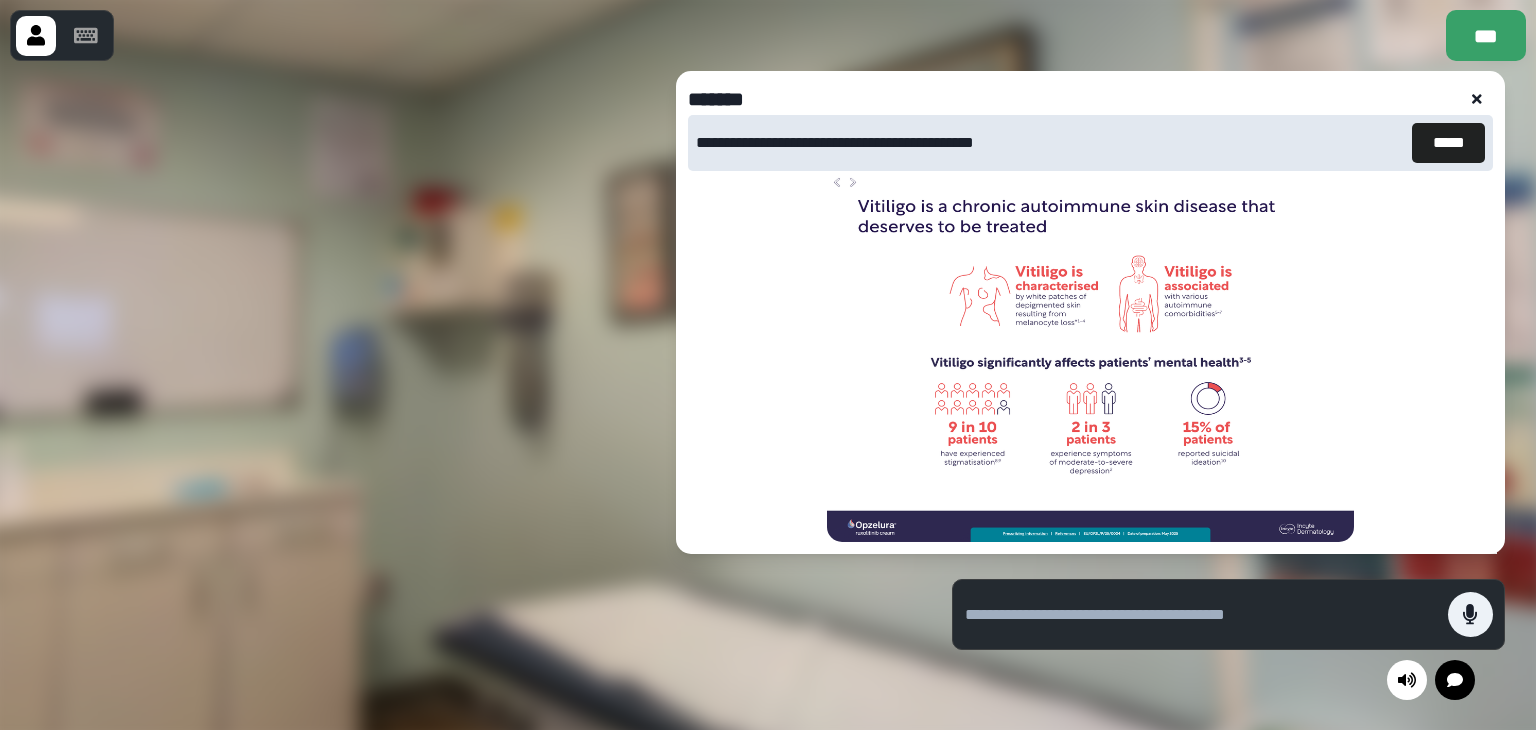 click at bounding box center [1477, 99] 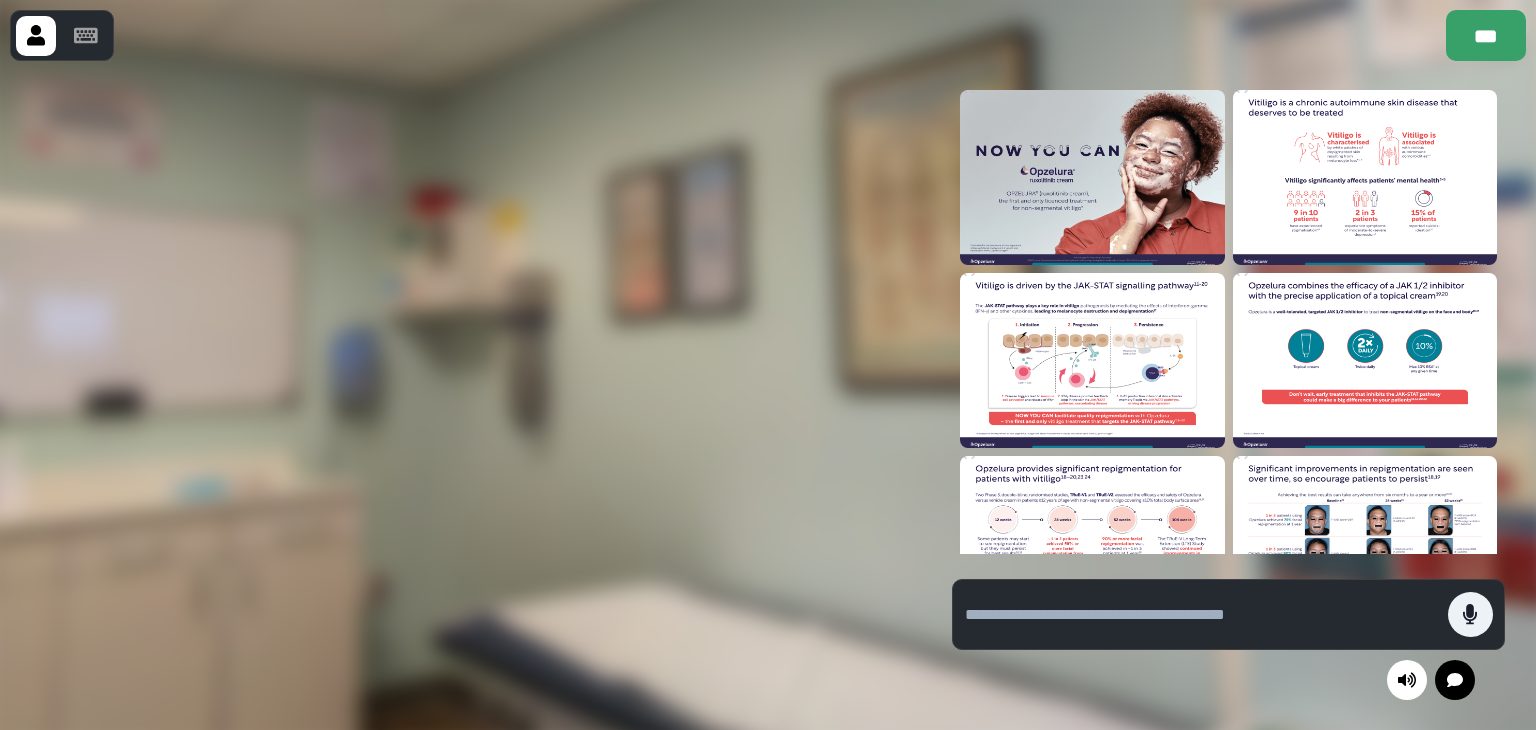 click at bounding box center [1092, 360] 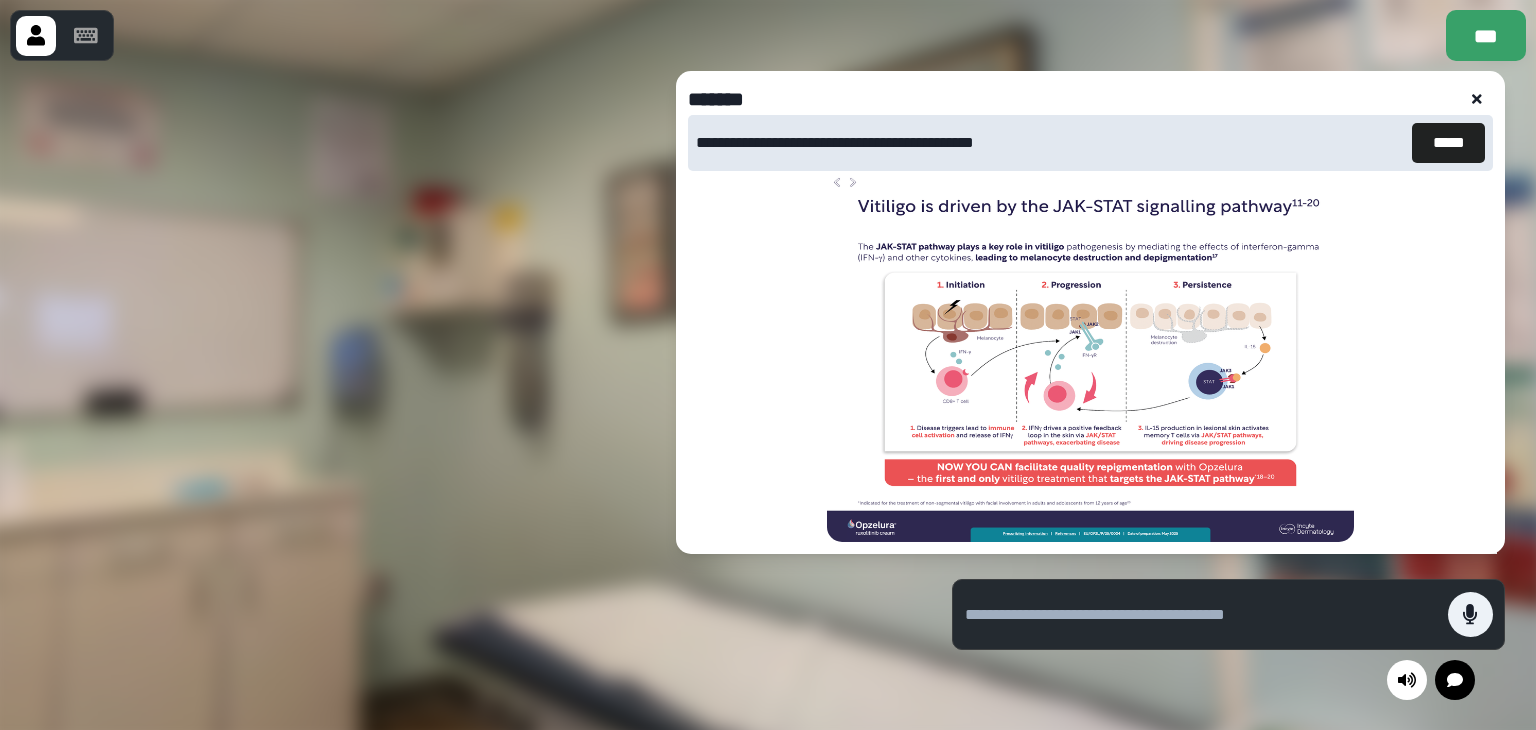click at bounding box center (461, 395) 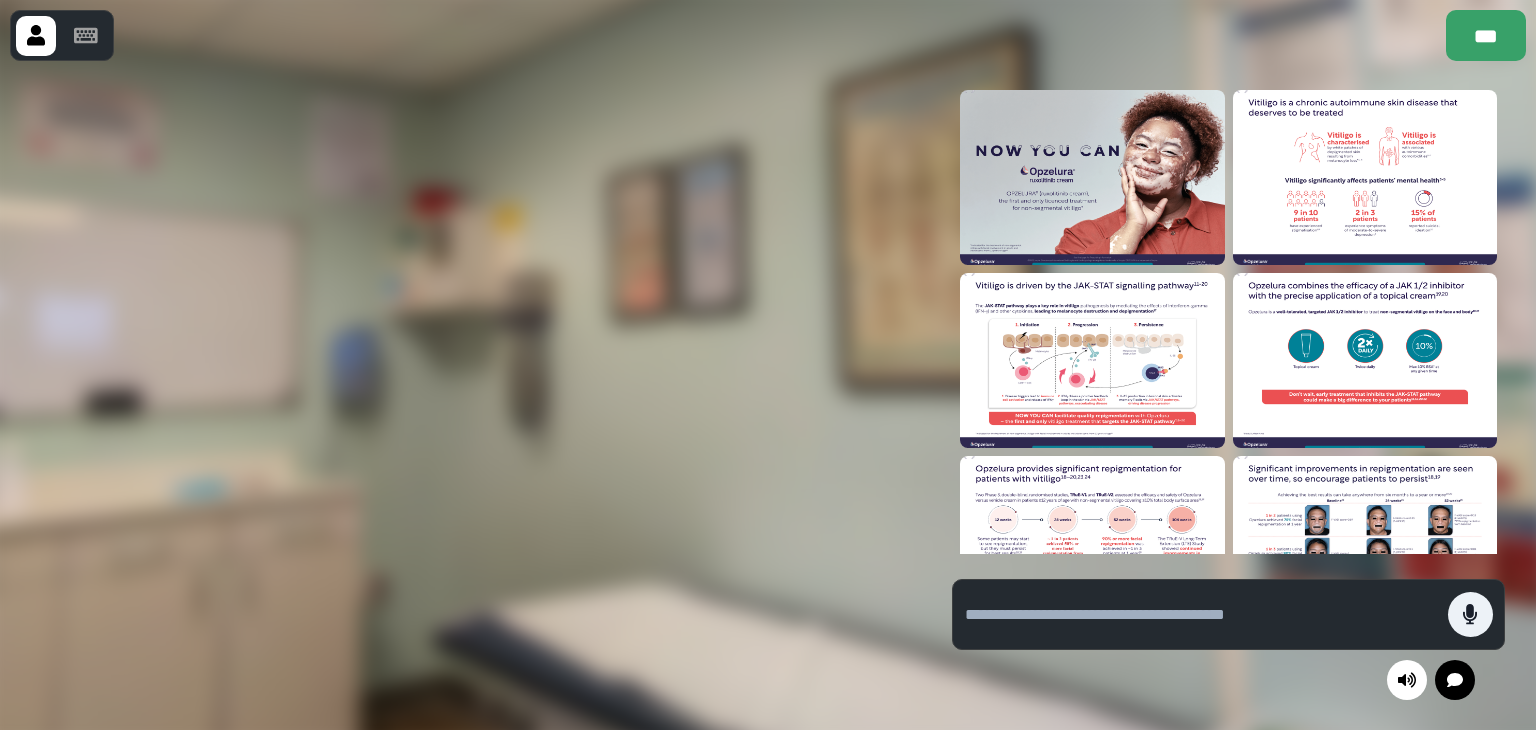 click at bounding box center [1365, 360] 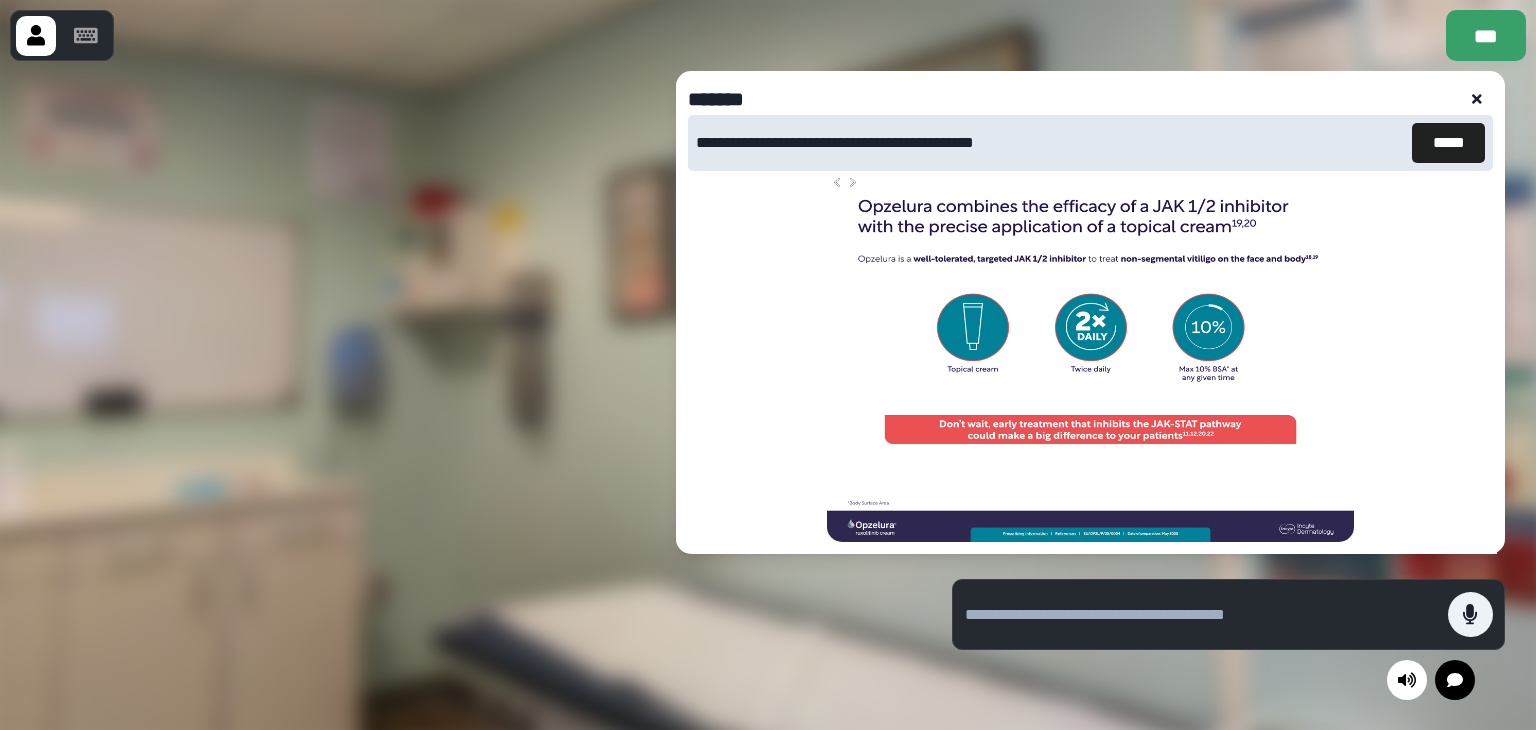 click at bounding box center [461, 395] 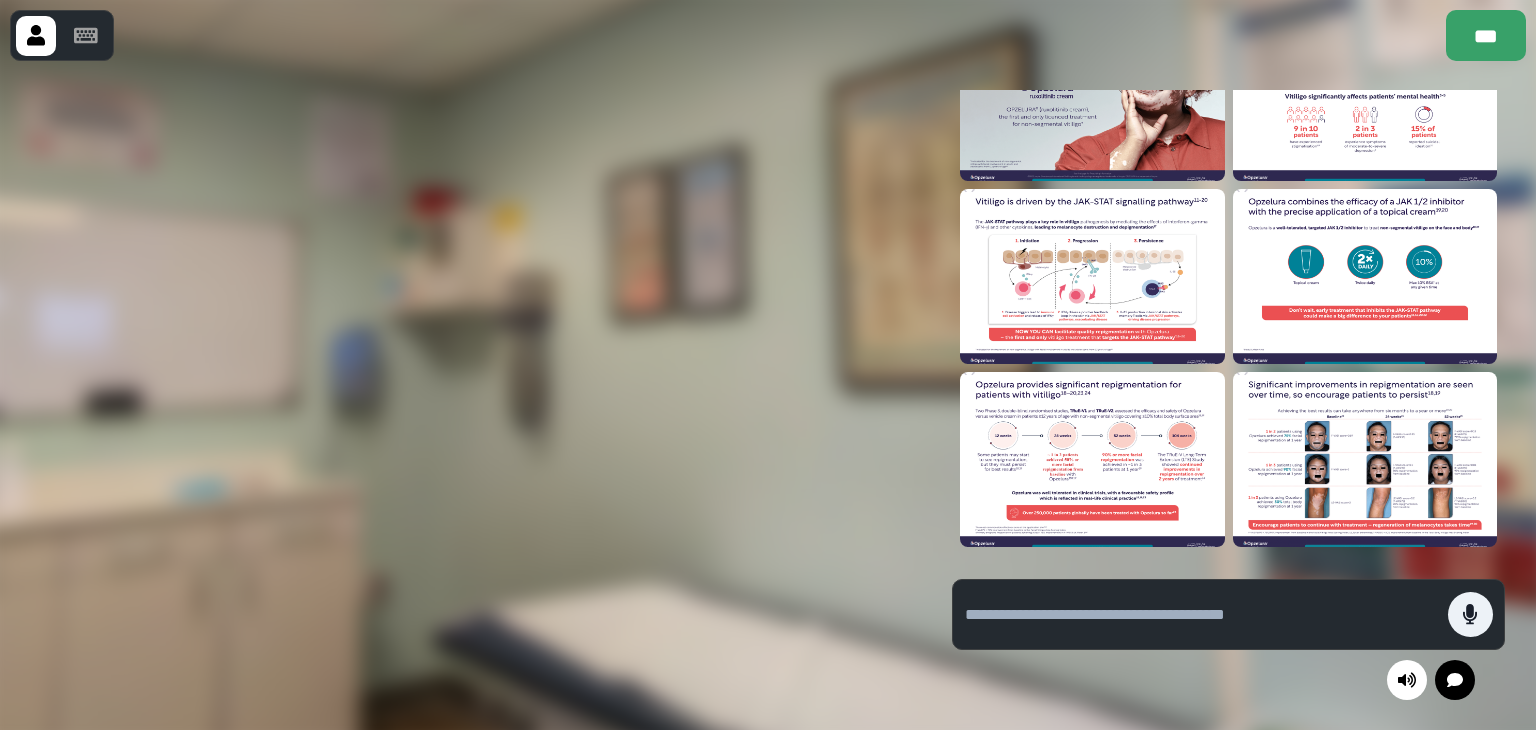 scroll, scrollTop: 200, scrollLeft: 0, axis: vertical 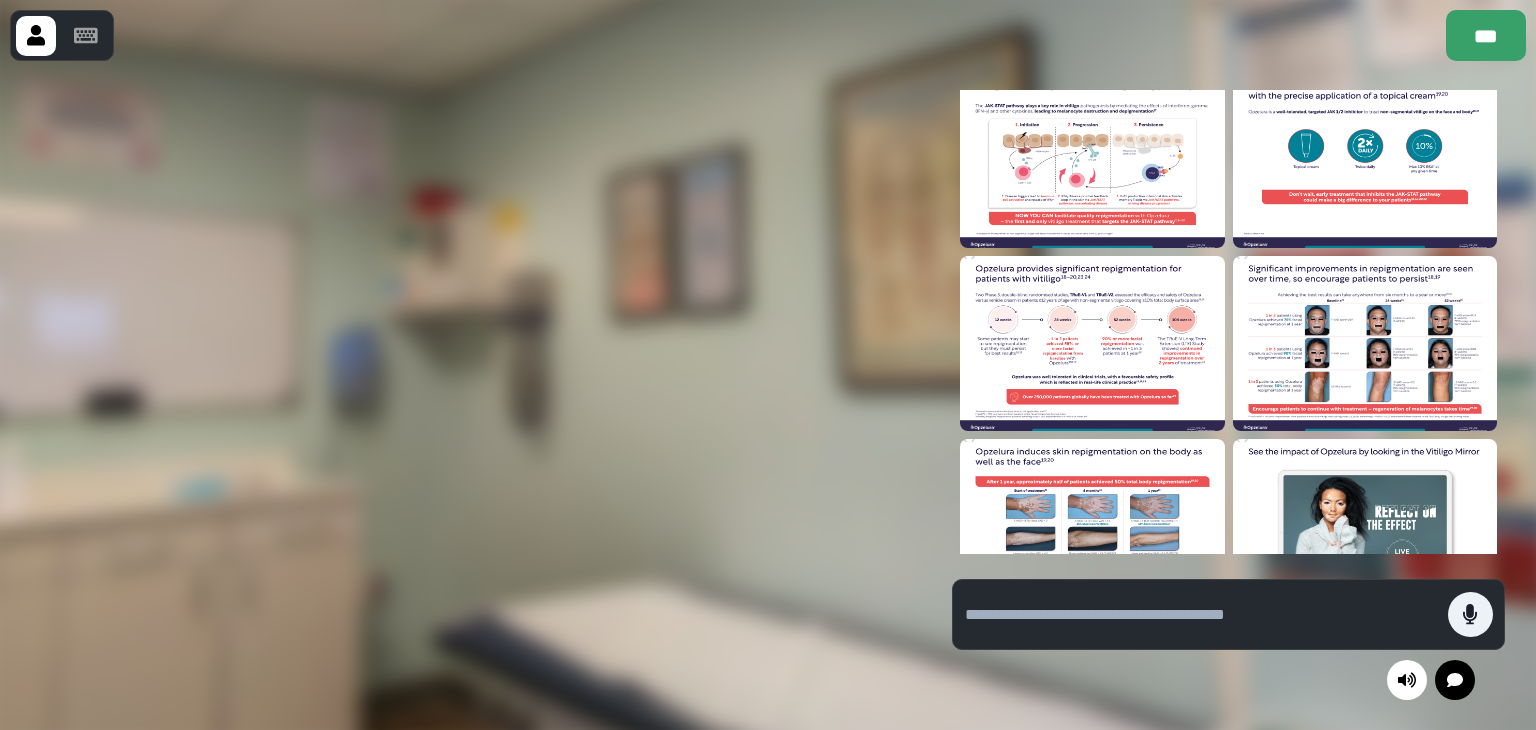 click at bounding box center (1092, 343) 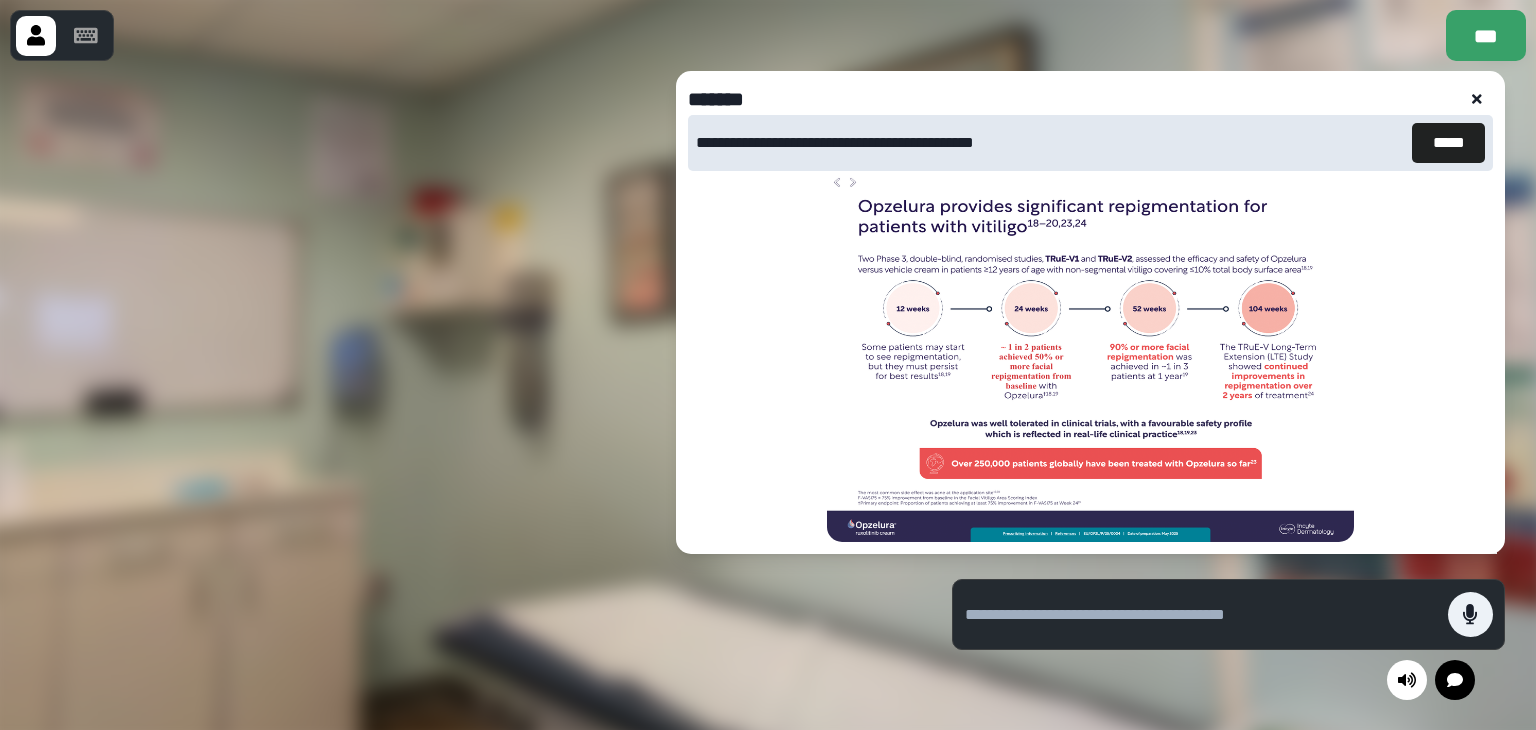 click at bounding box center [461, 395] 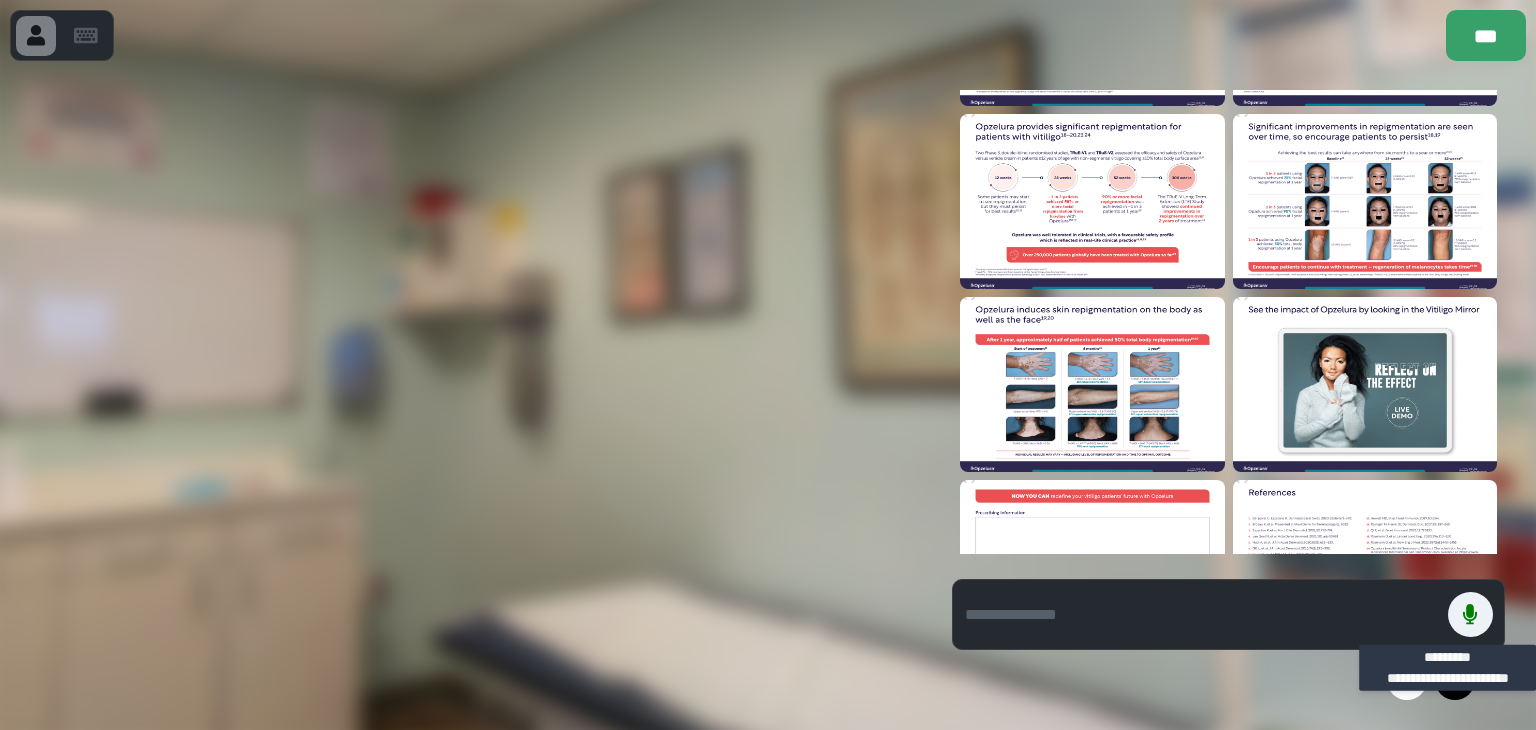 scroll, scrollTop: 242, scrollLeft: 0, axis: vertical 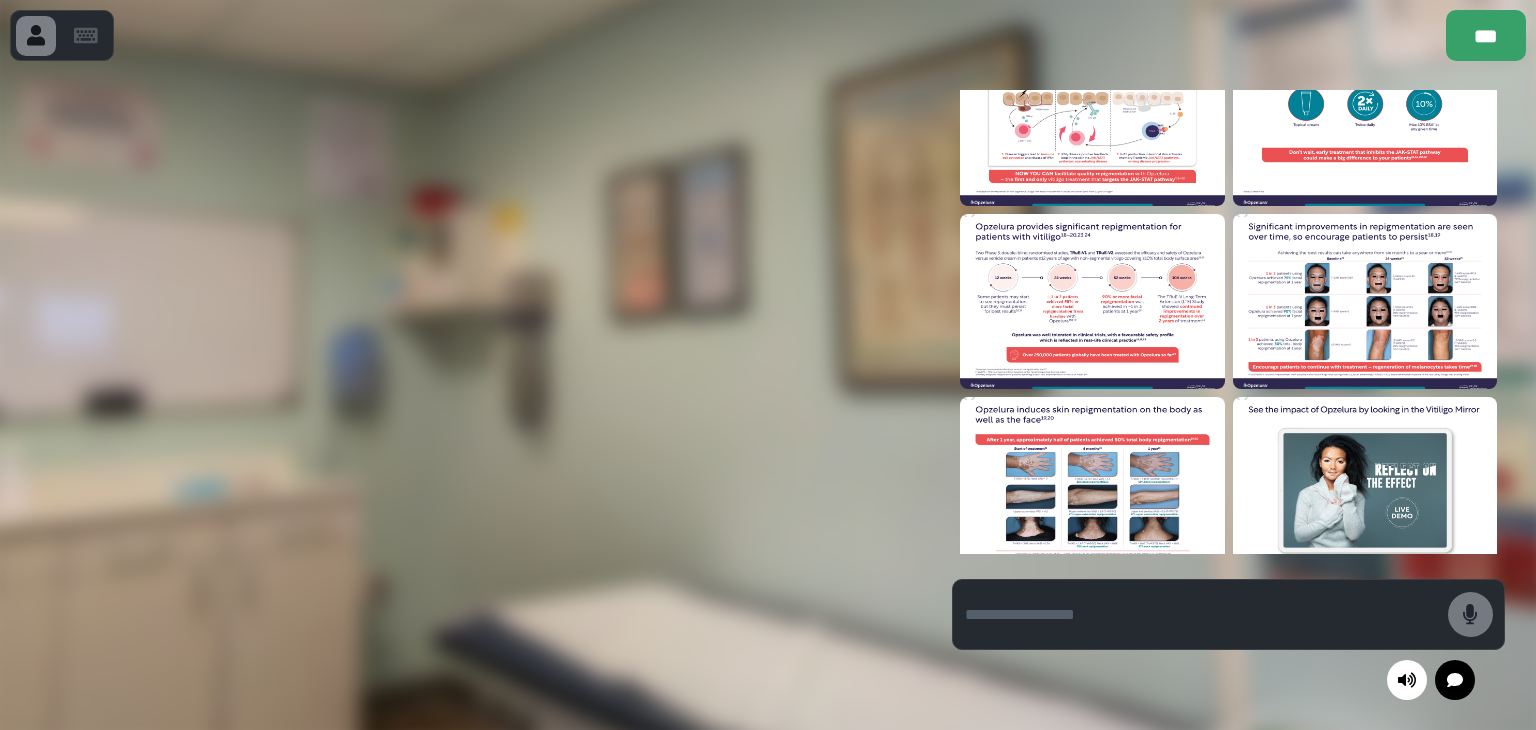 click at bounding box center [1092, 301] 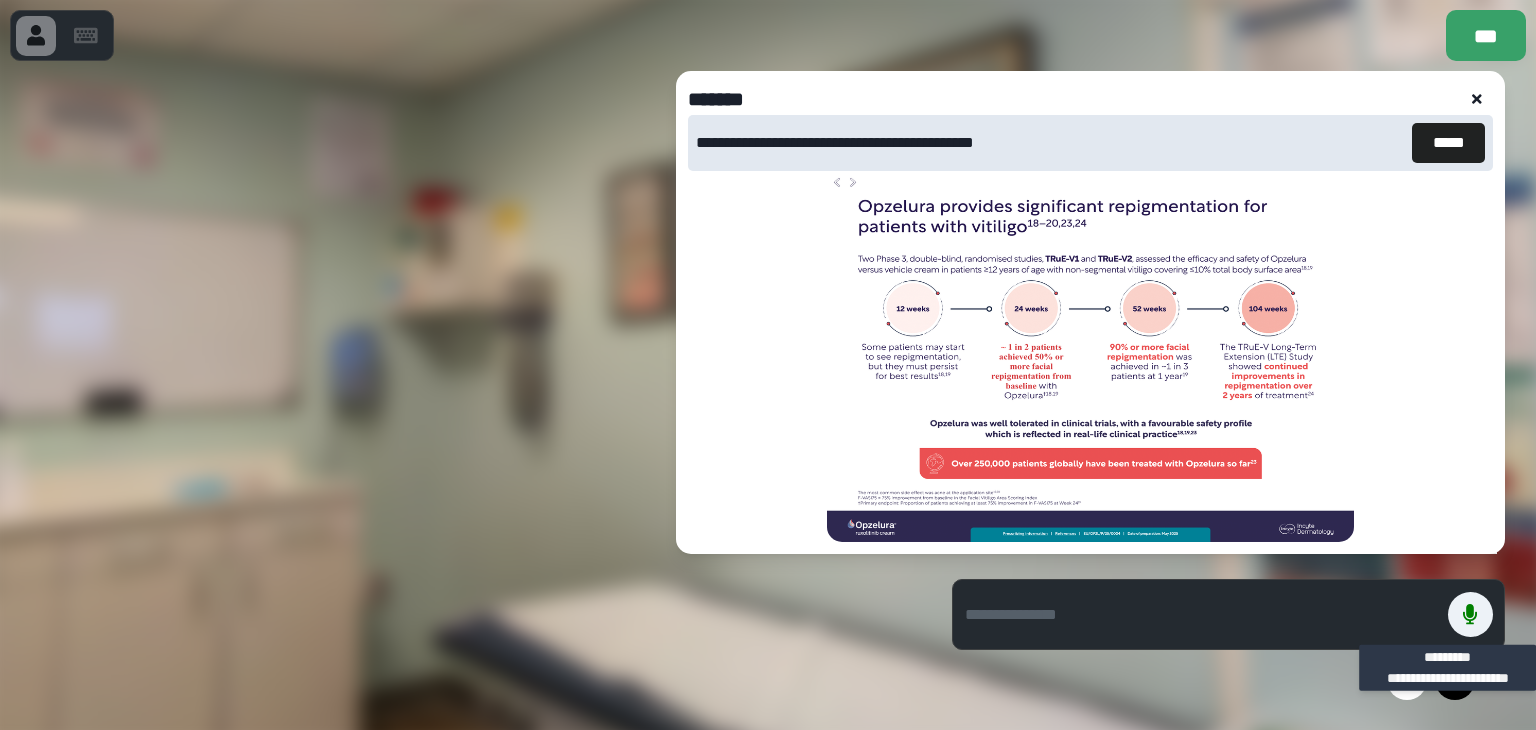 scroll, scrollTop: 443, scrollLeft: 0, axis: vertical 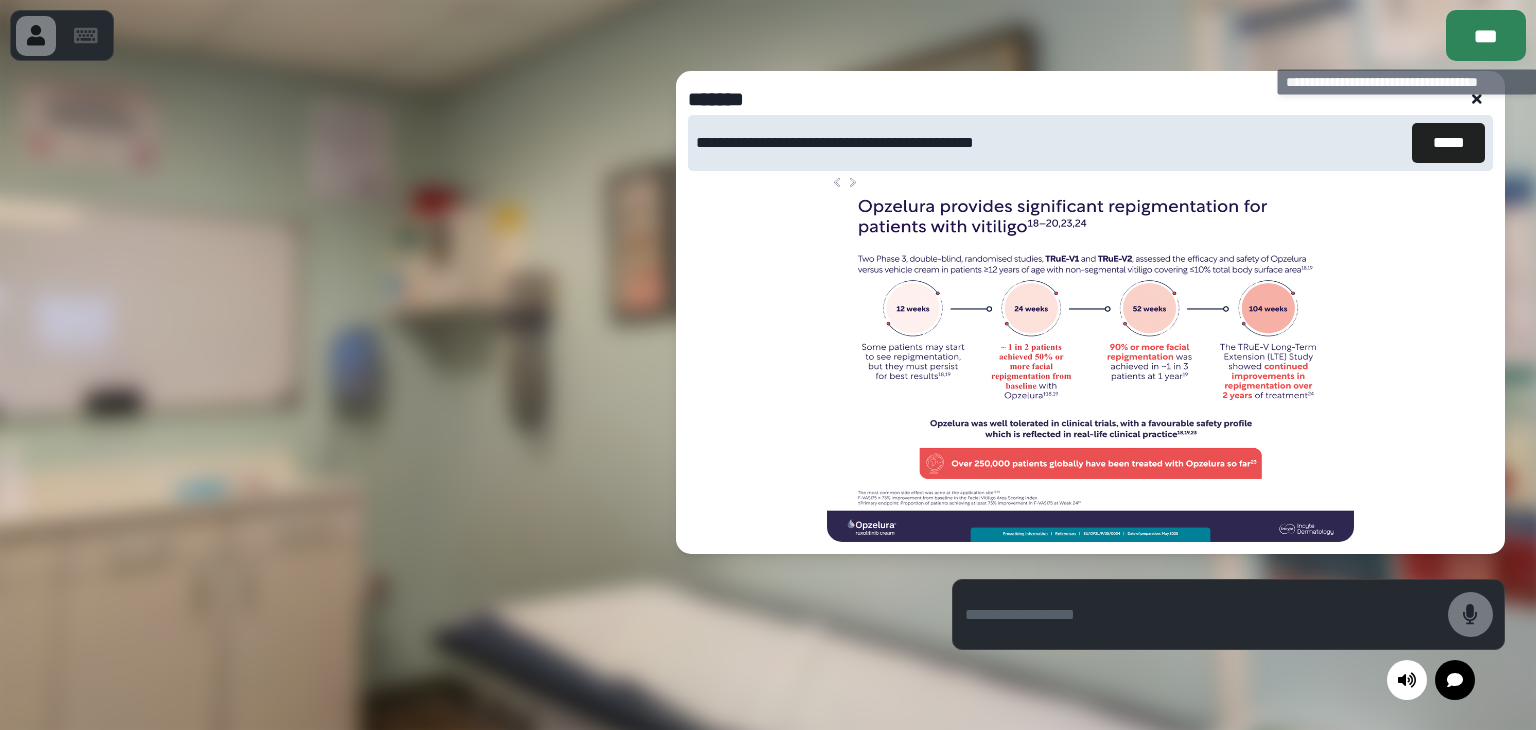 click on "***" at bounding box center (1486, 35) 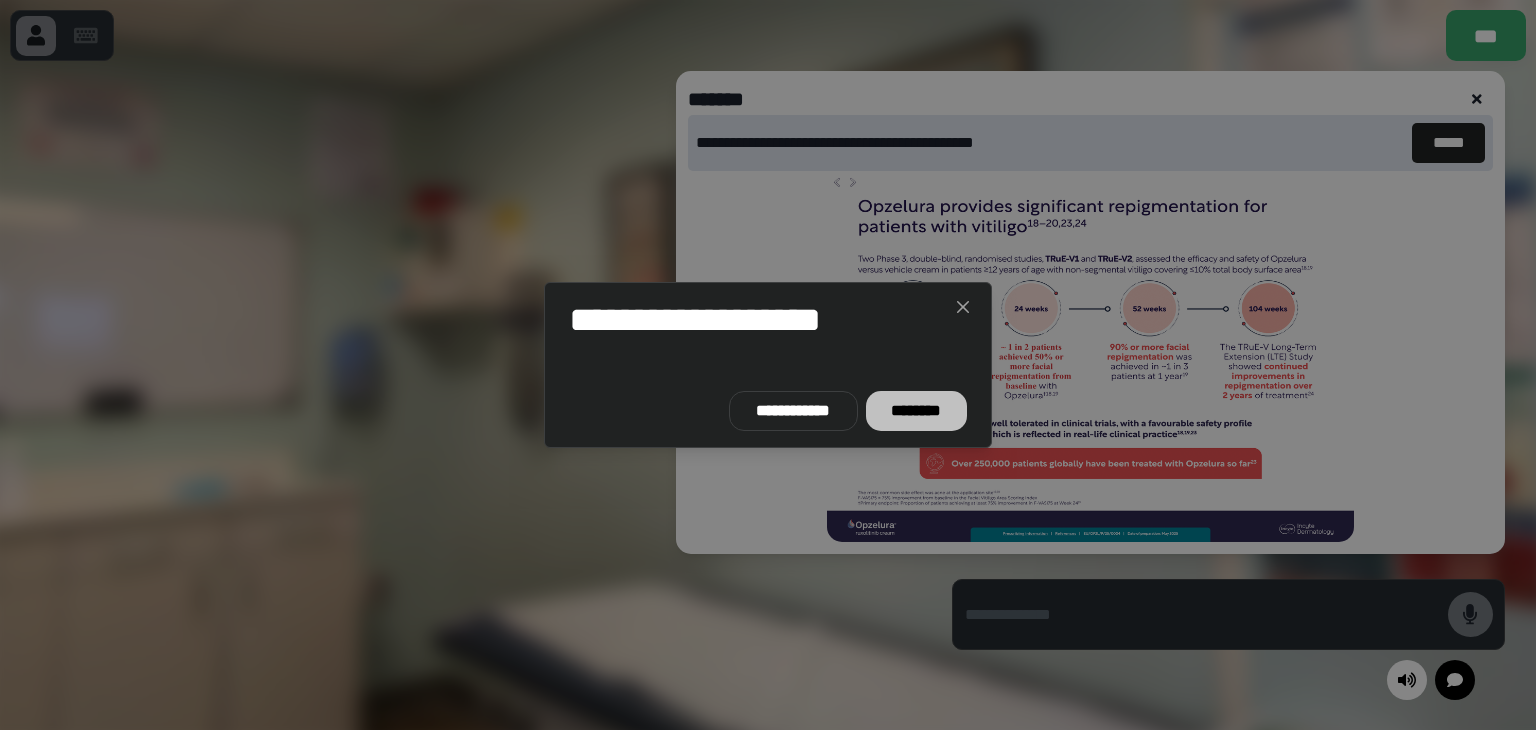 click on "********" at bounding box center [916, 411] 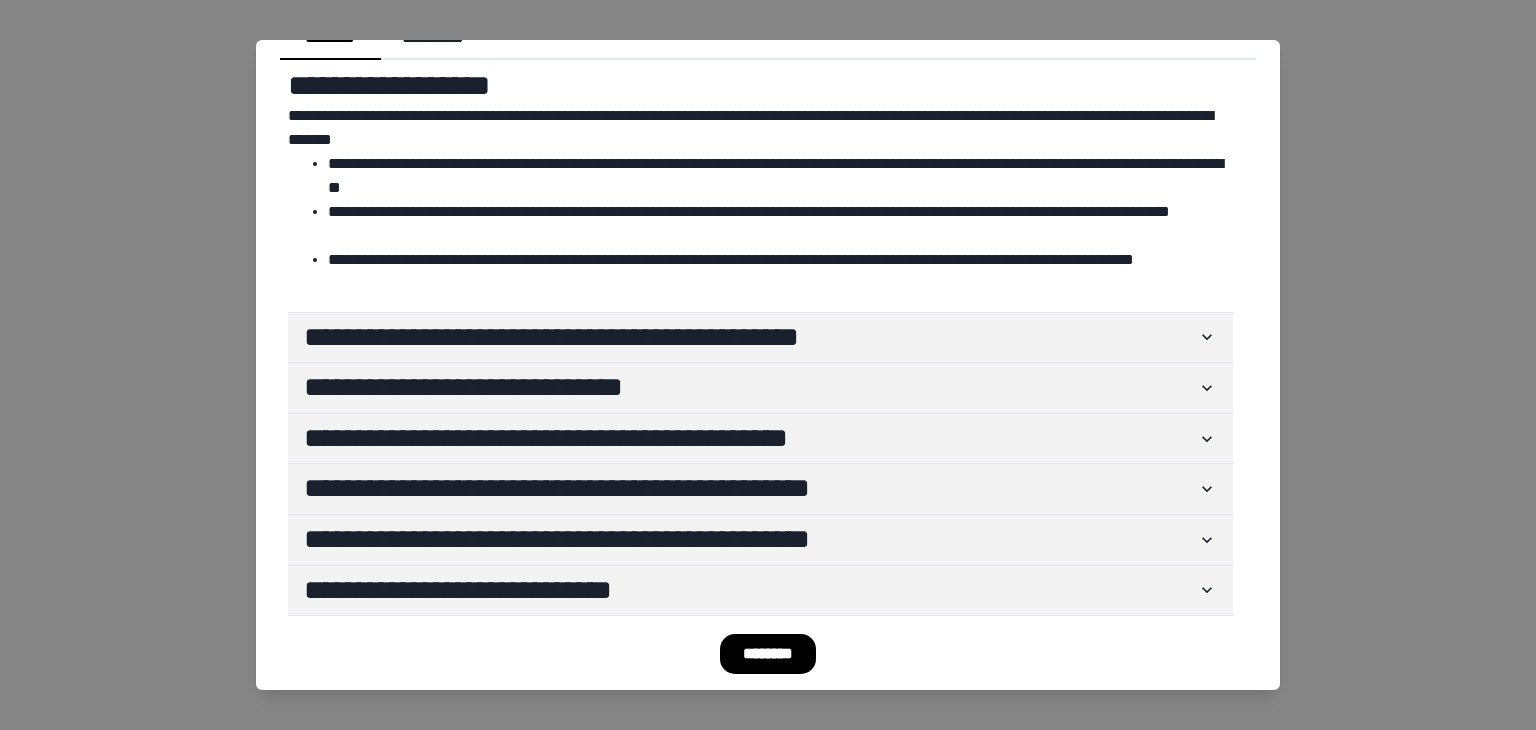 scroll, scrollTop: 43, scrollLeft: 0, axis: vertical 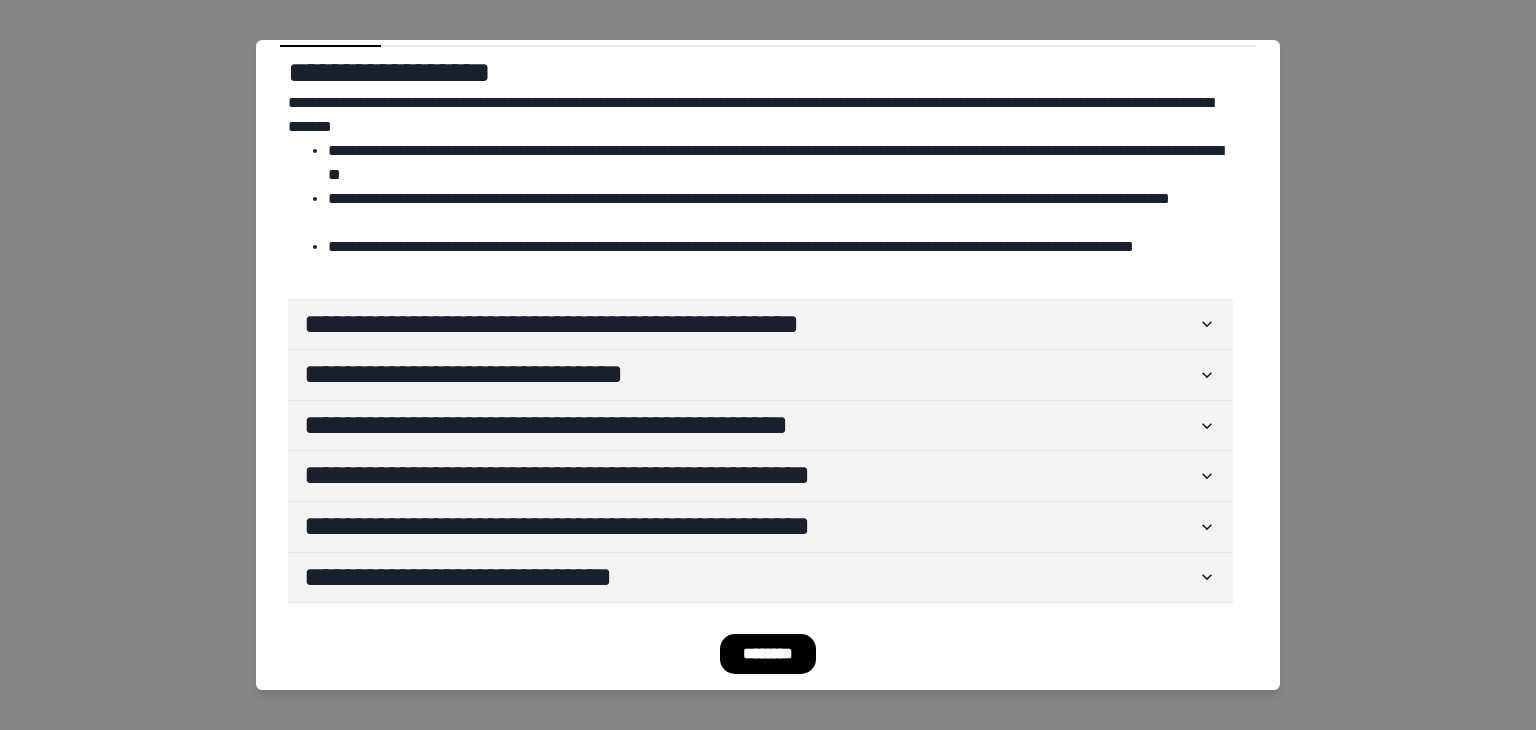 click on "**********" at bounding box center [768, 365] 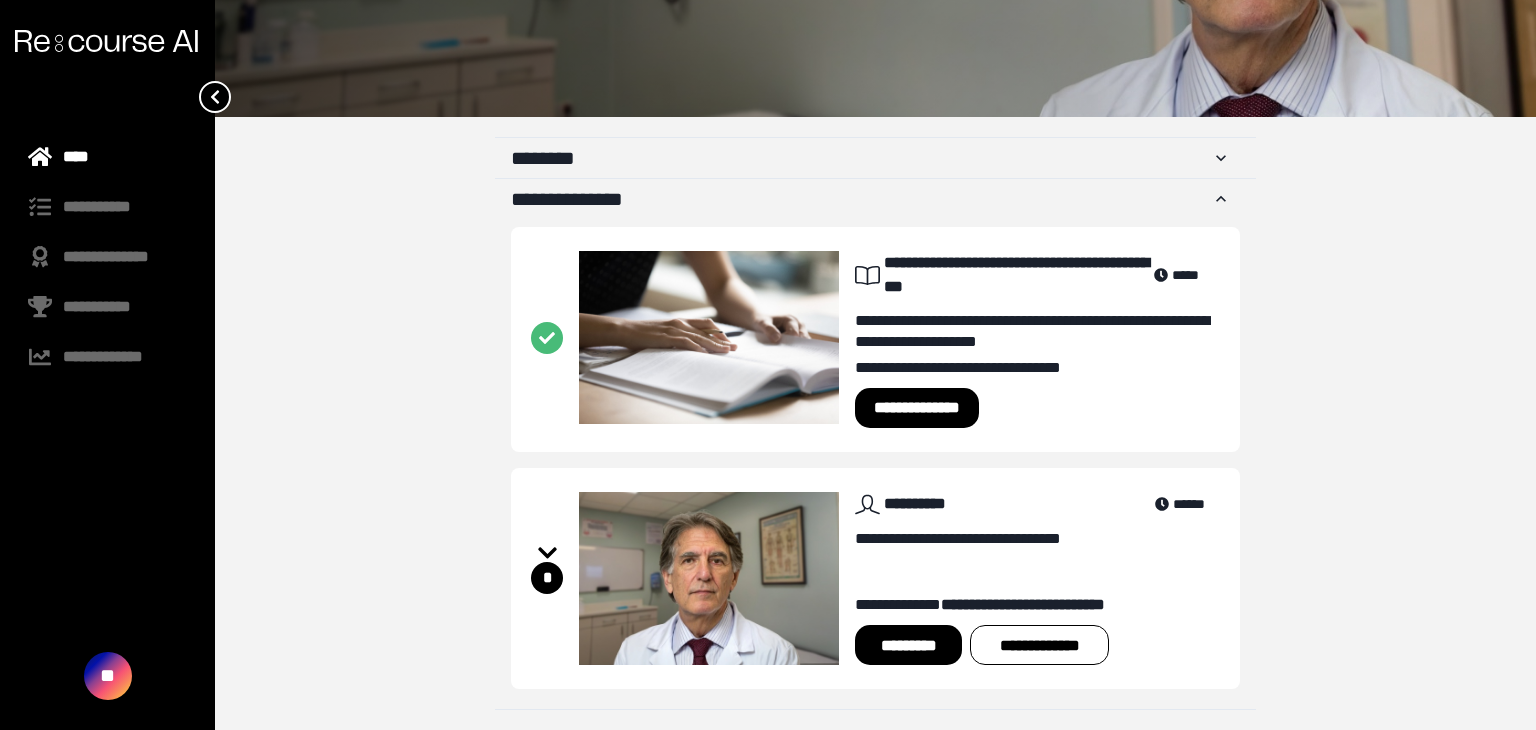 click on "*********" at bounding box center [908, 645] 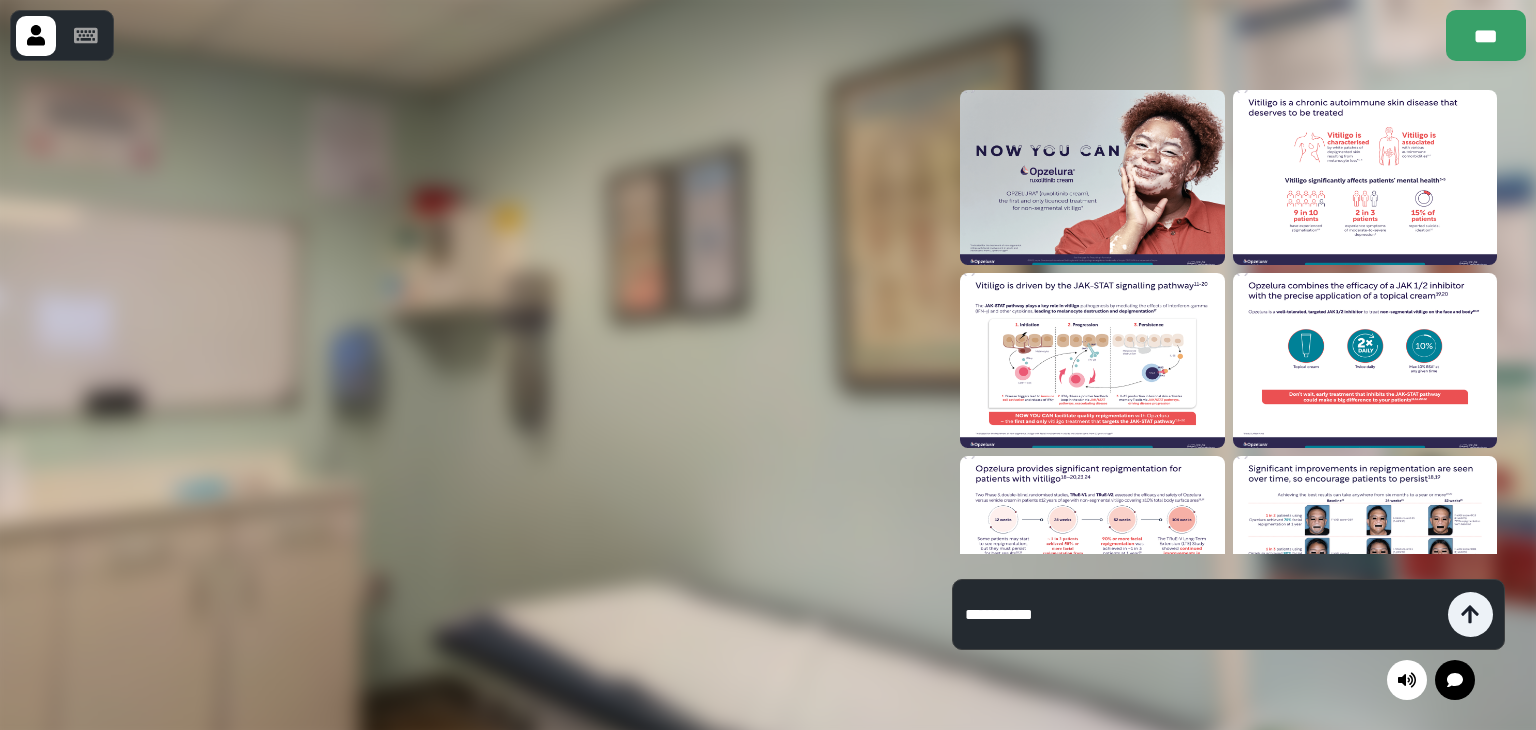 drag, startPoint x: 1312, startPoint y: 621, endPoint x: 869, endPoint y: 586, distance: 444.38046 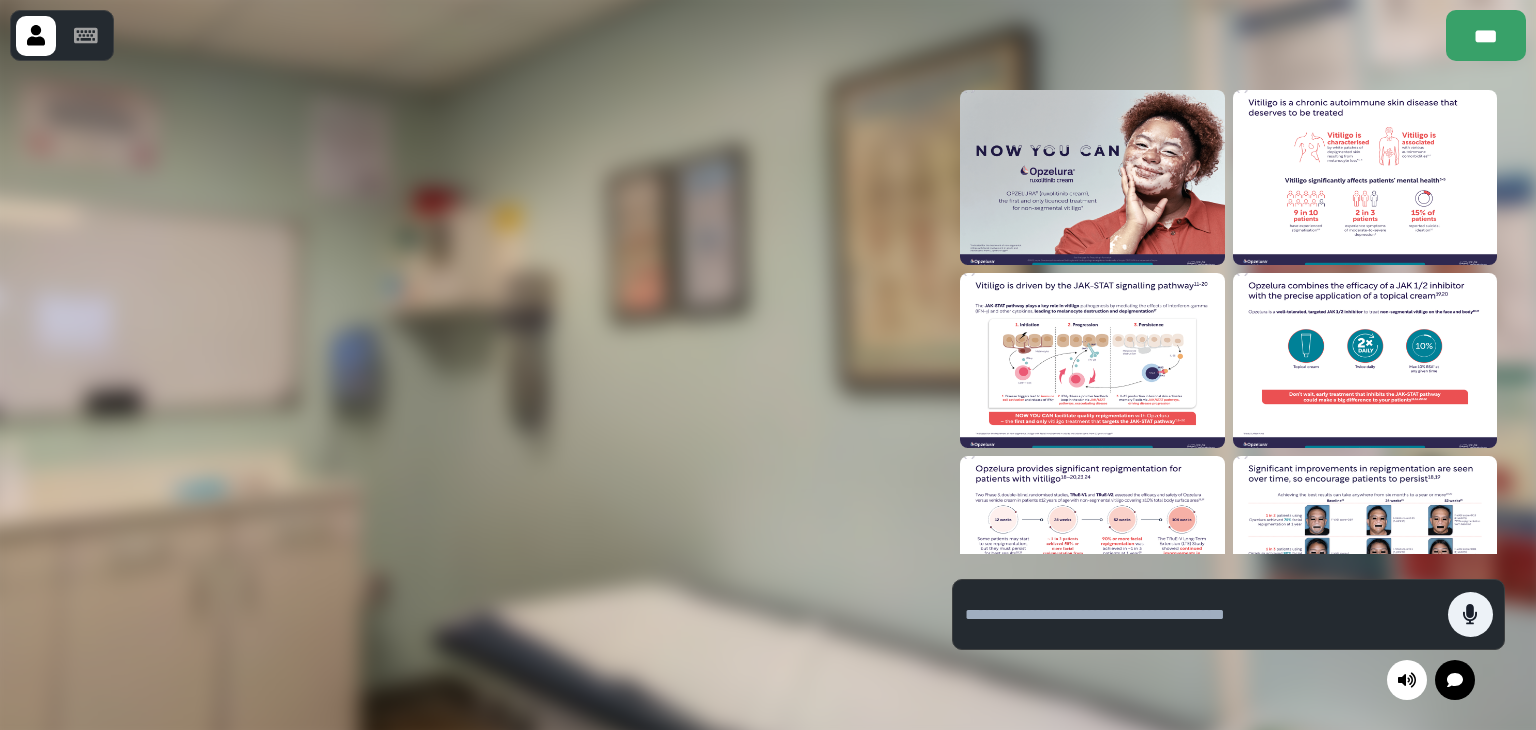 scroll, scrollTop: 200, scrollLeft: 0, axis: vertical 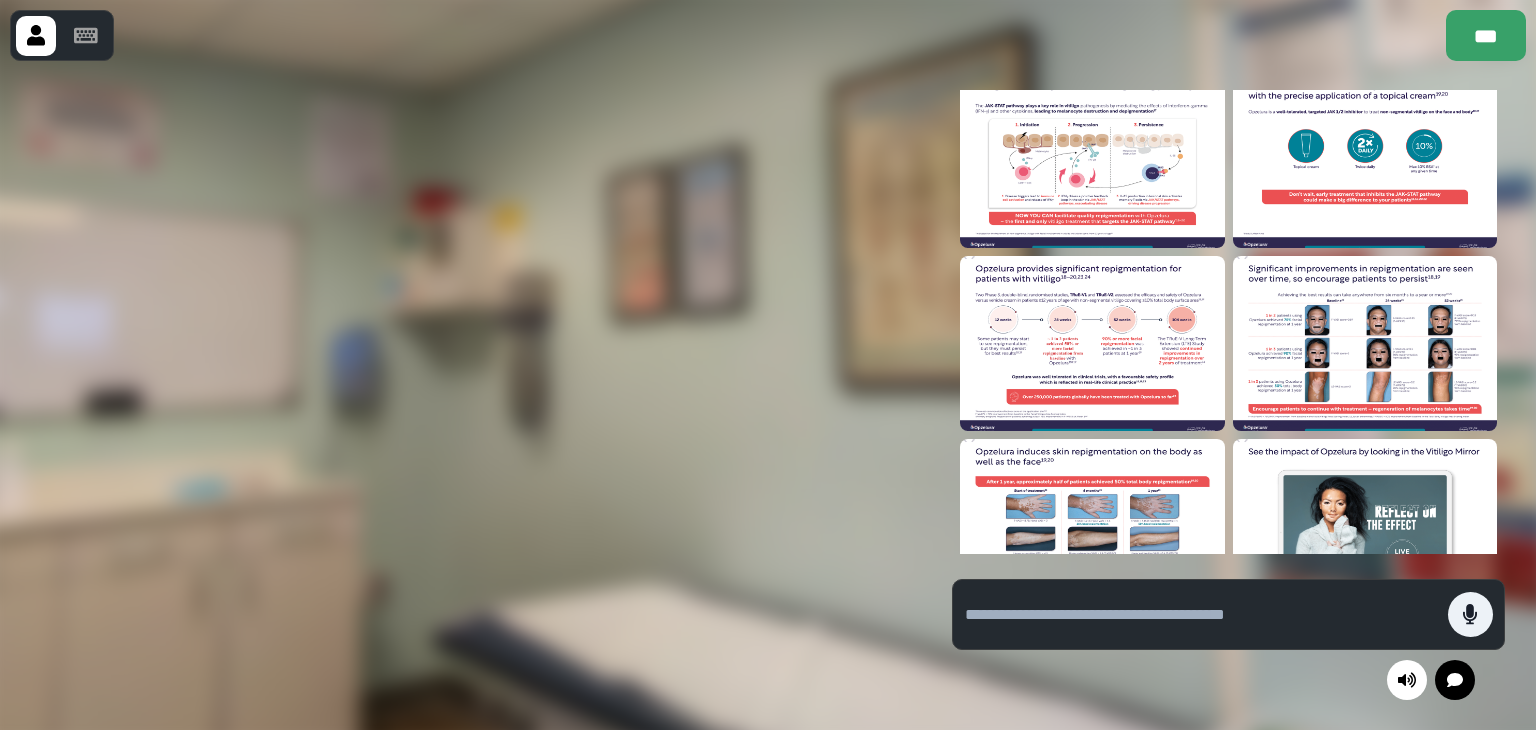 click at bounding box center [1365, 343] 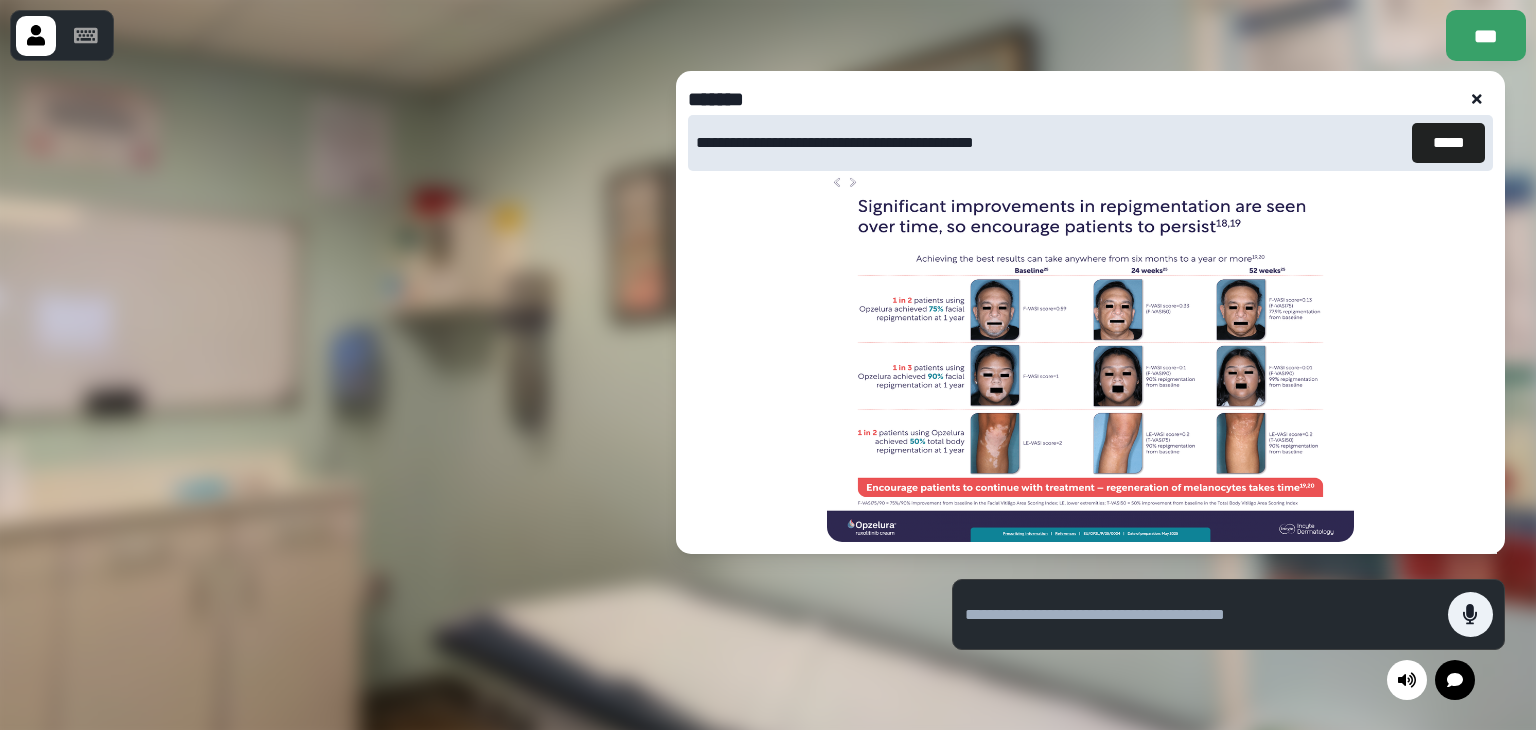 click at bounding box center (461, 395) 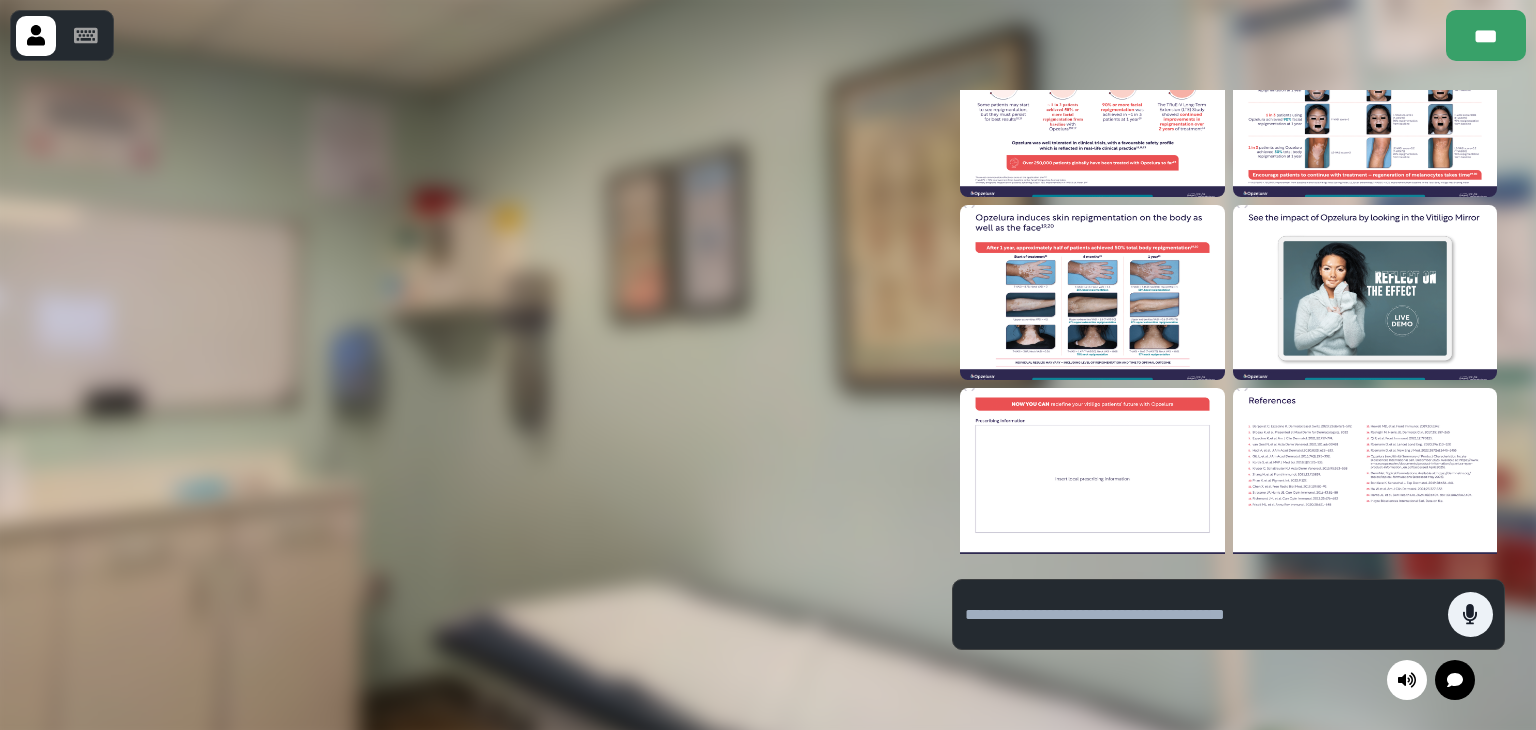 scroll, scrollTop: 442, scrollLeft: 0, axis: vertical 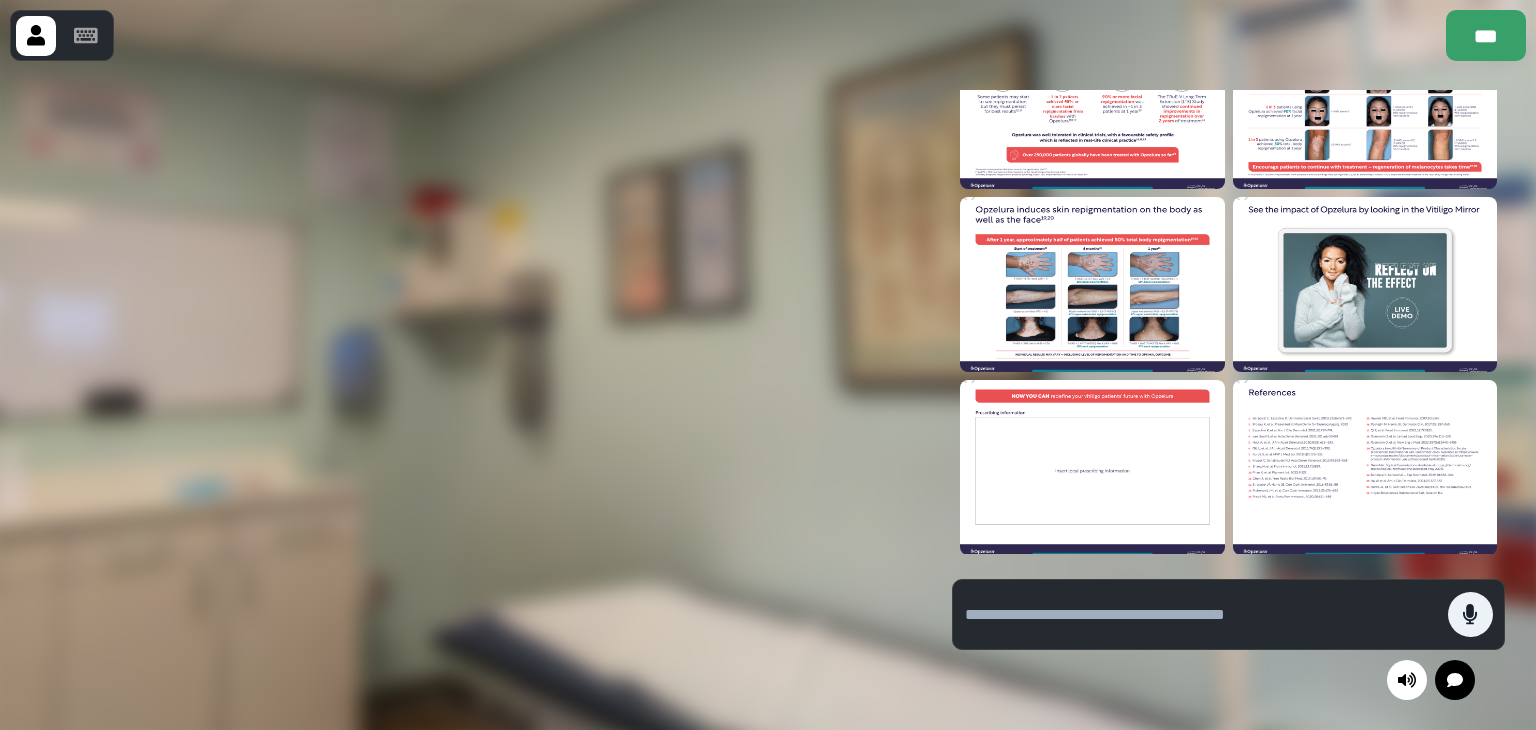 click at bounding box center [1092, 284] 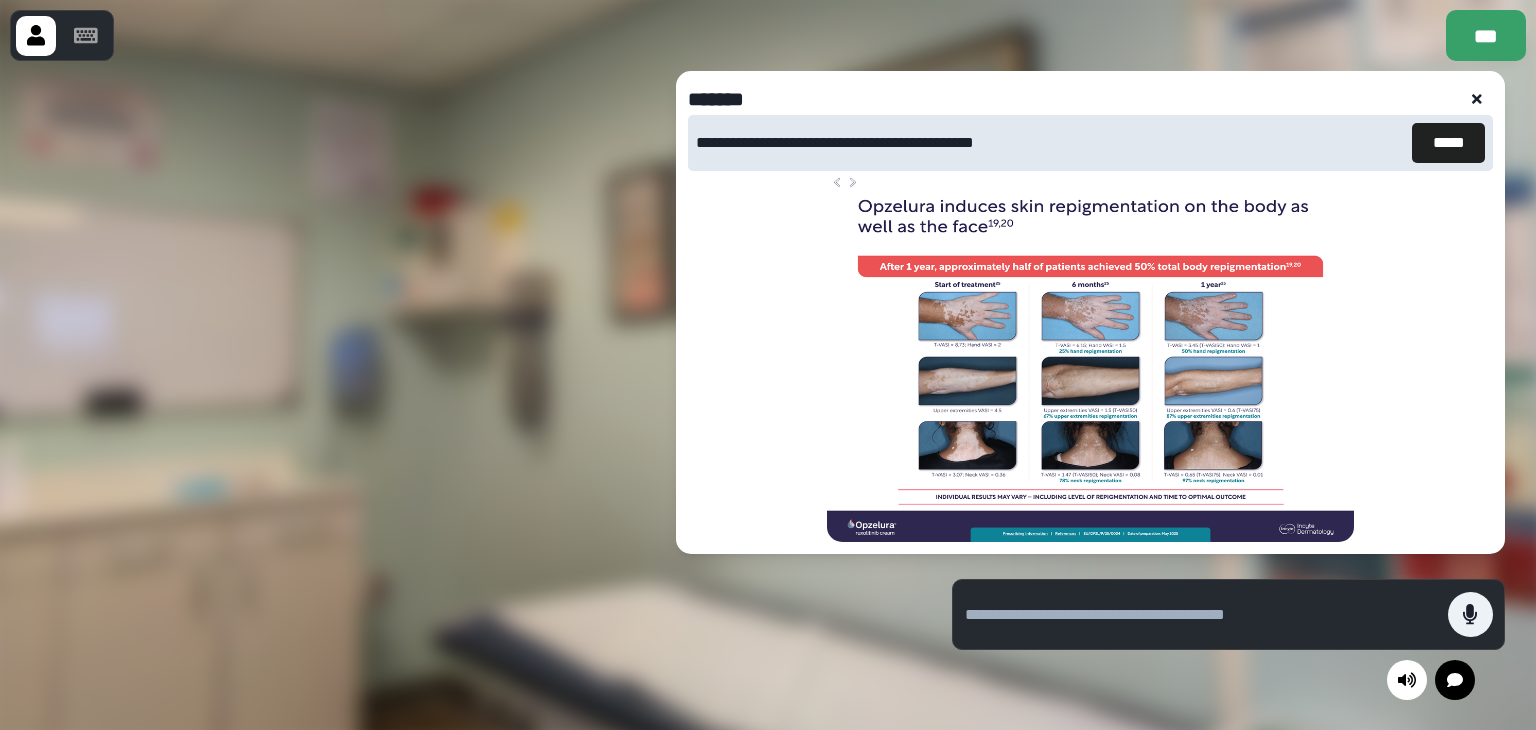 click at bounding box center (461, 395) 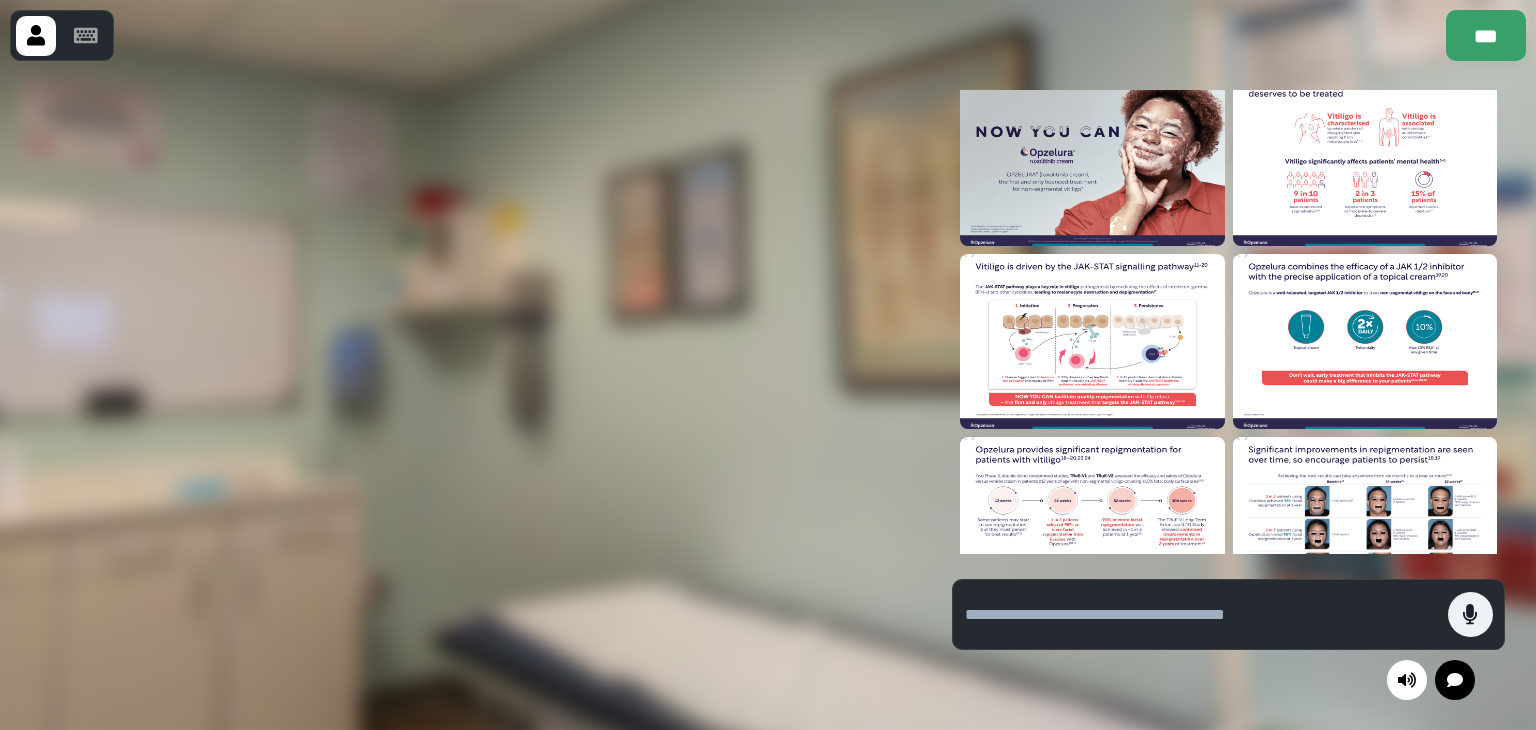 scroll, scrollTop: 0, scrollLeft: 0, axis: both 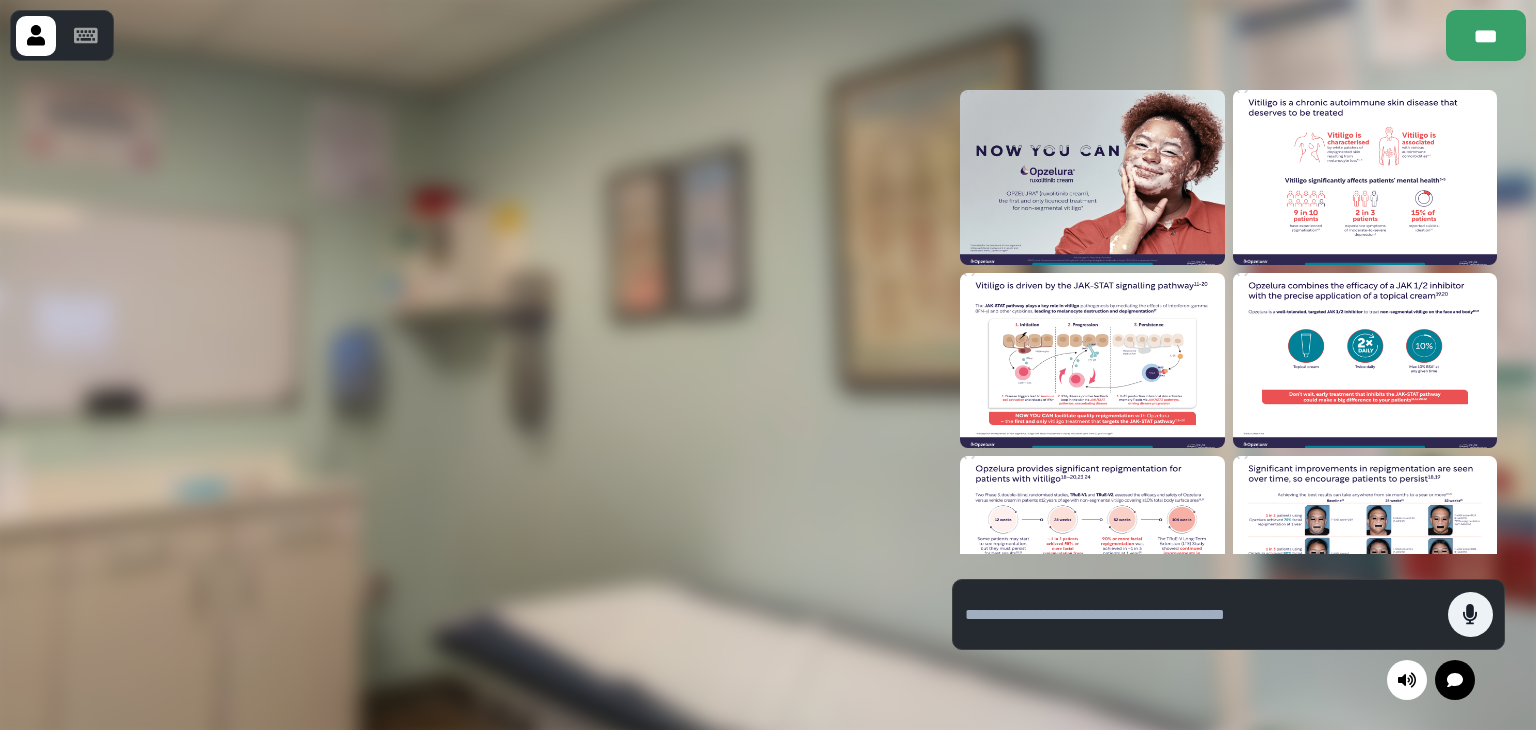 click at bounding box center (1365, 177) 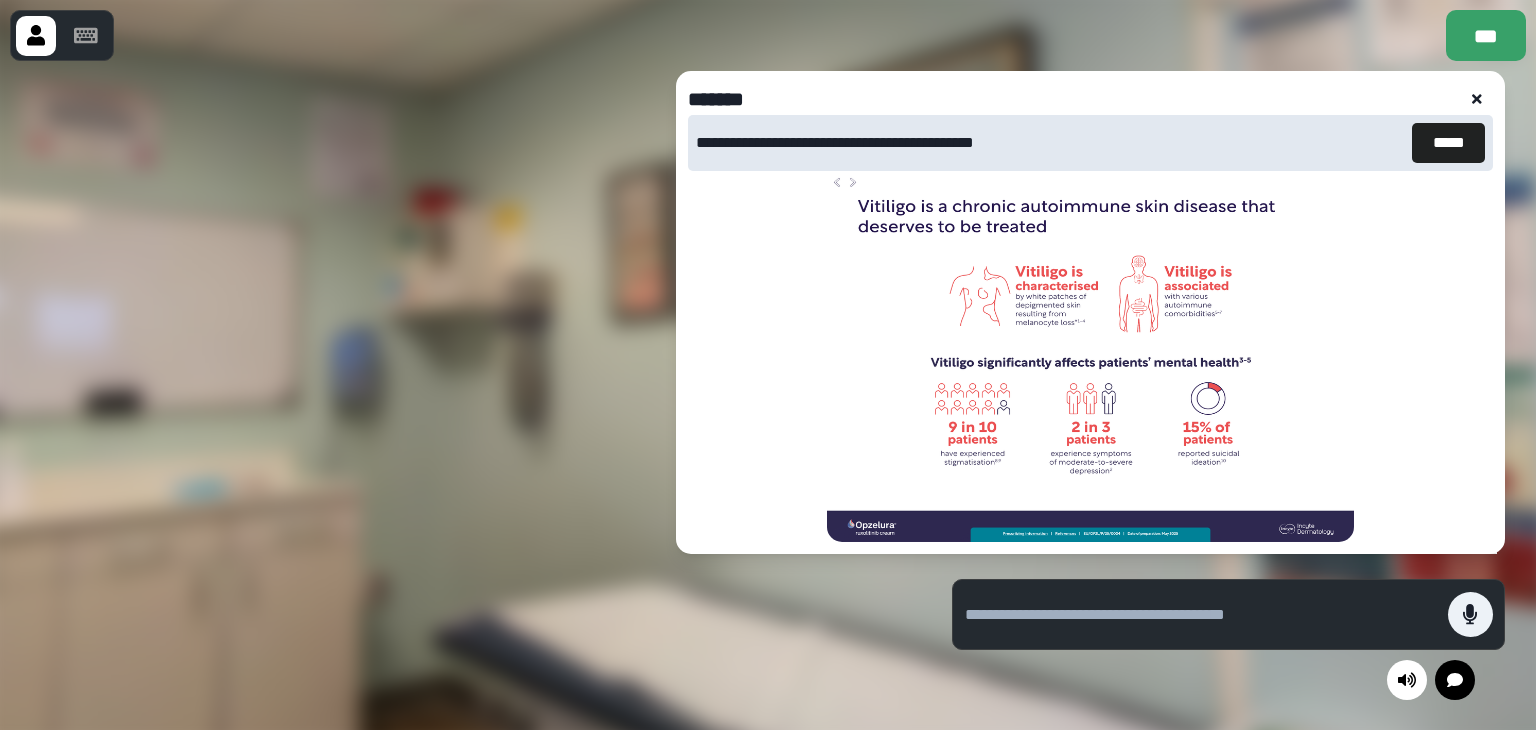 click on "**********" at bounding box center [1229, 365] 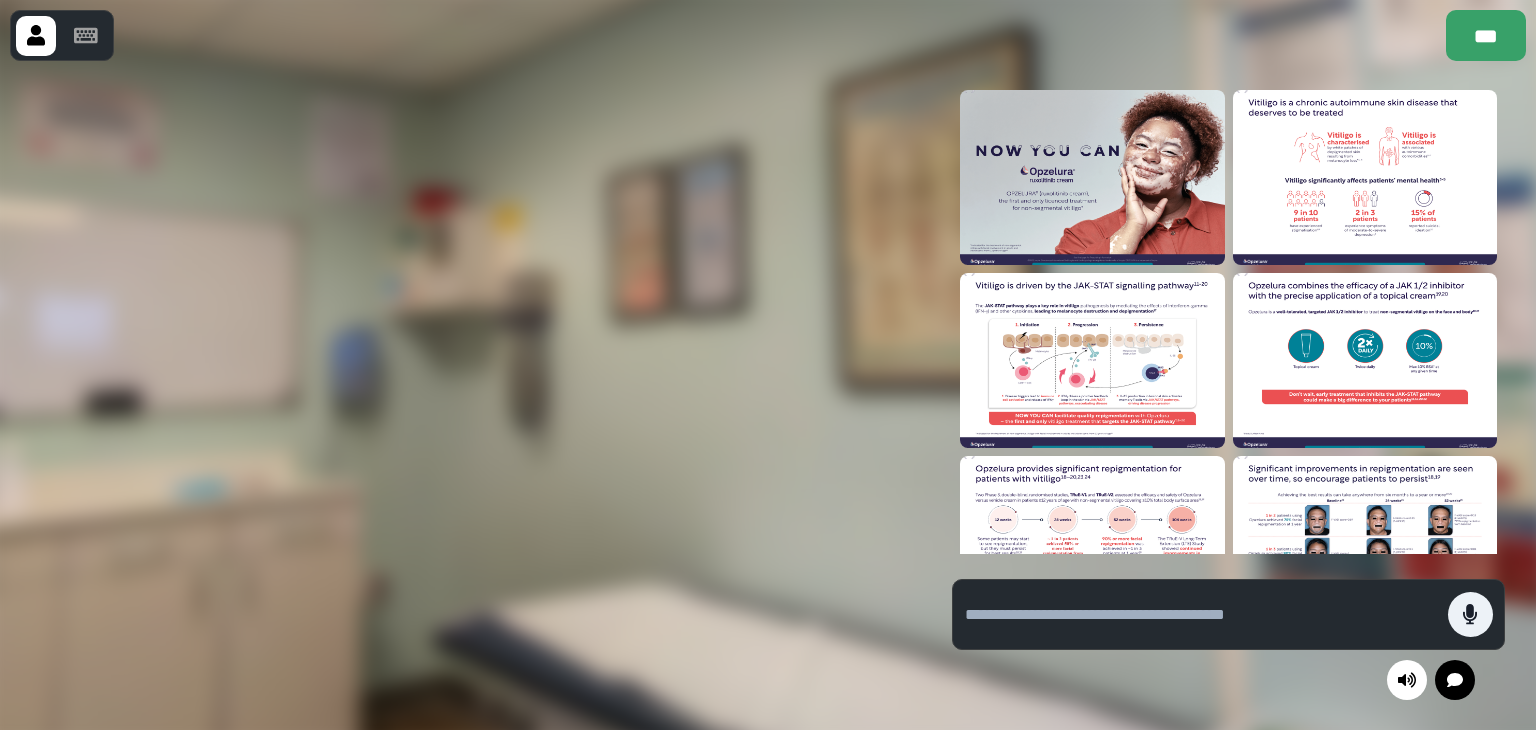click at bounding box center (1092, 360) 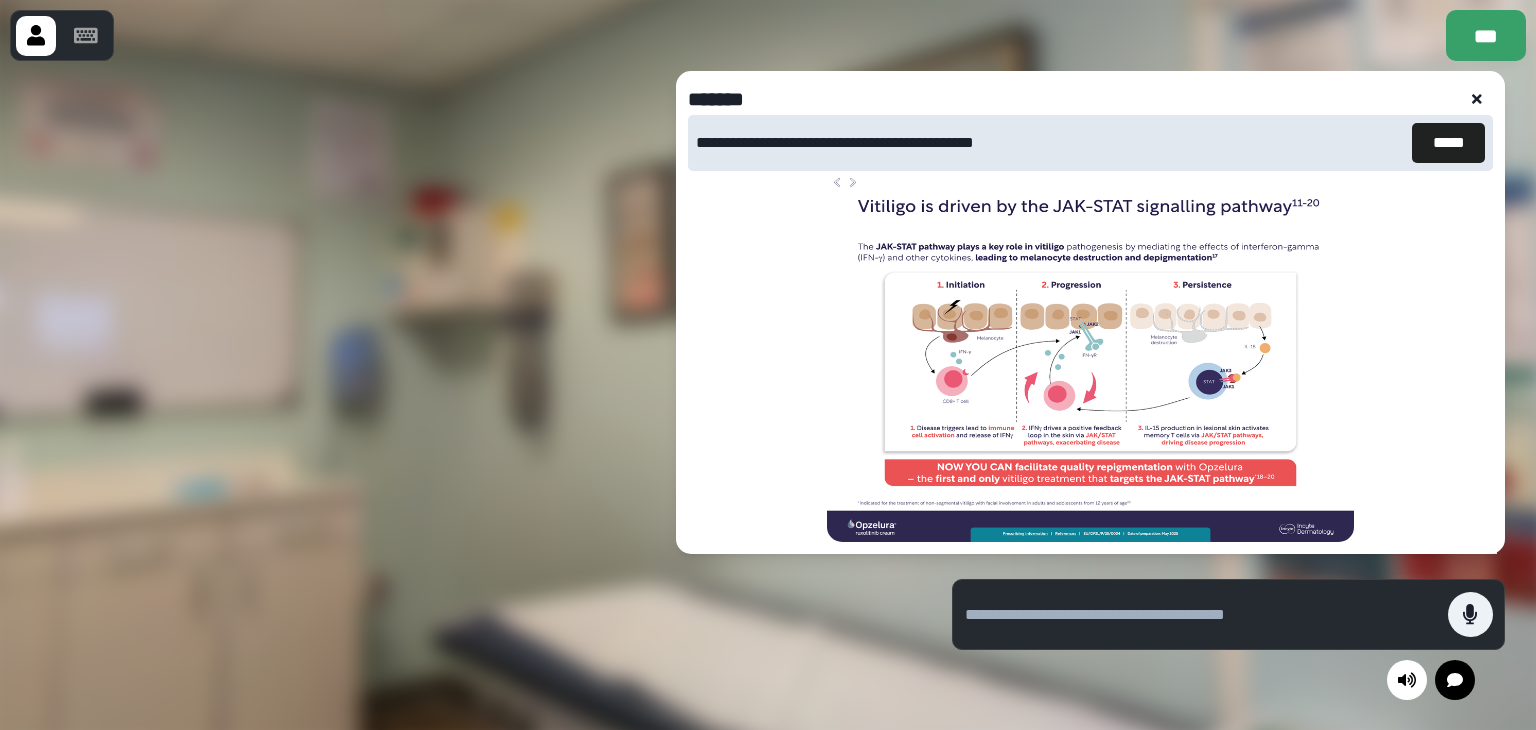 click at bounding box center (1477, 99) 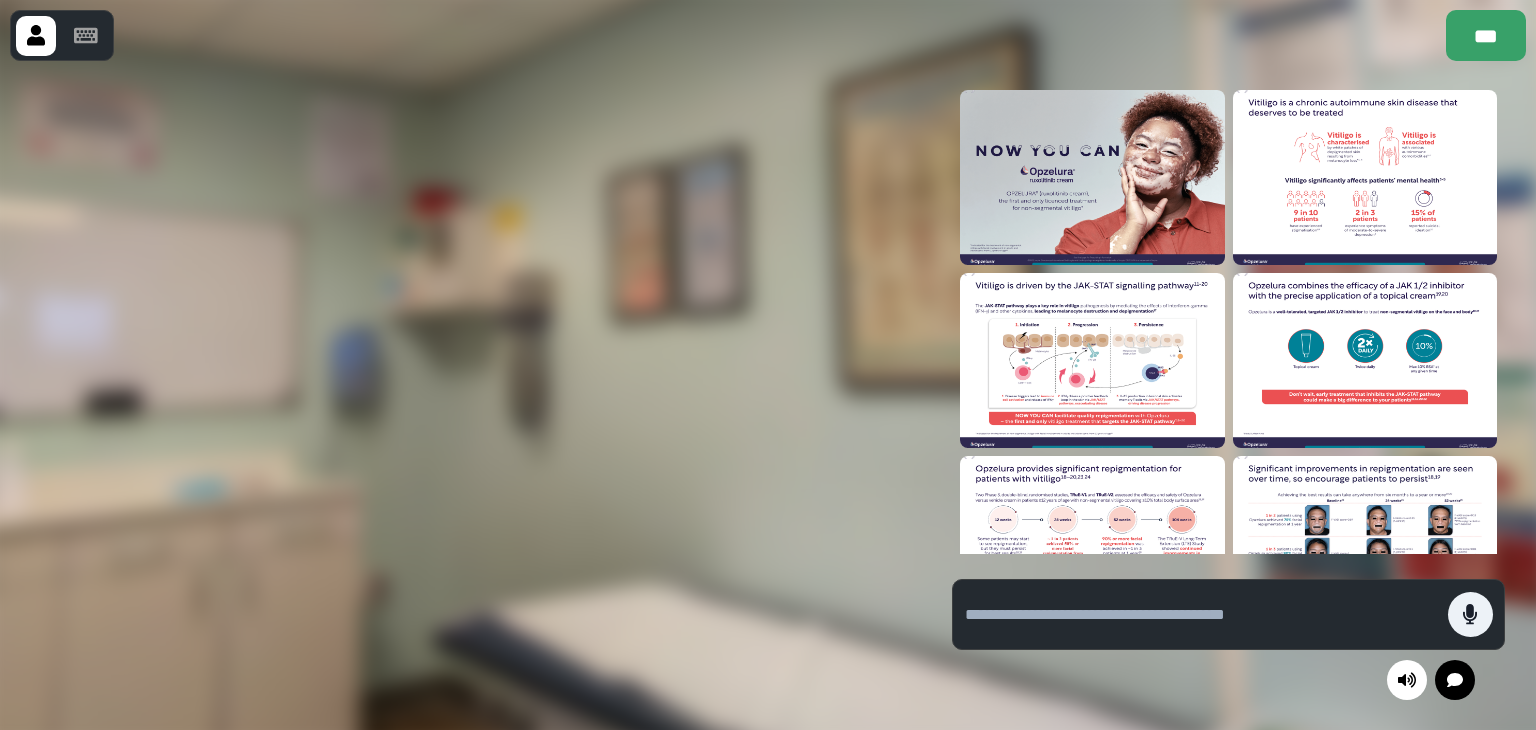 click at bounding box center [1365, 177] 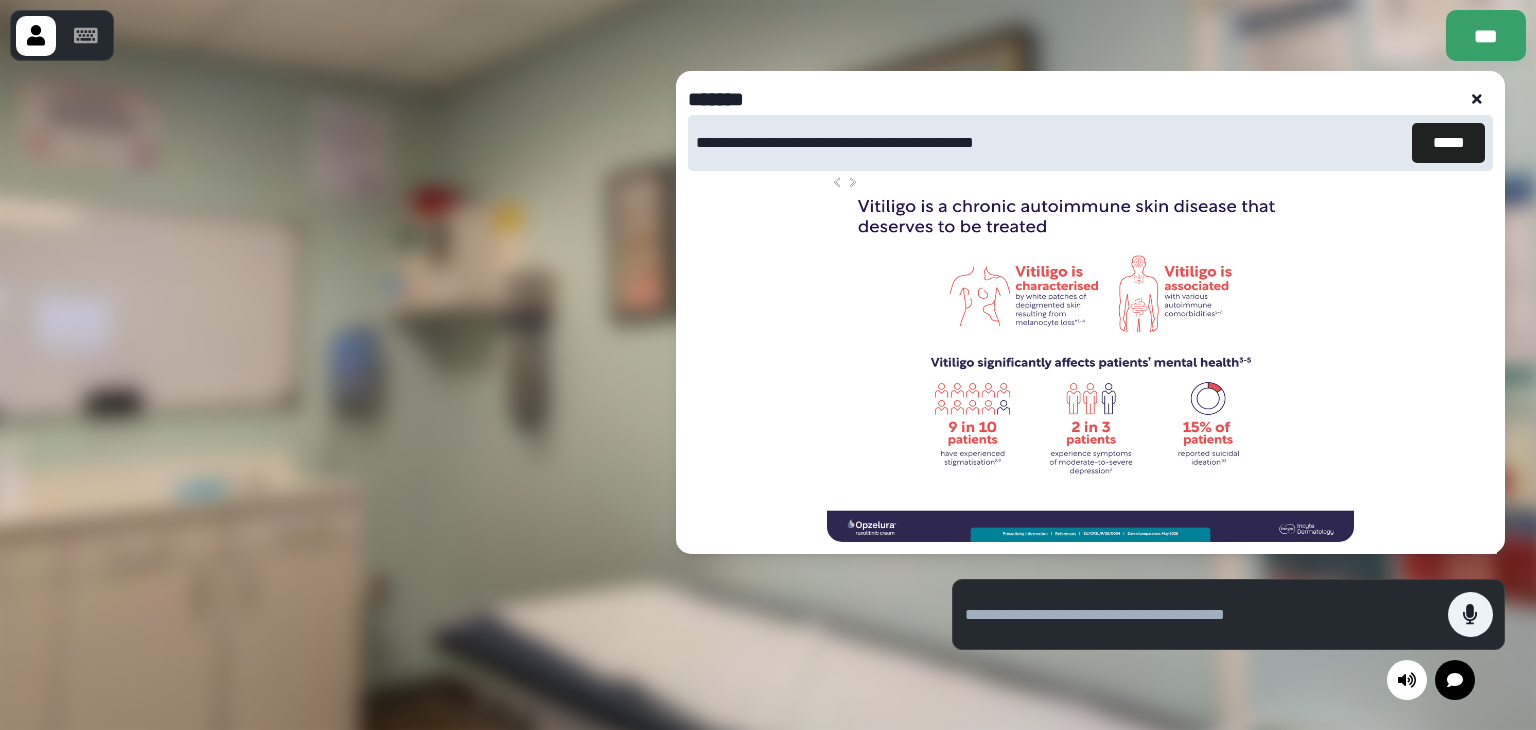 click at bounding box center [1477, 99] 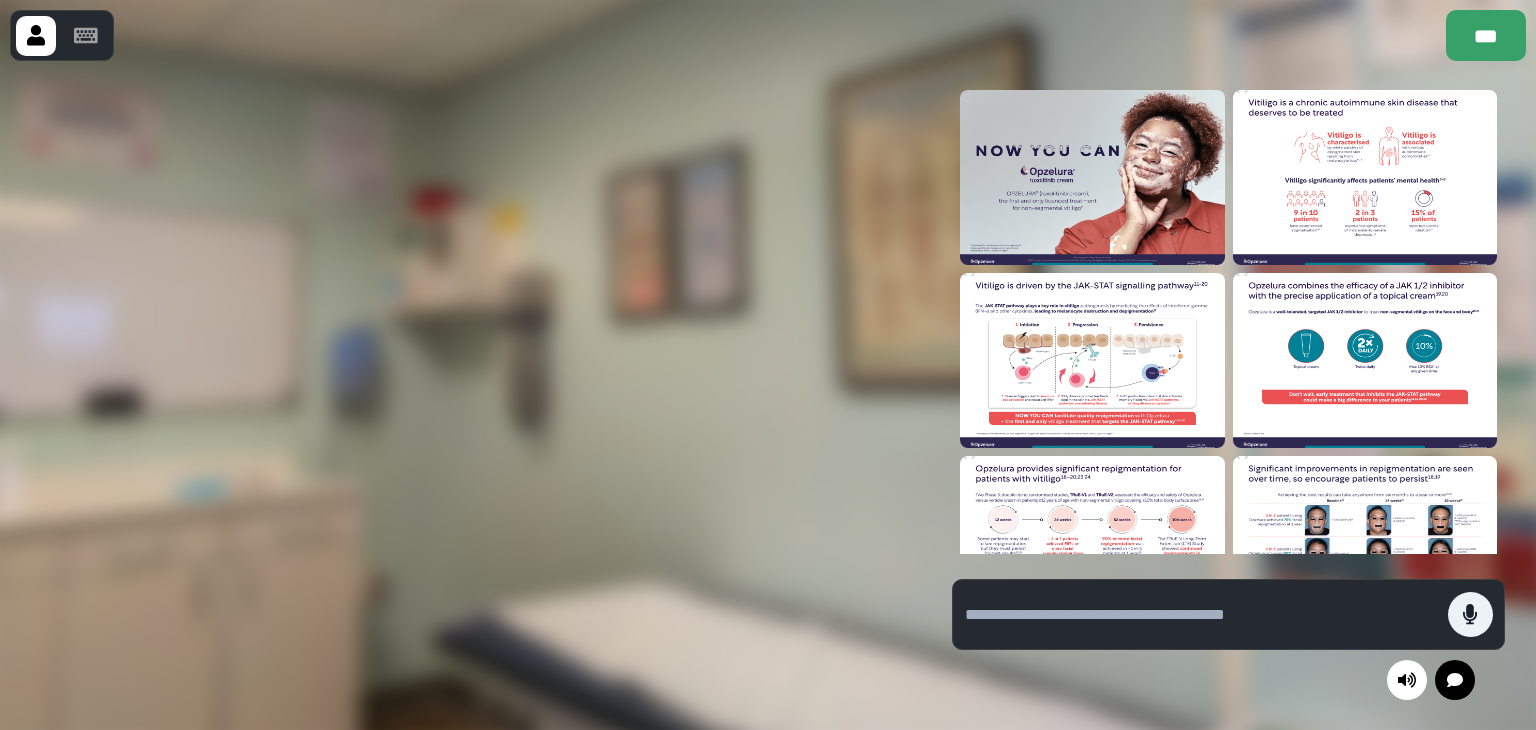 click at bounding box center (1365, 360) 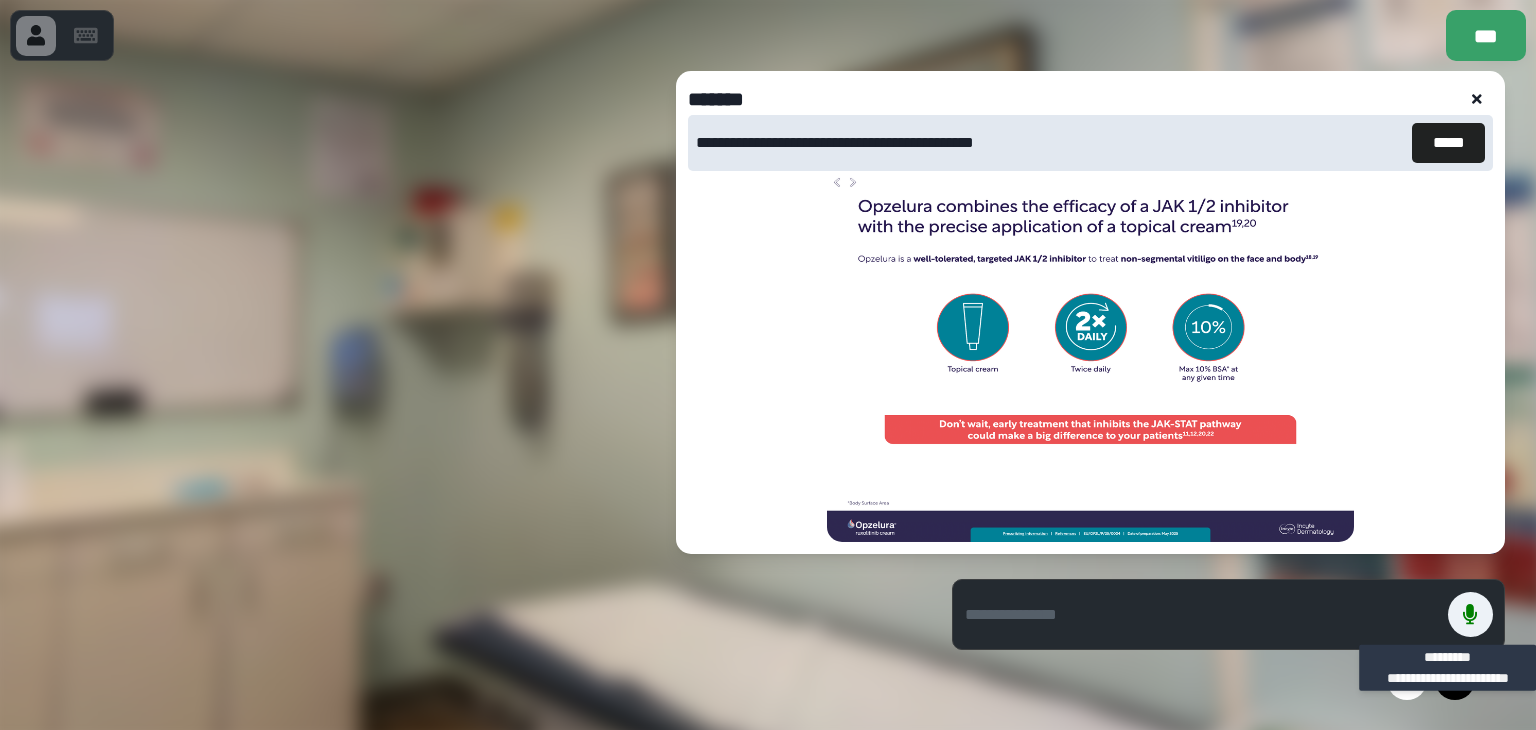 scroll, scrollTop: 443, scrollLeft: 0, axis: vertical 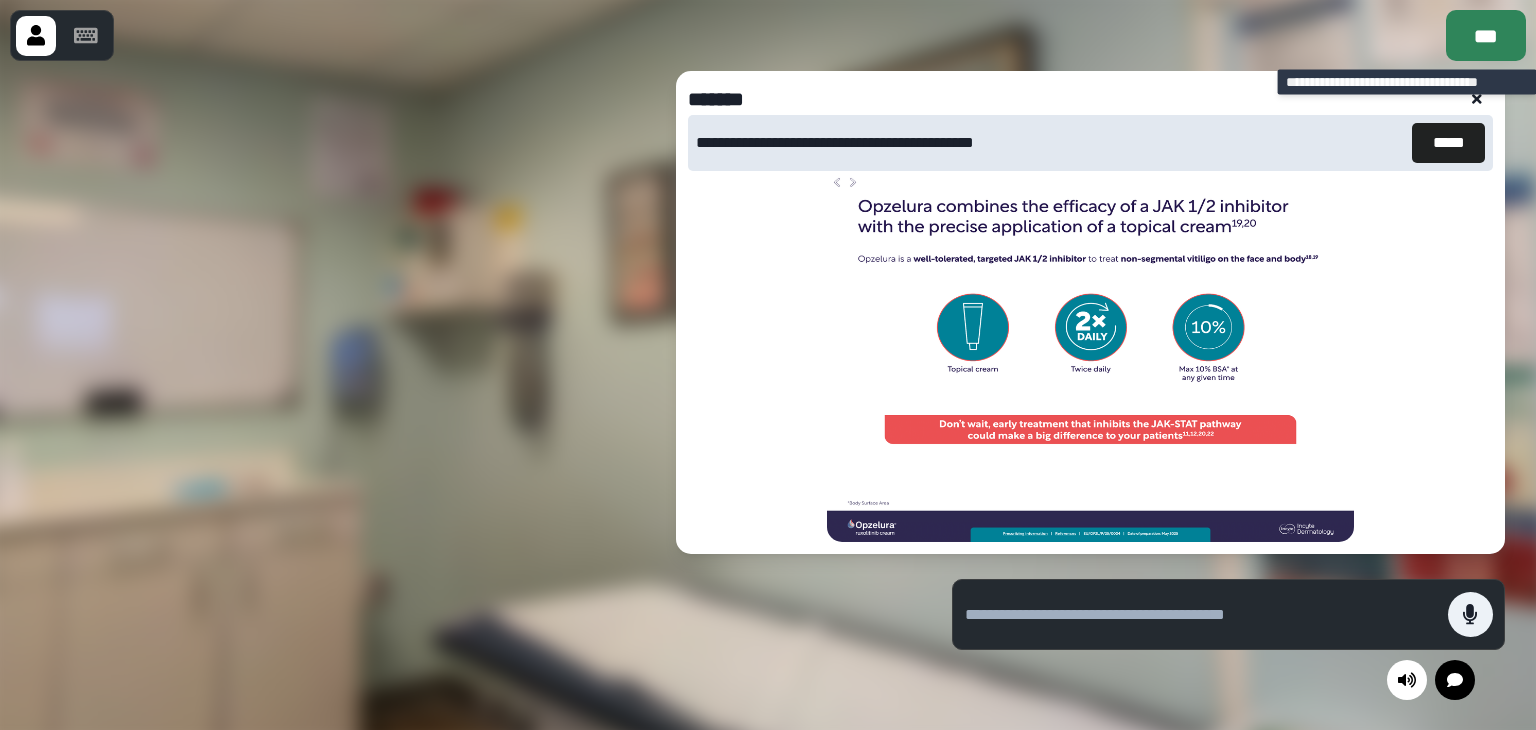 click on "***" at bounding box center (1486, 35) 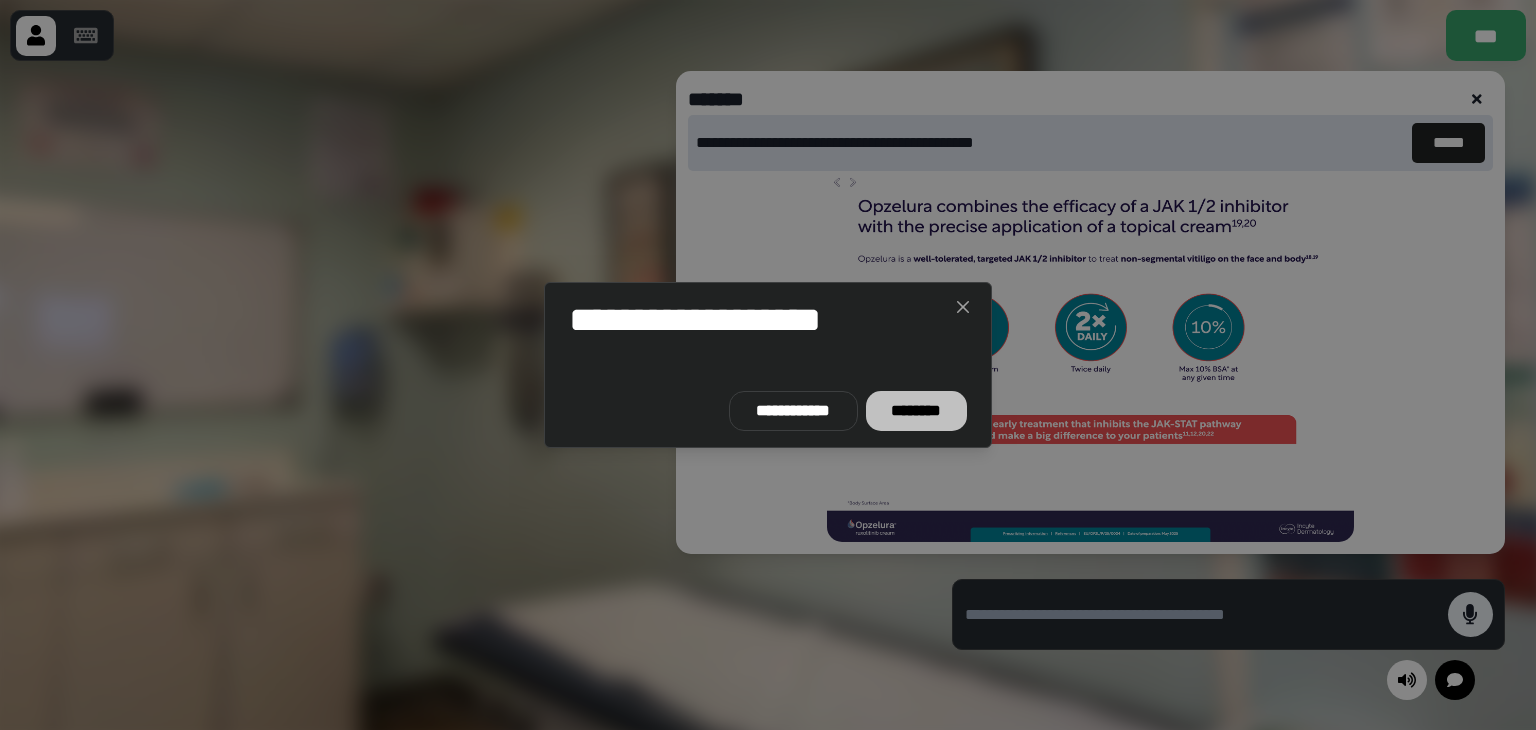 click on "********" at bounding box center [916, 411] 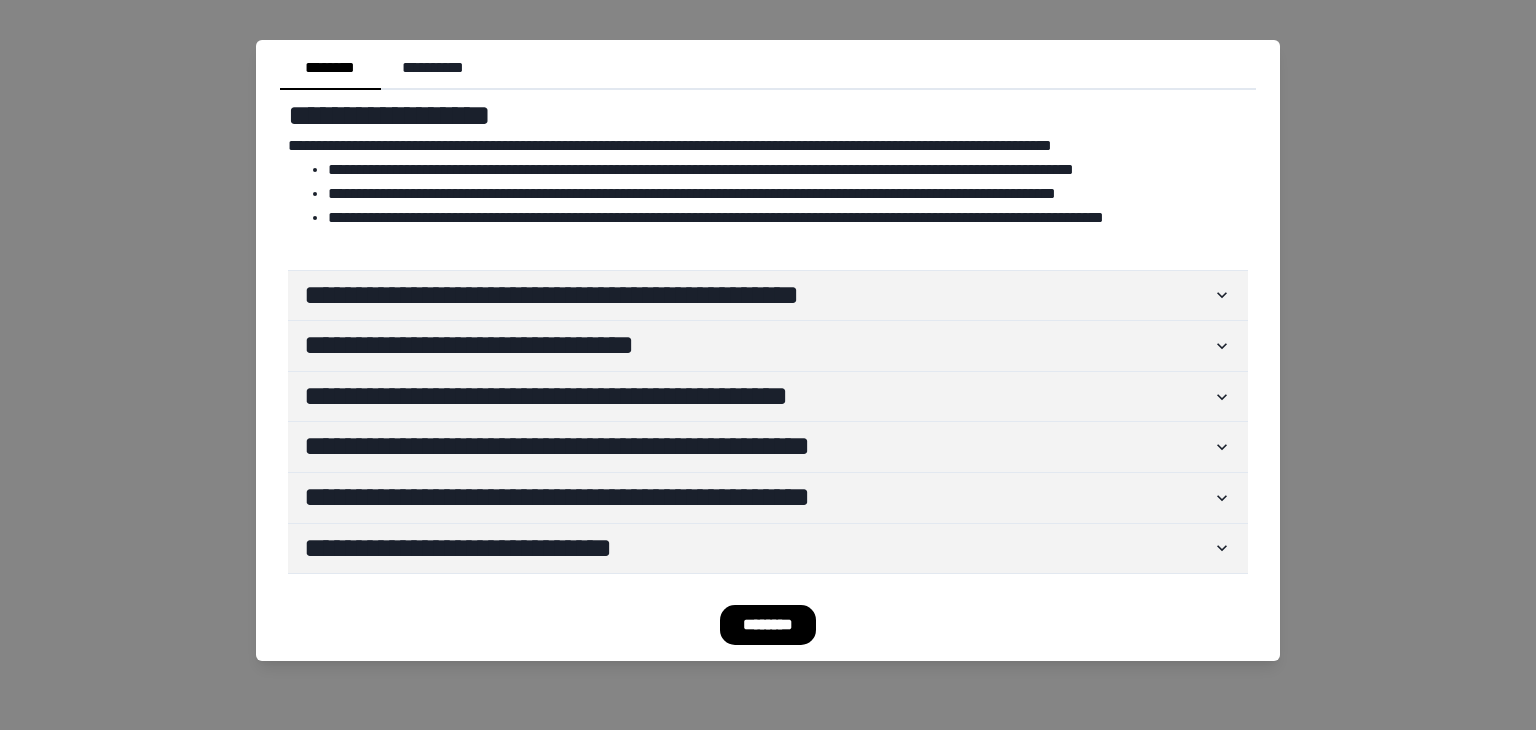 click on "**********" at bounding box center (768, 365) 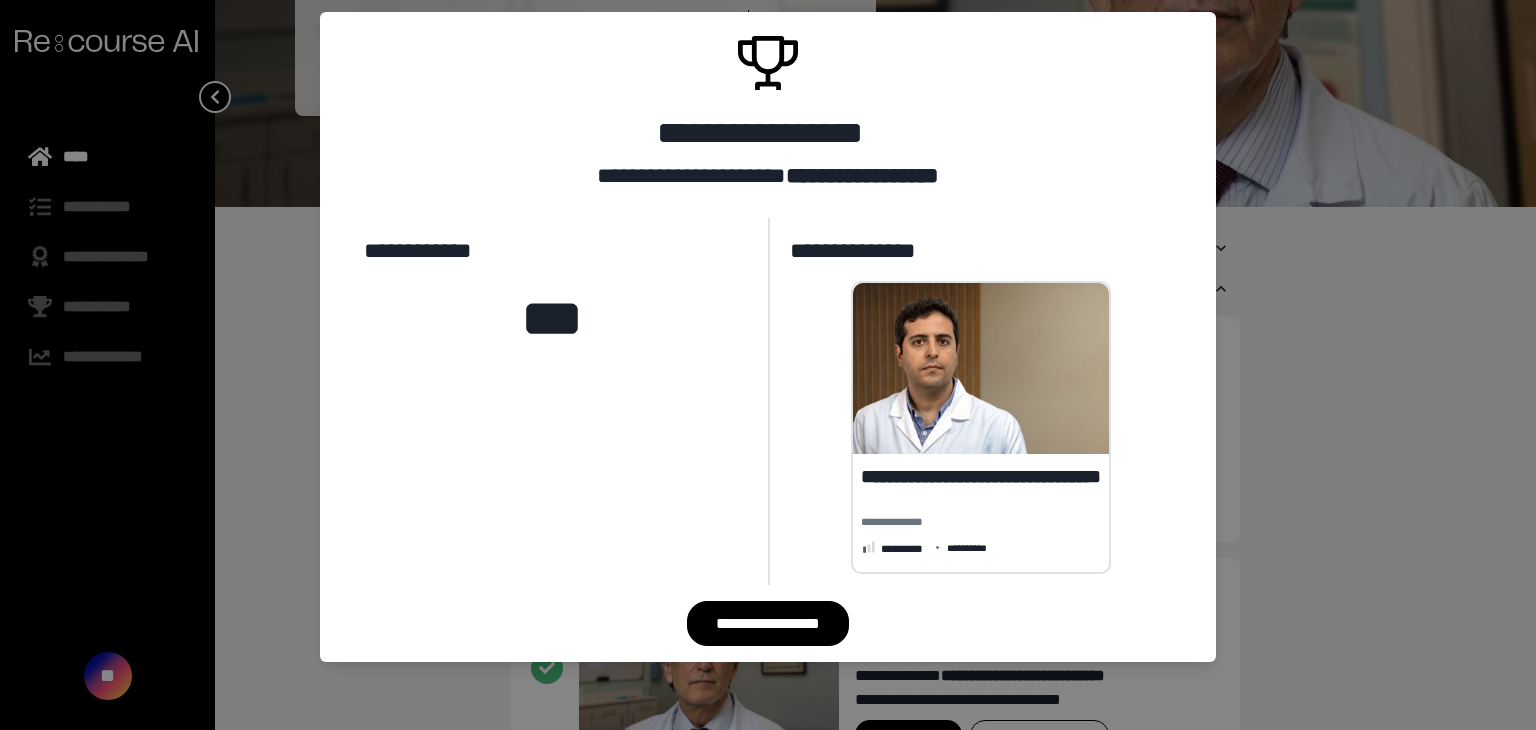 click on "**********" at bounding box center (768, 365) 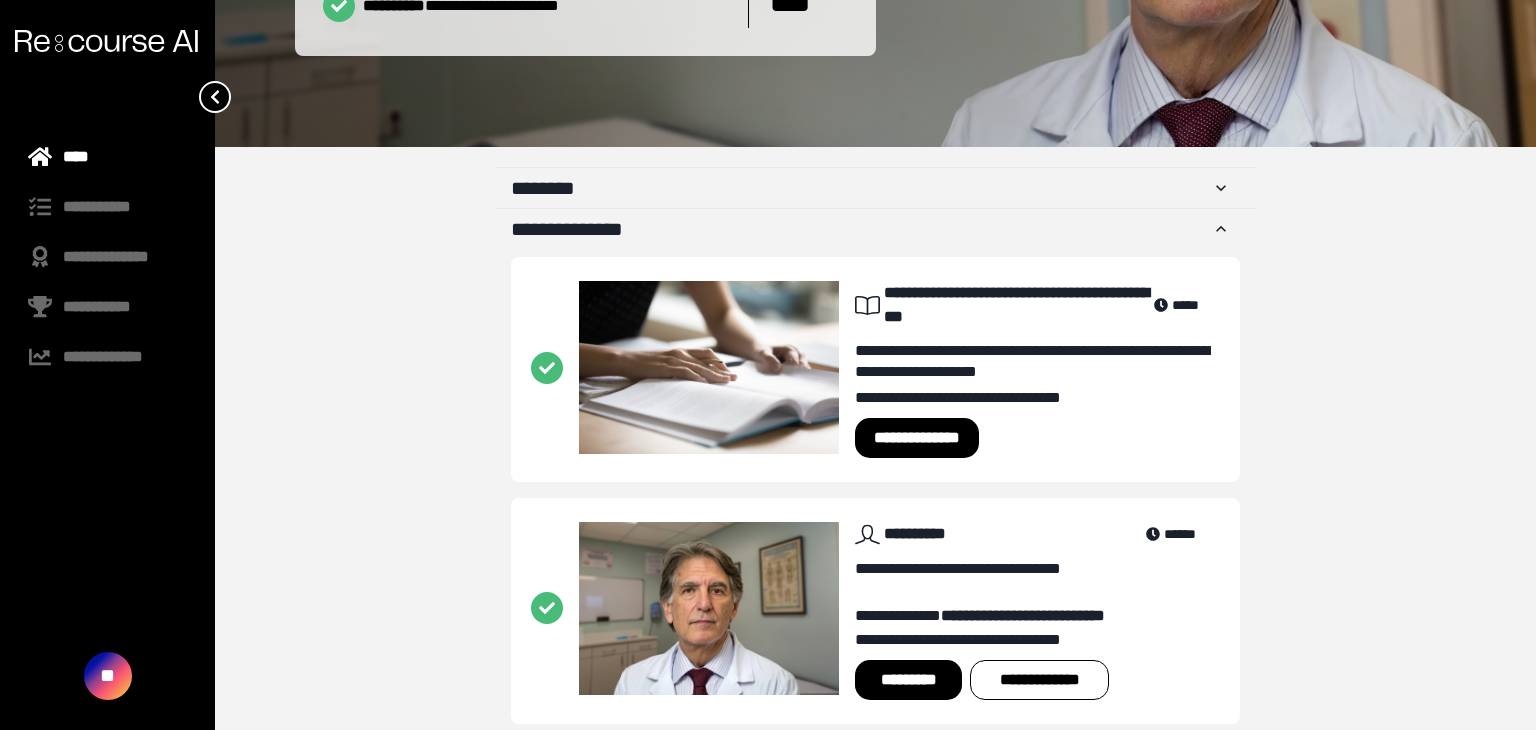 scroll, scrollTop: 362, scrollLeft: 0, axis: vertical 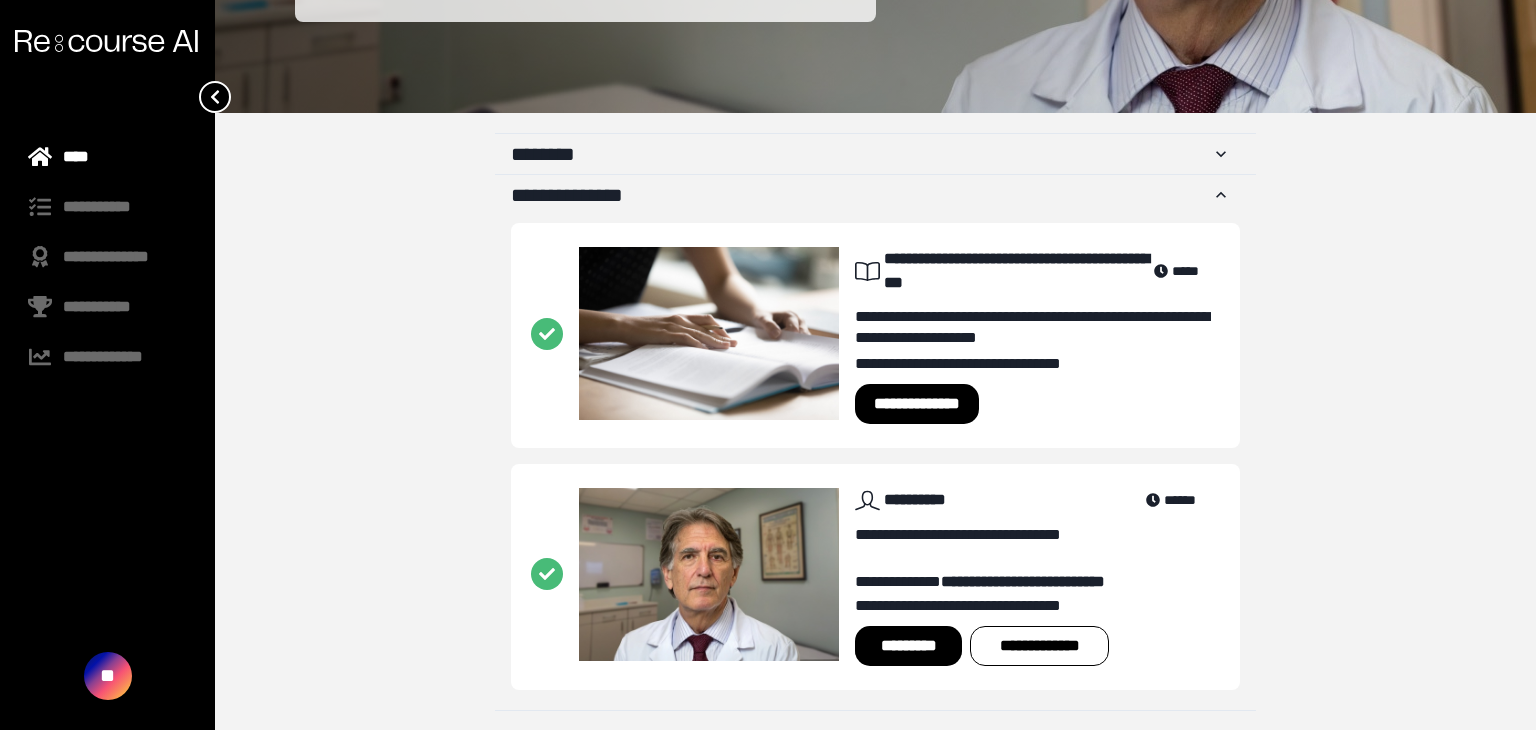 click on "*********" at bounding box center (908, 646) 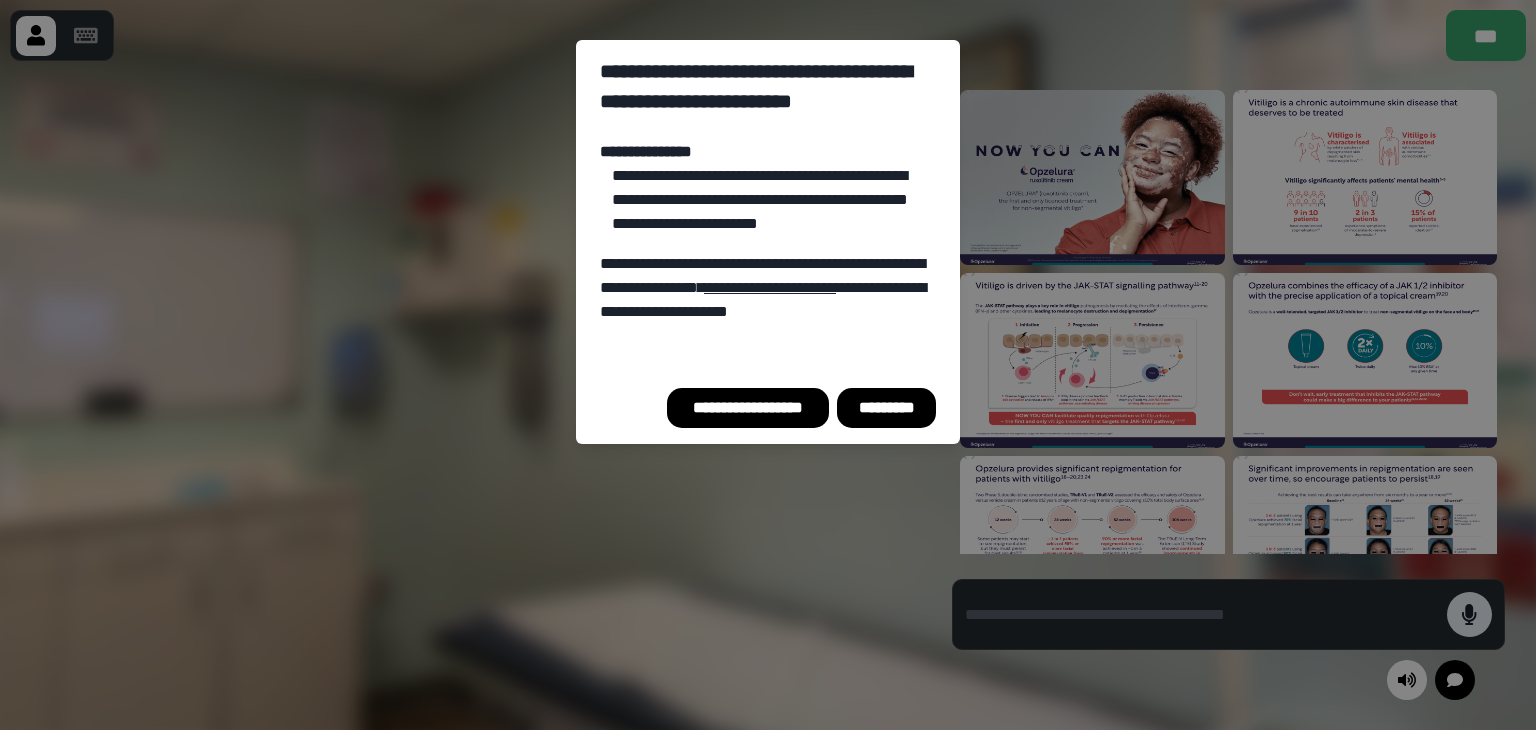 click on "*********" at bounding box center [886, 408] 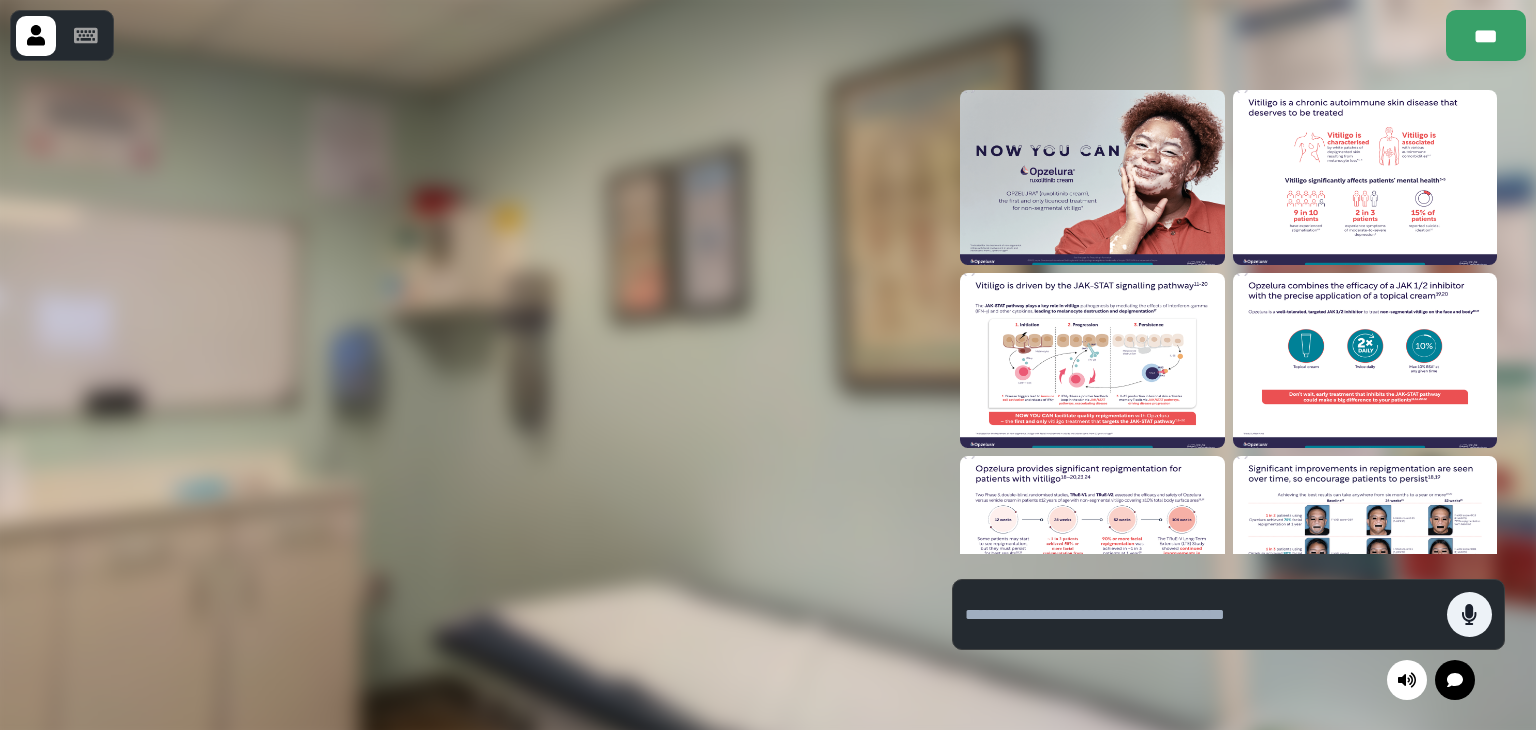 click at bounding box center (1092, 543) 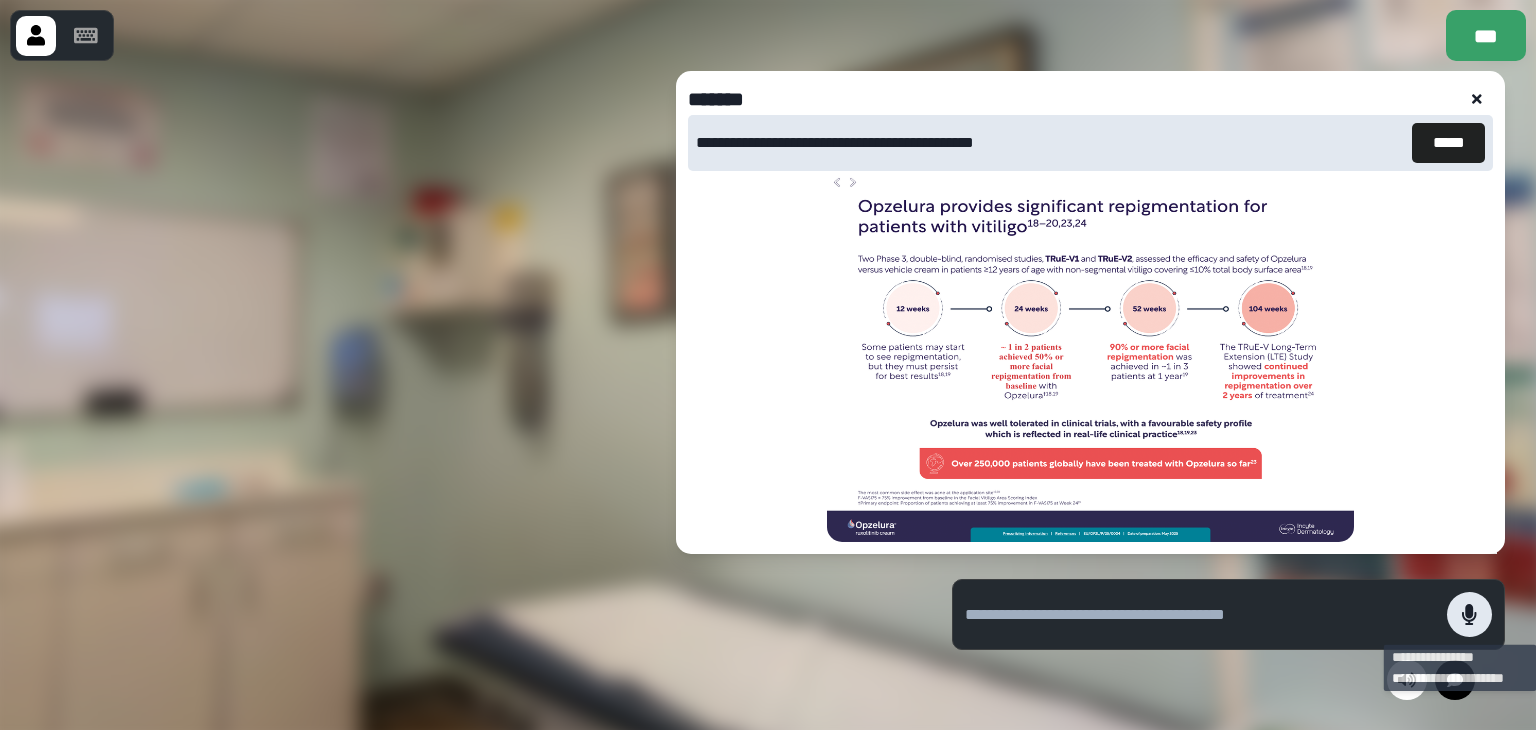 click 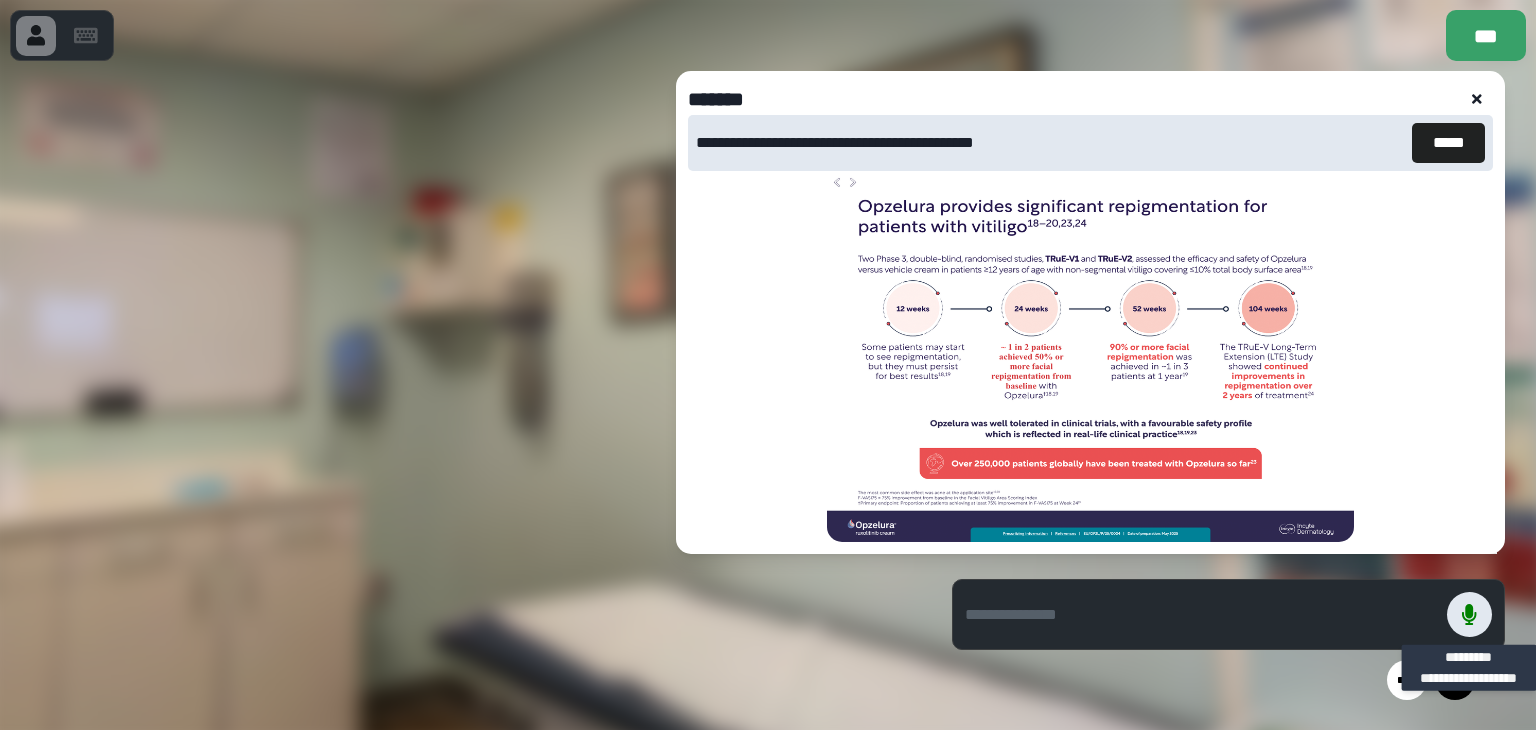 click 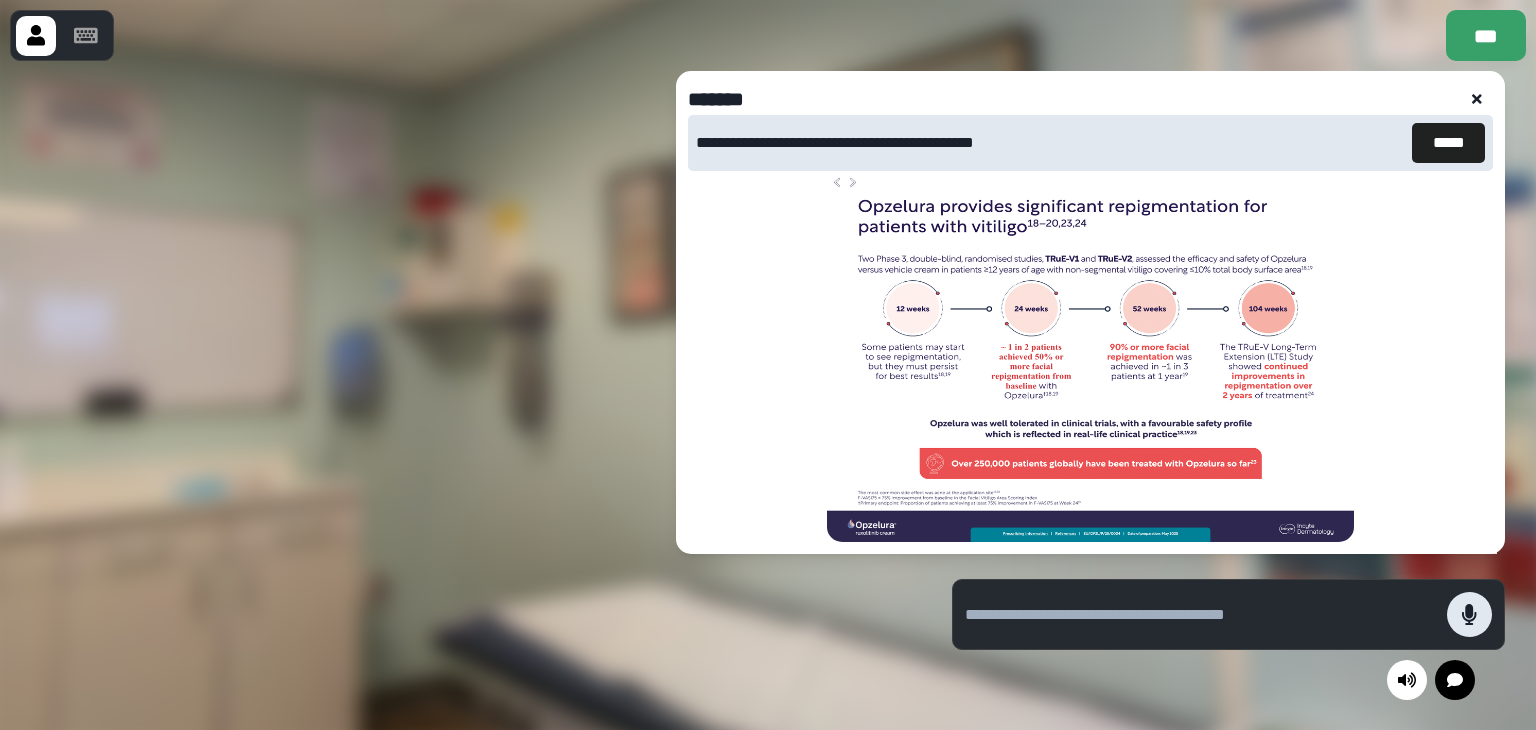 click 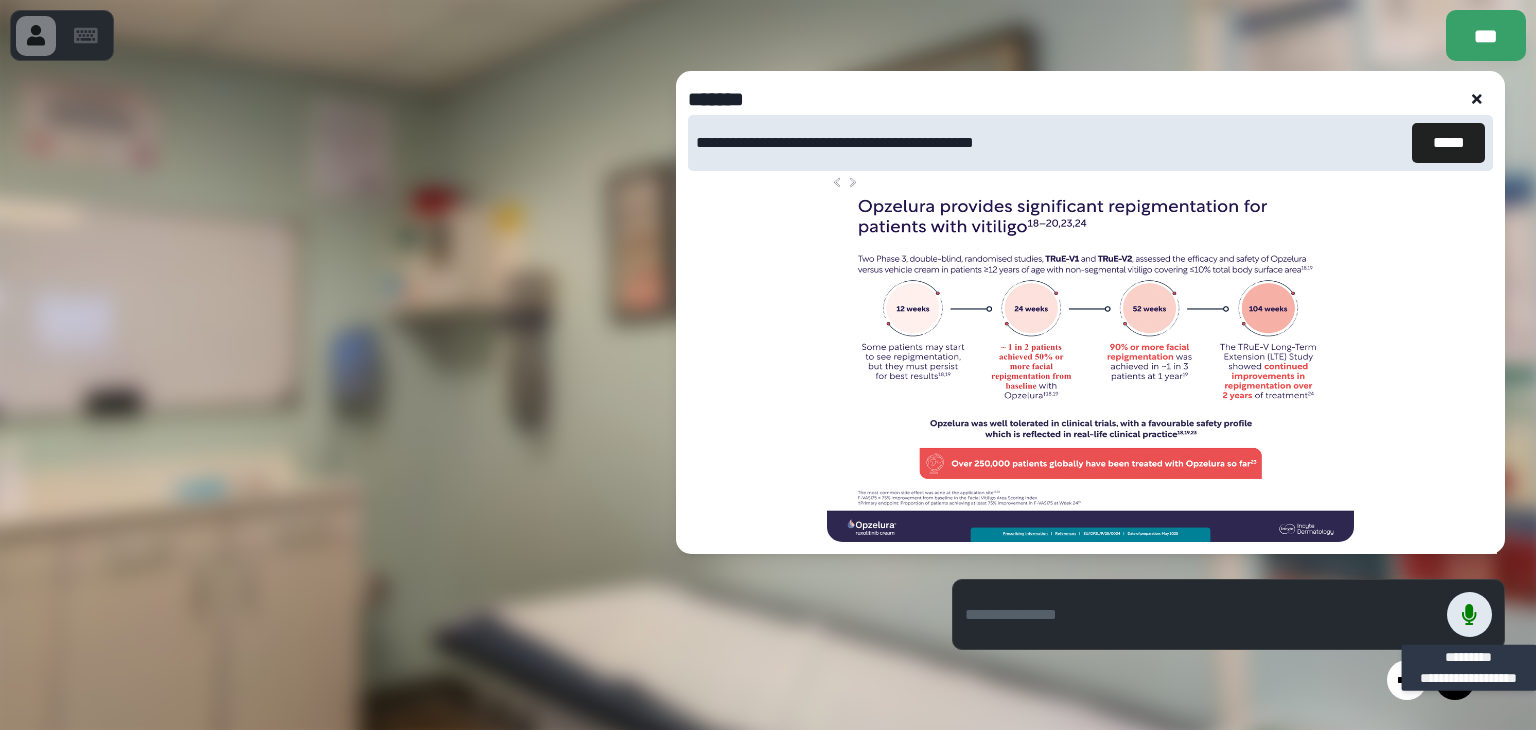 click 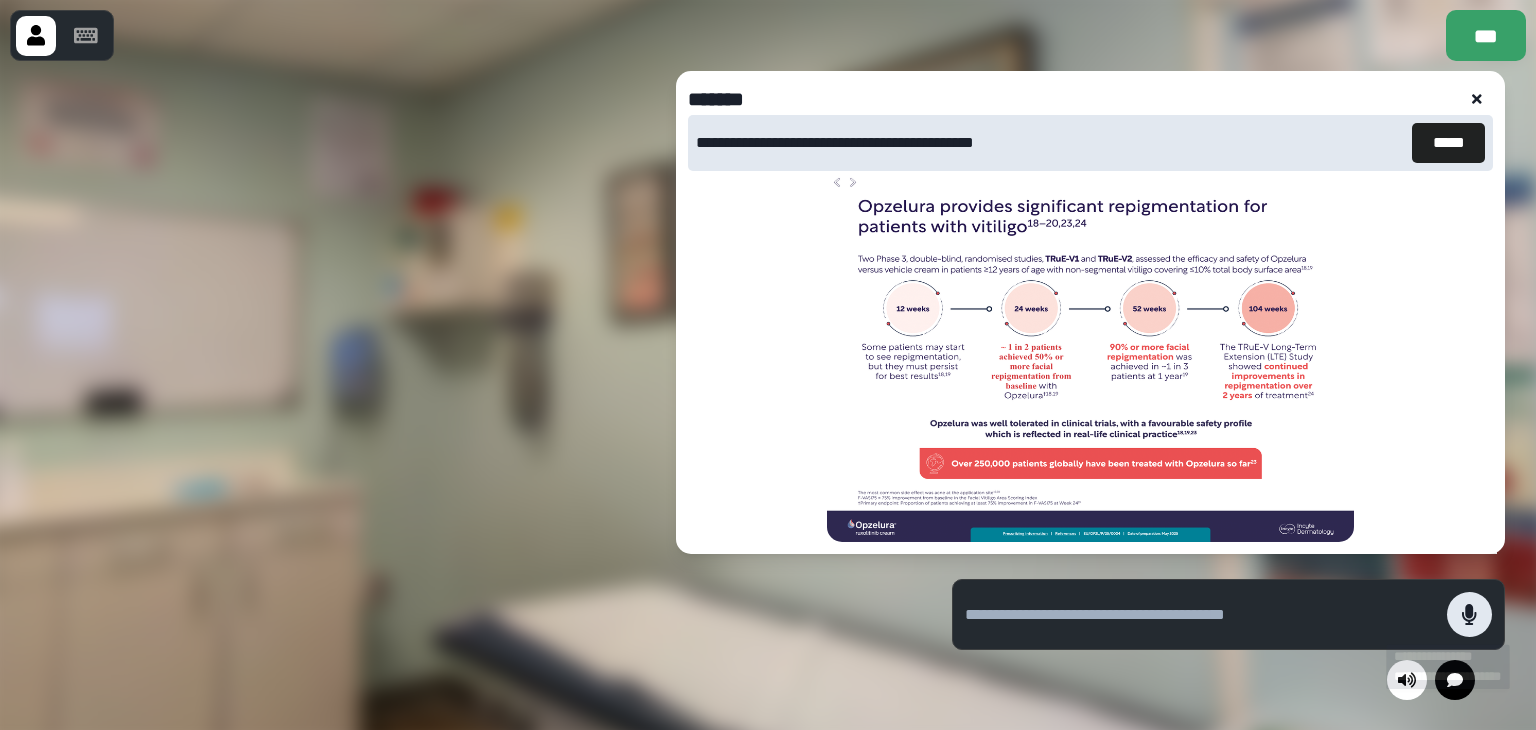 click at bounding box center (1469, 614) 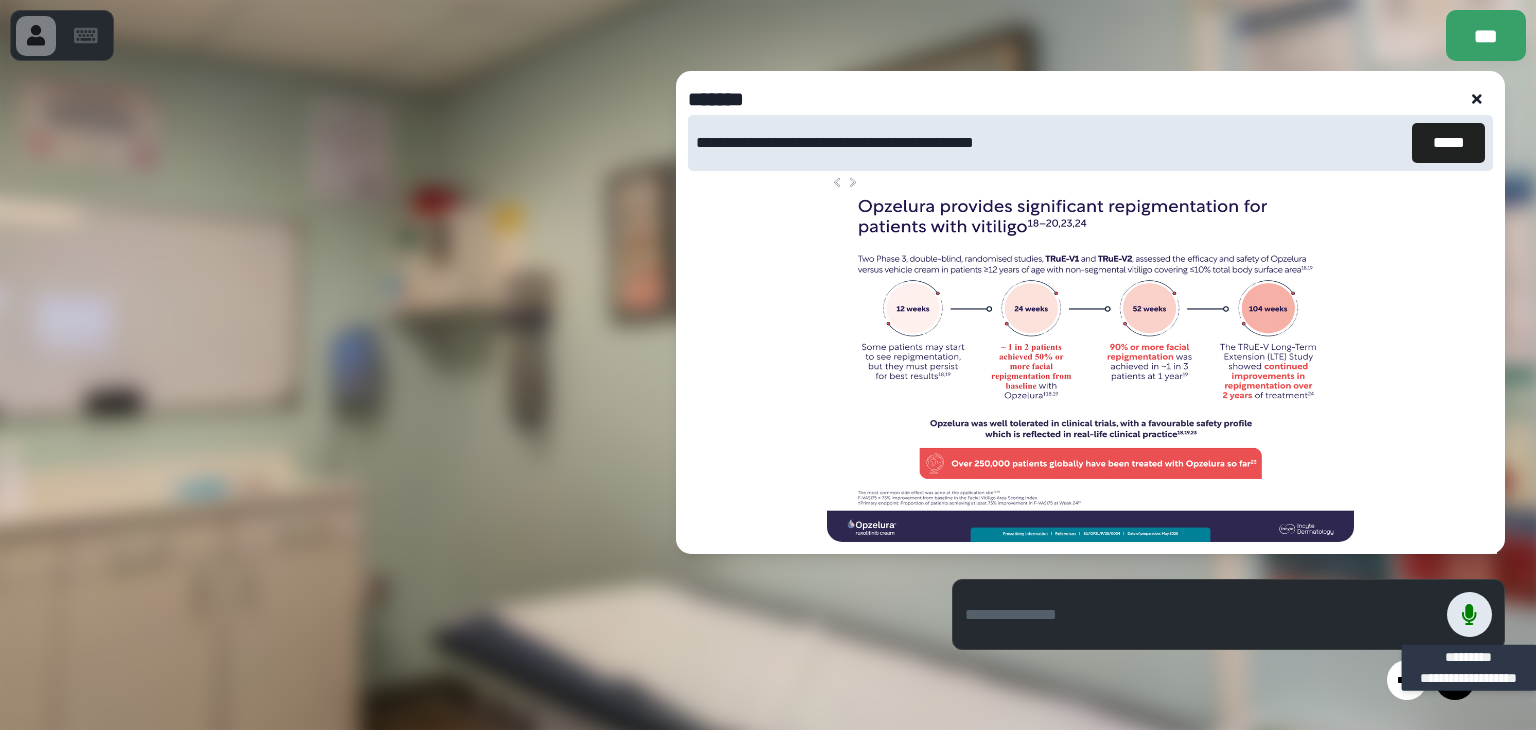 click at bounding box center [1469, 614] 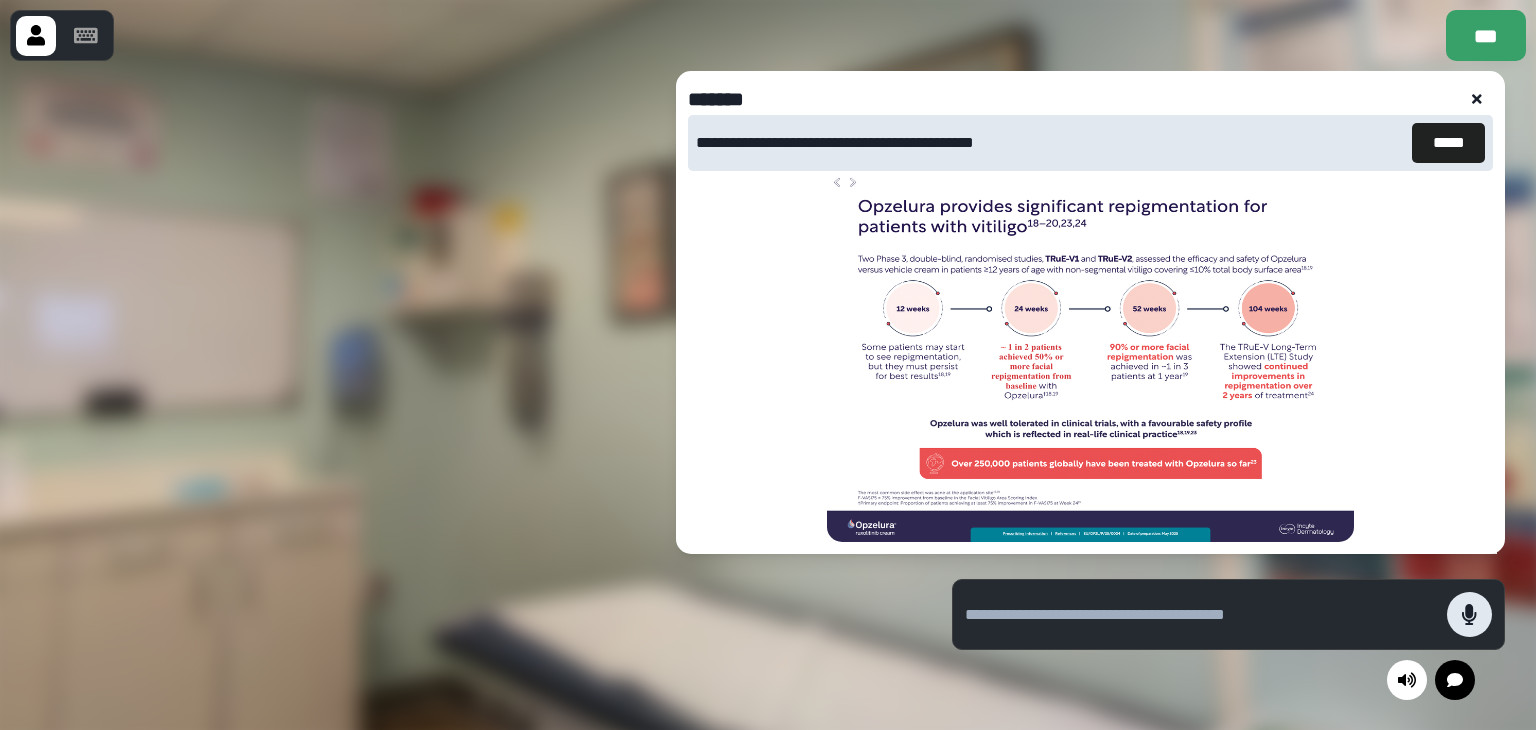 click at bounding box center [1469, 614] 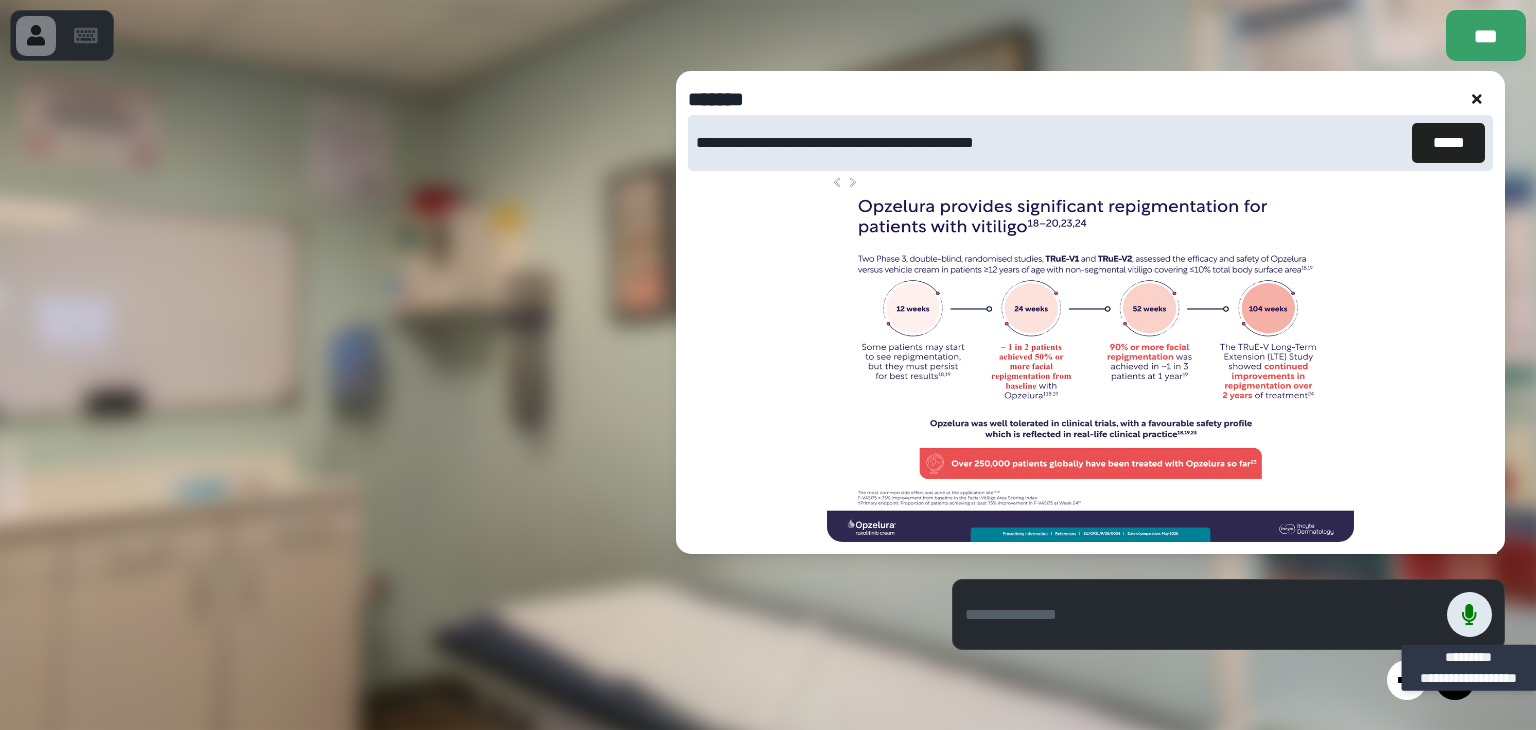 click at bounding box center [1469, 614] 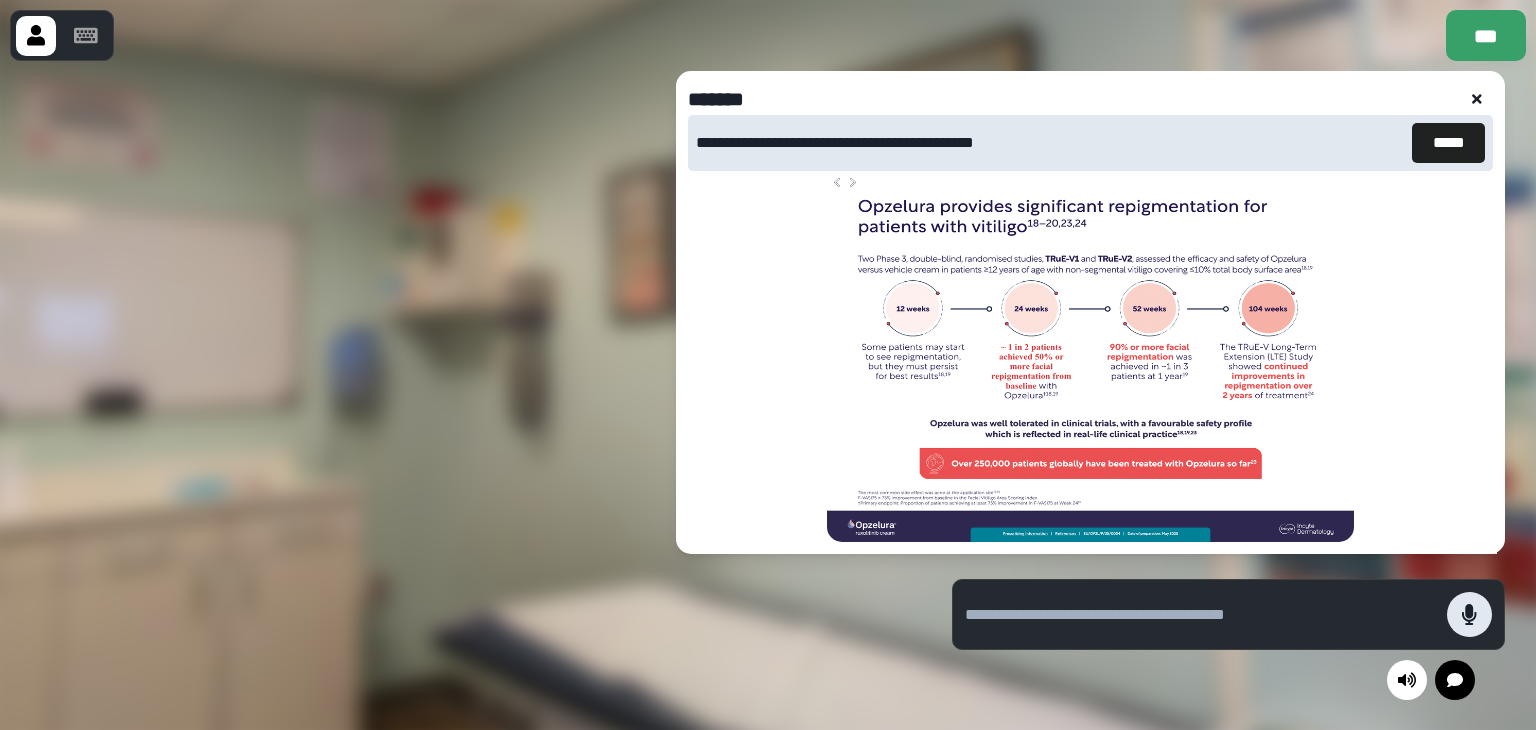 click at bounding box center [1469, 614] 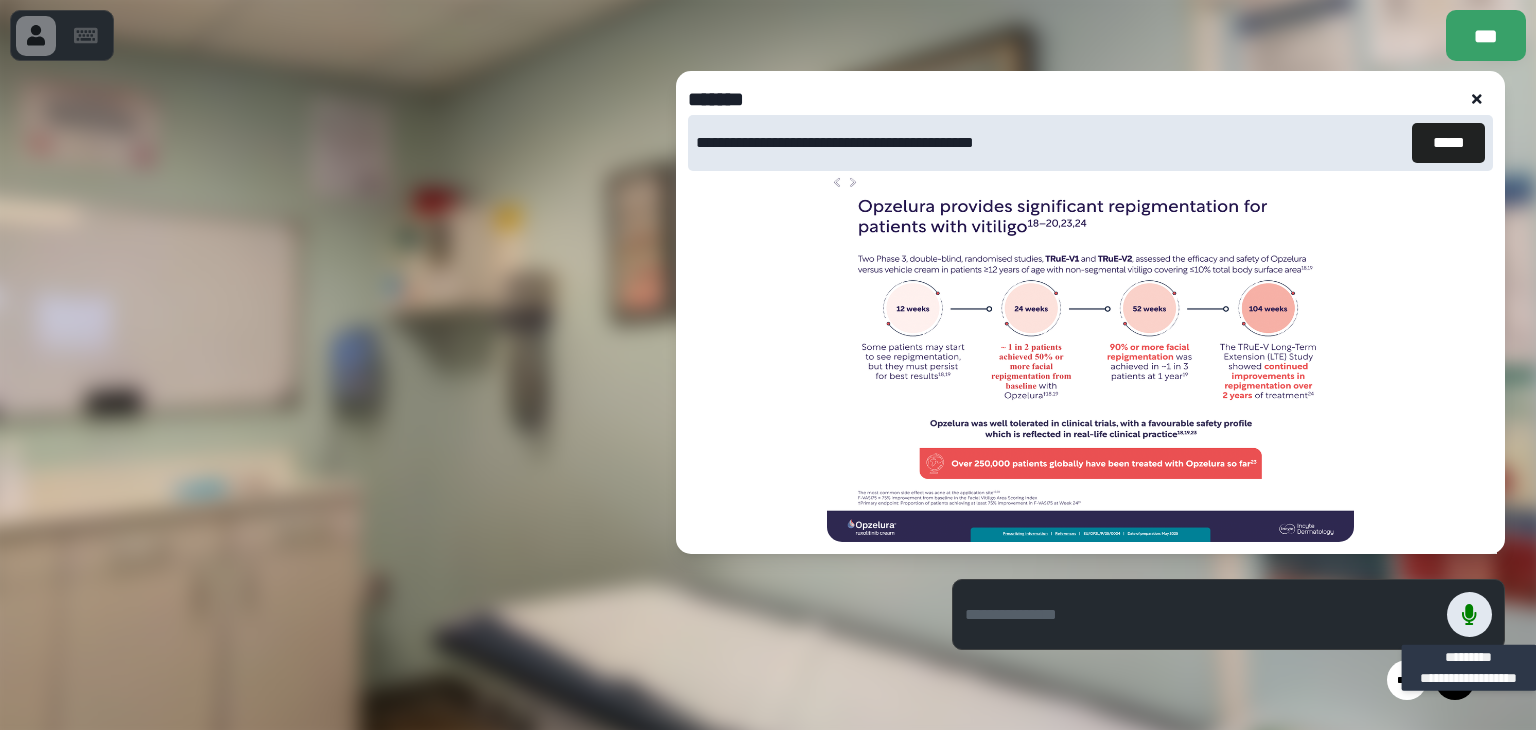 click at bounding box center (1469, 614) 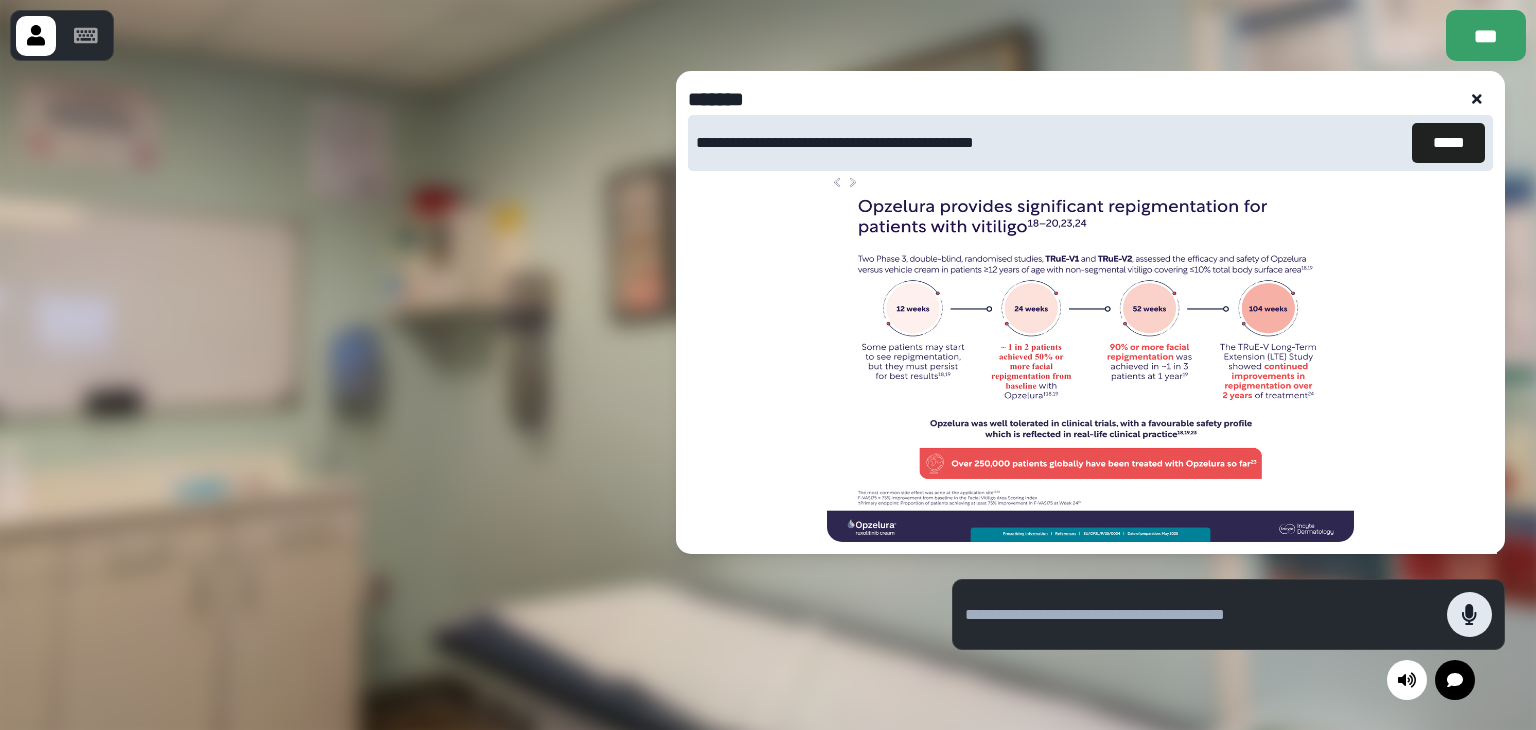 click at bounding box center [1469, 614] 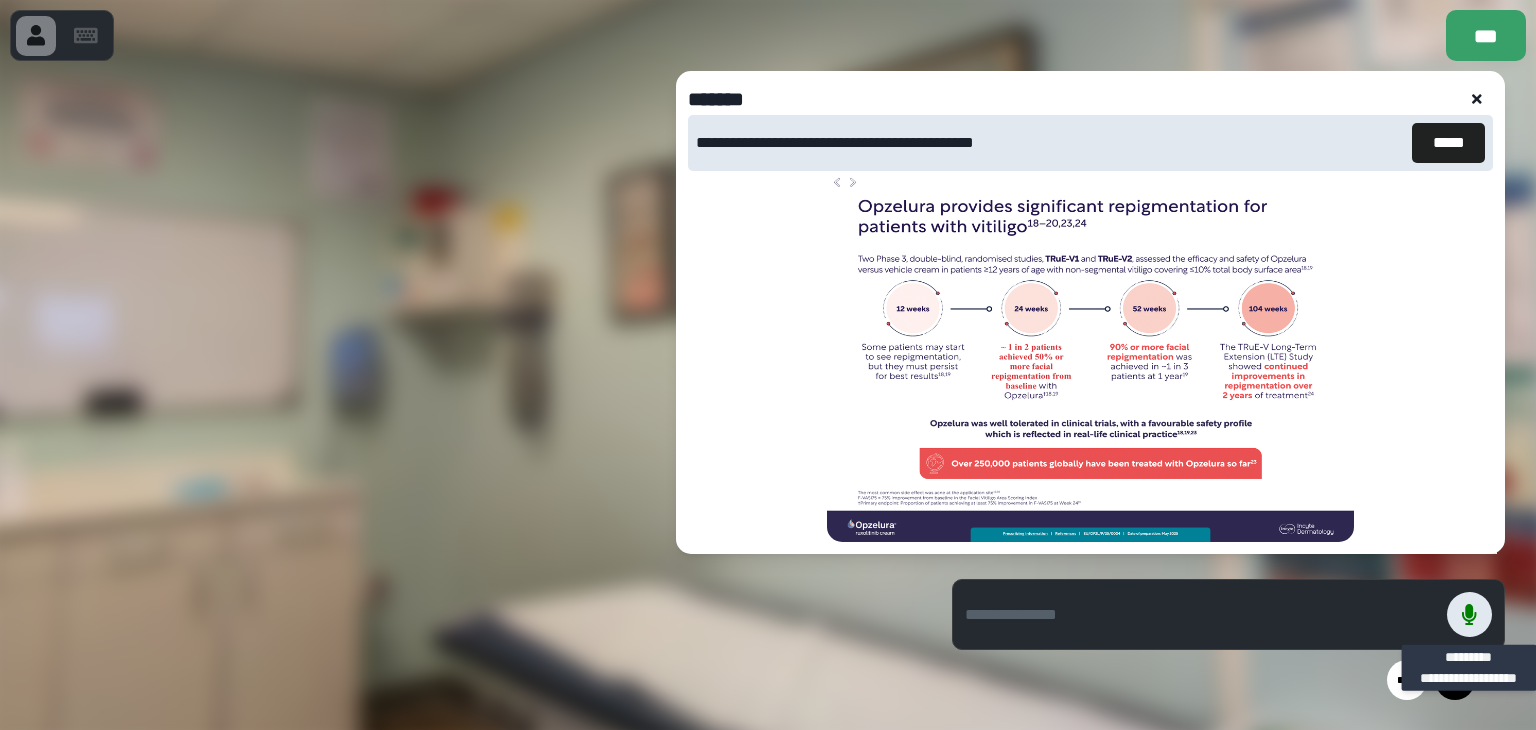 click at bounding box center [1469, 614] 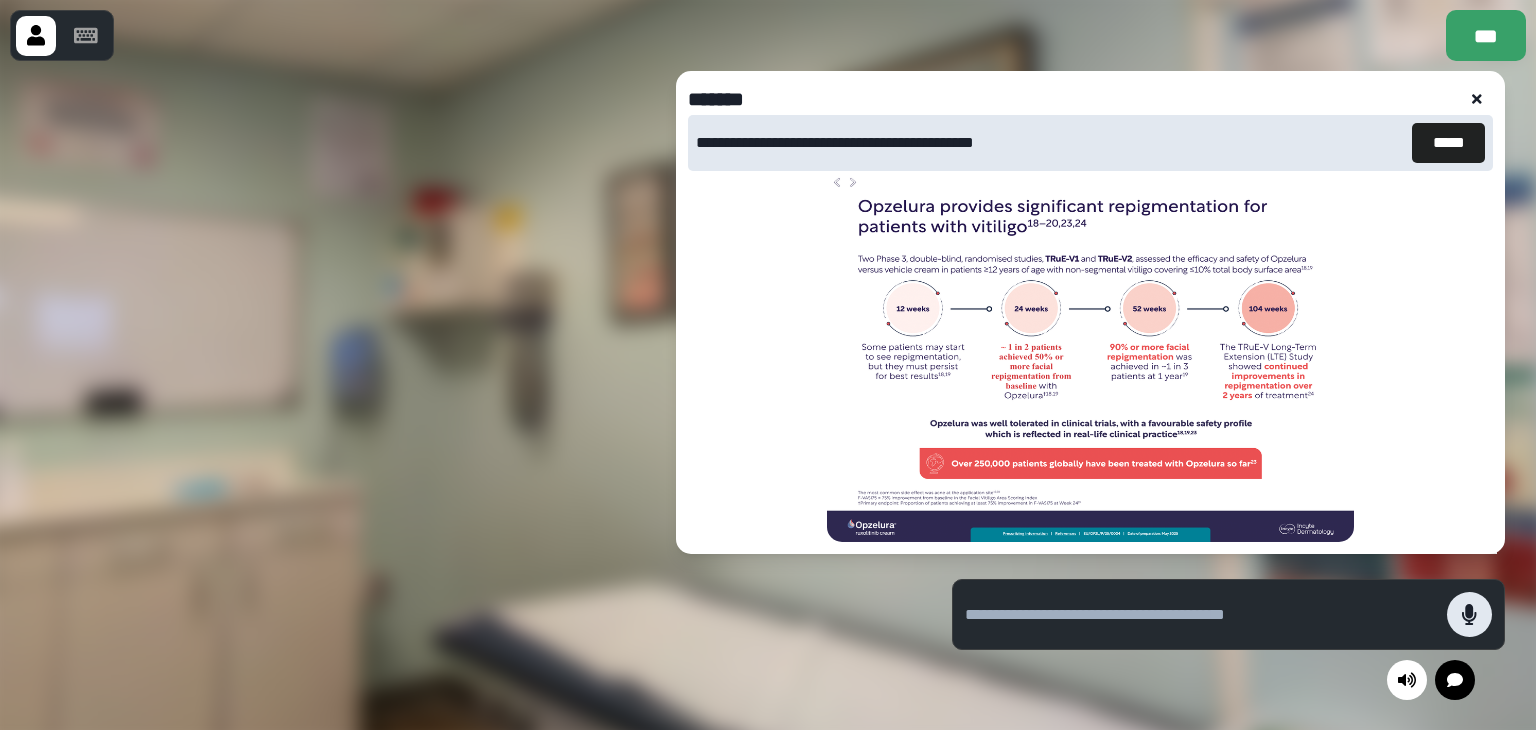 click at bounding box center (1469, 614) 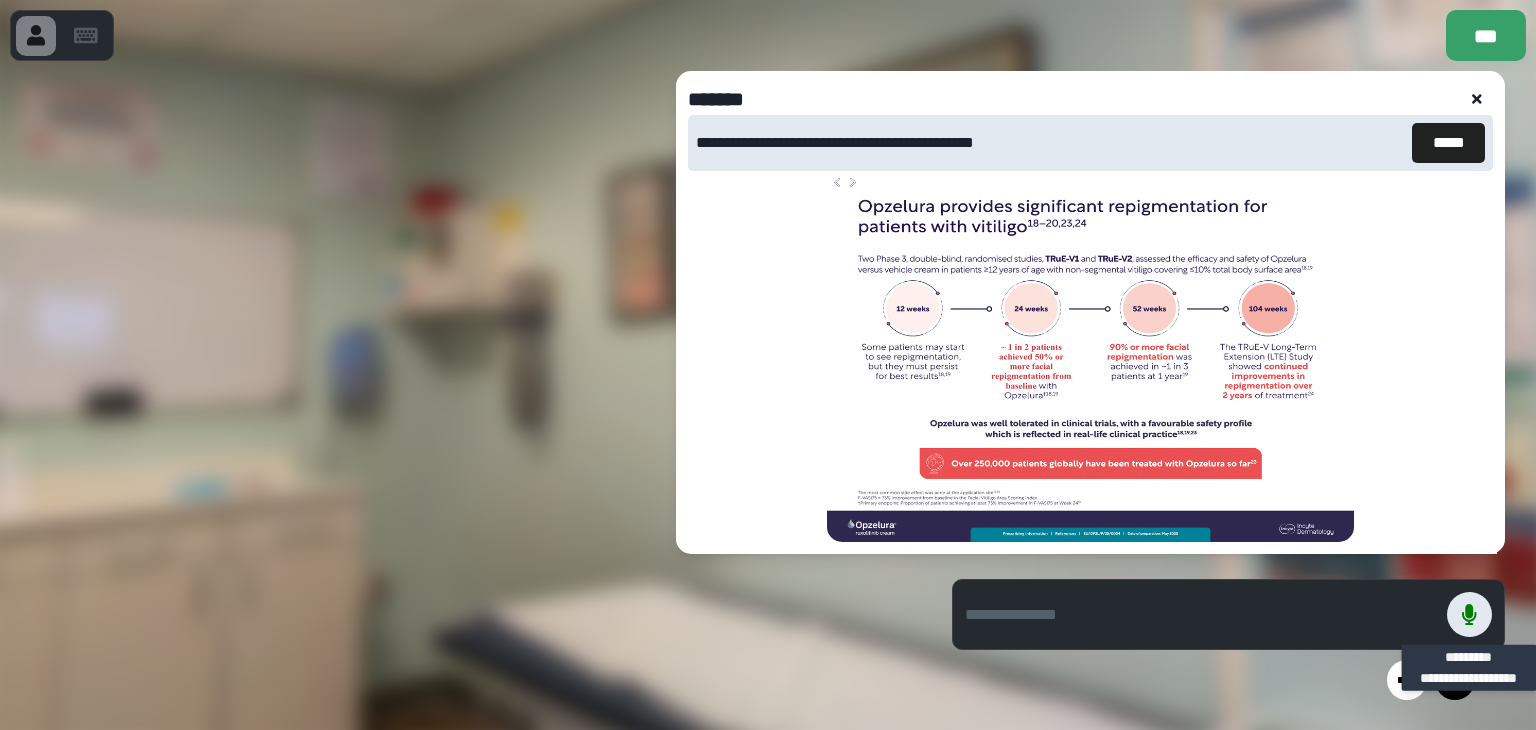 click at bounding box center (1469, 614) 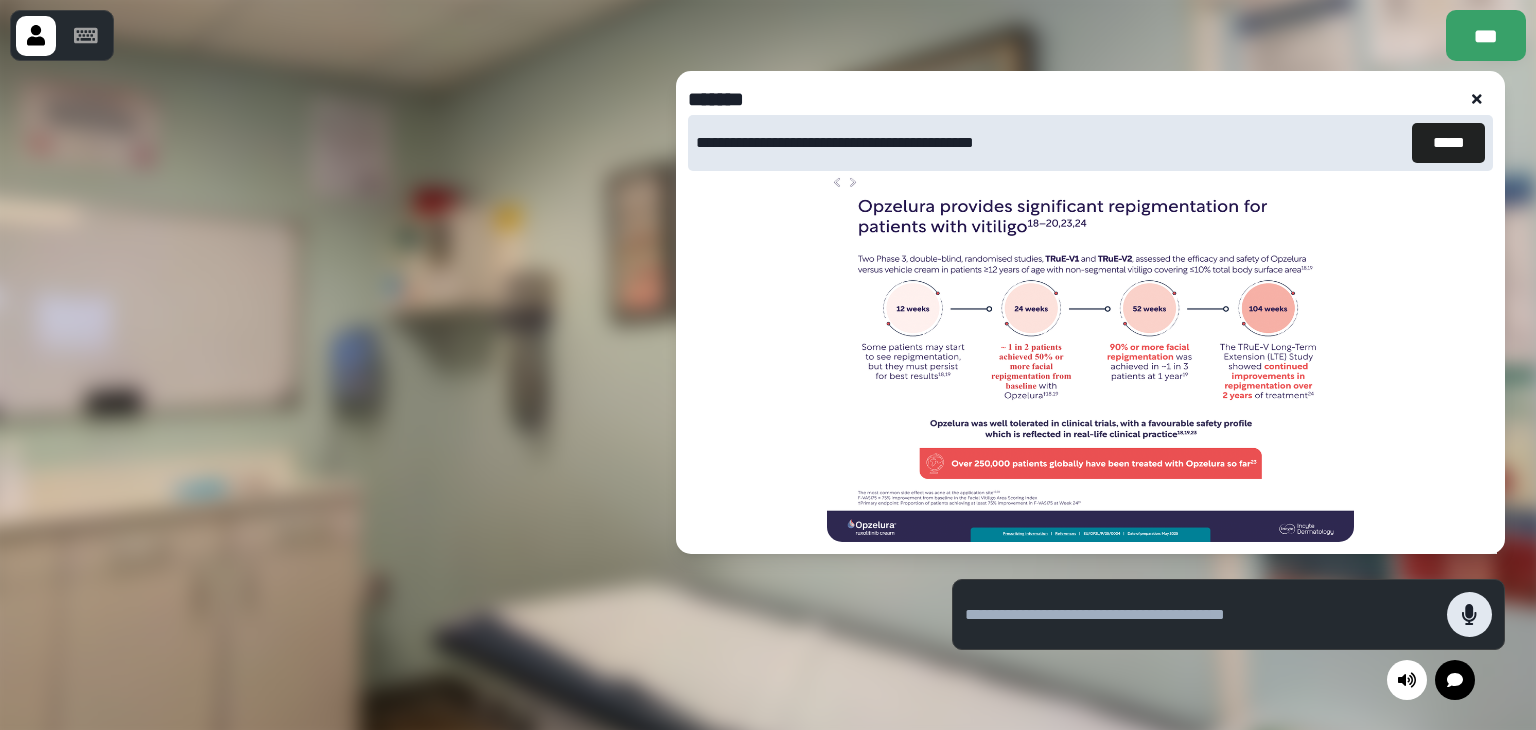 click at bounding box center (1469, 614) 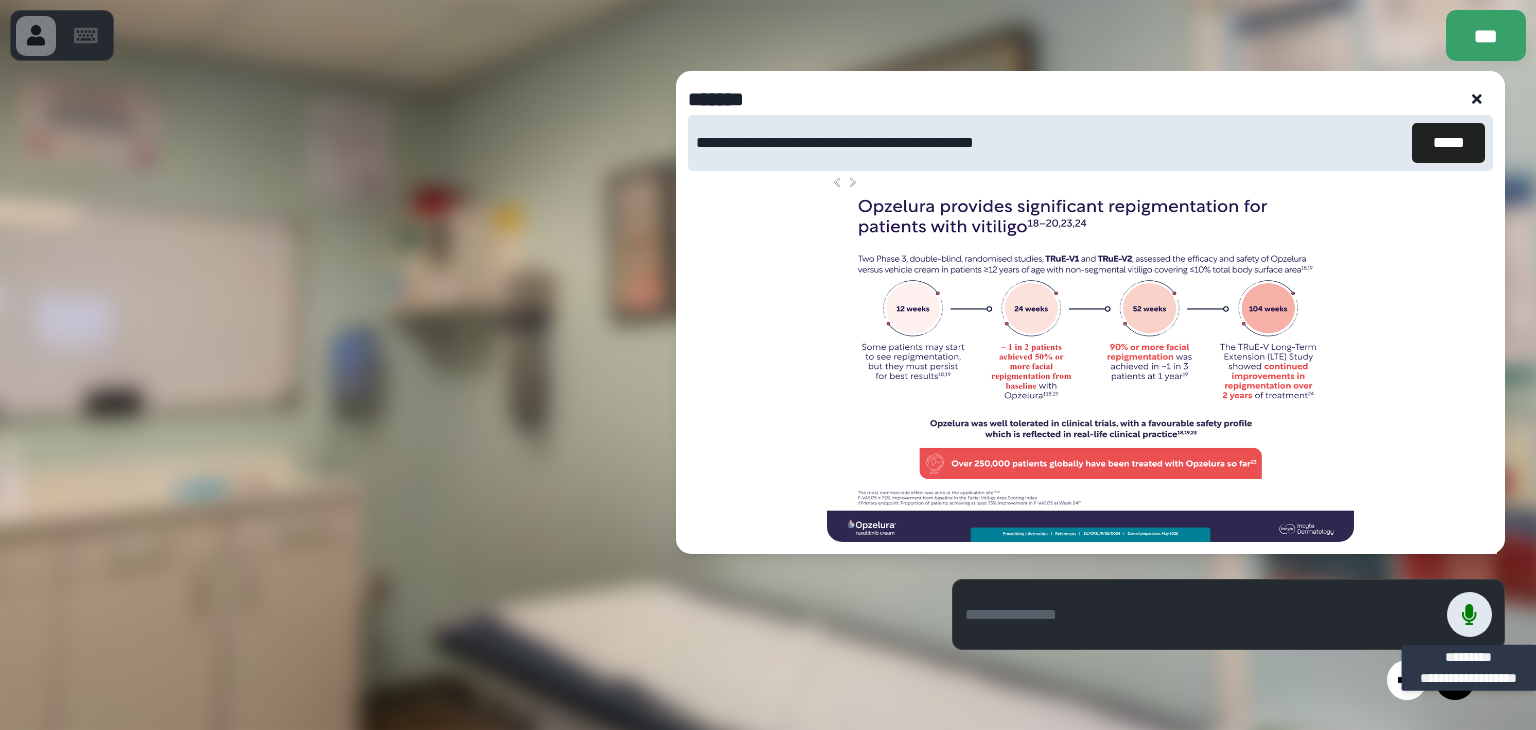 click 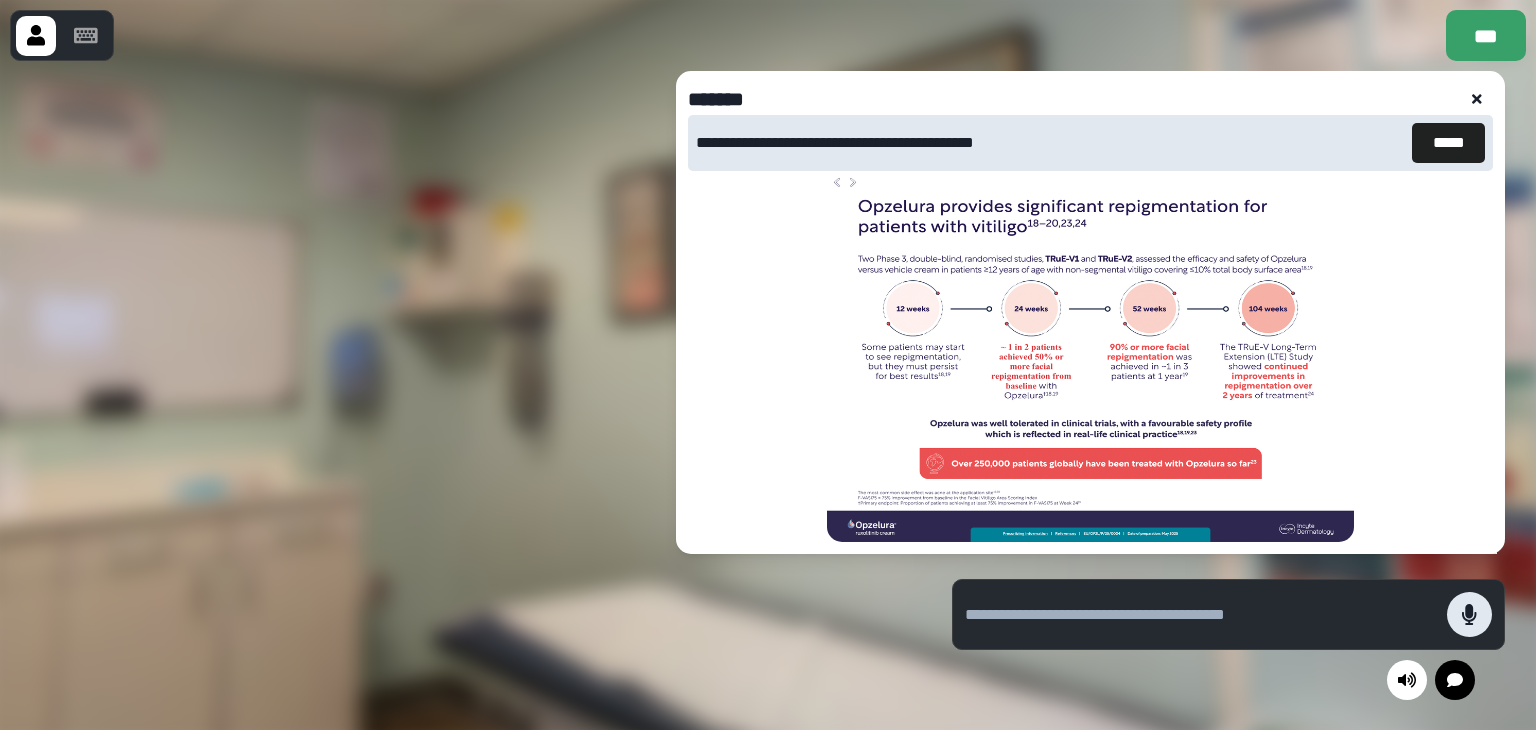 click 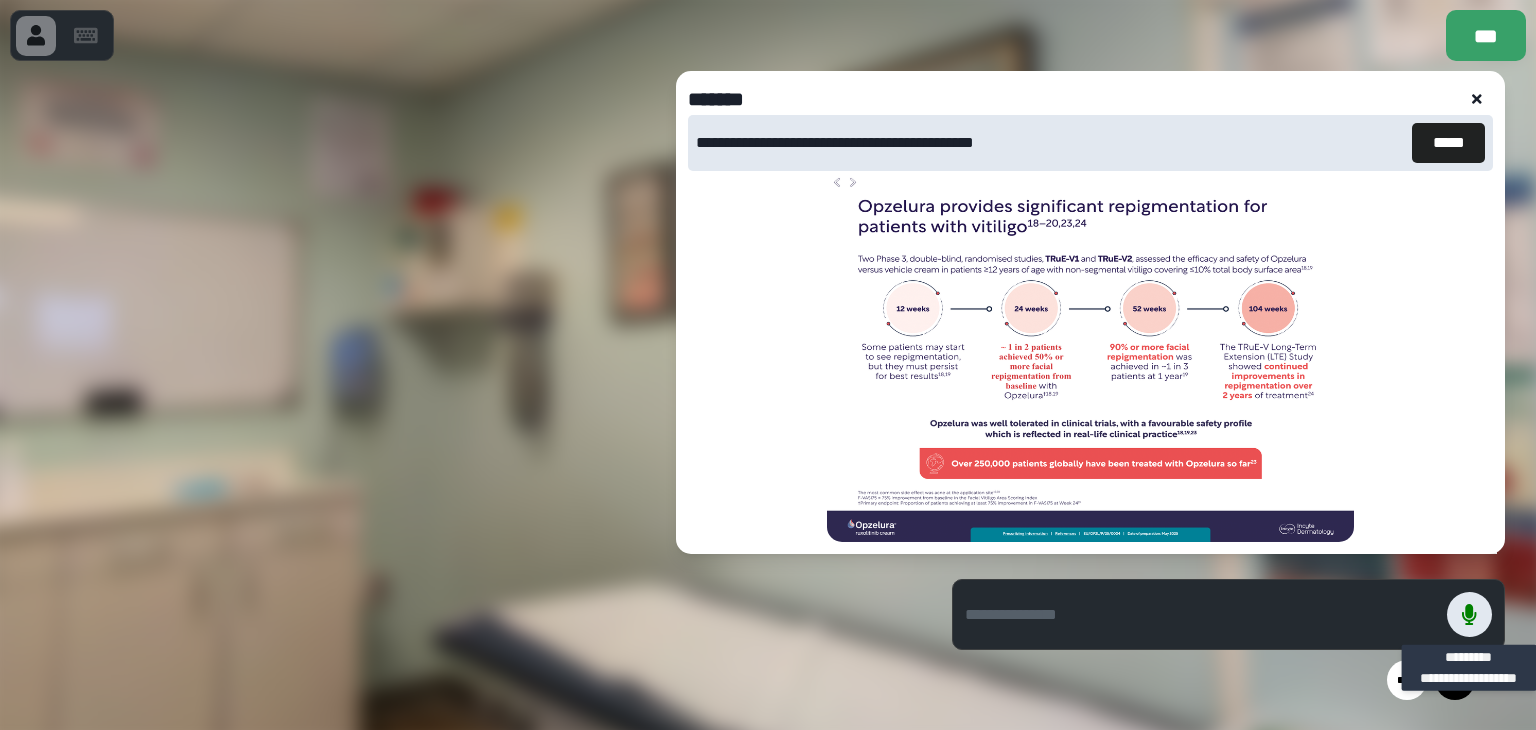 click 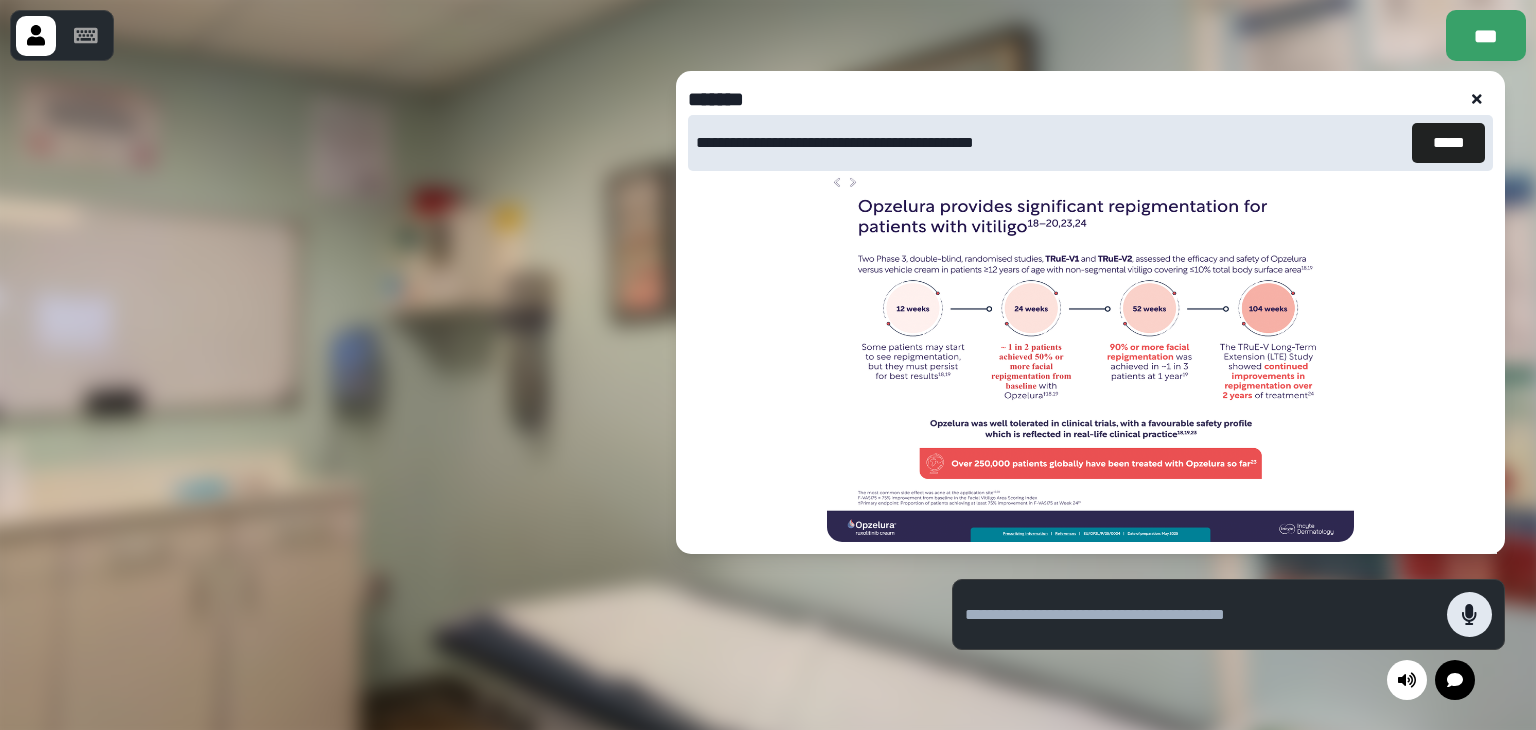 click 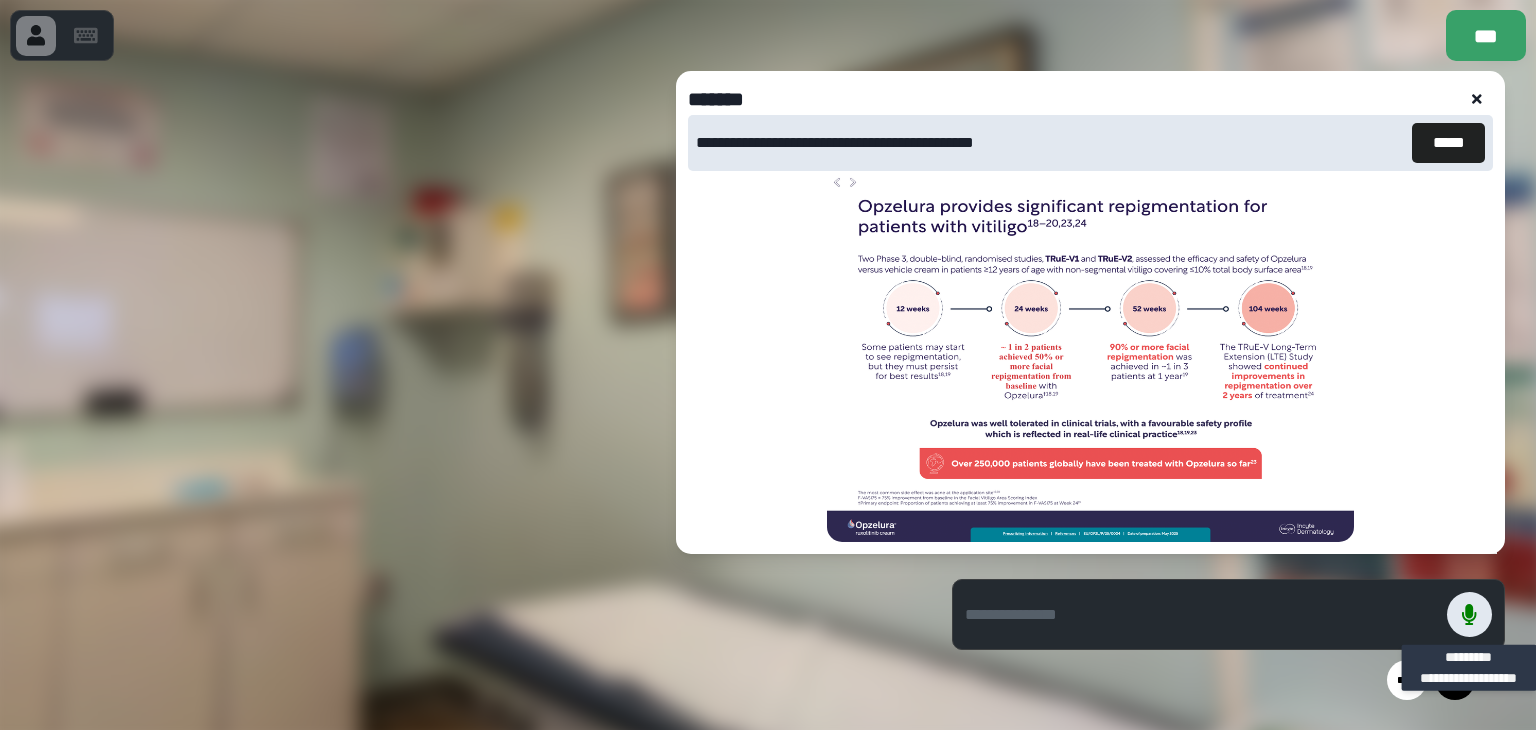 click at bounding box center (1469, 614) 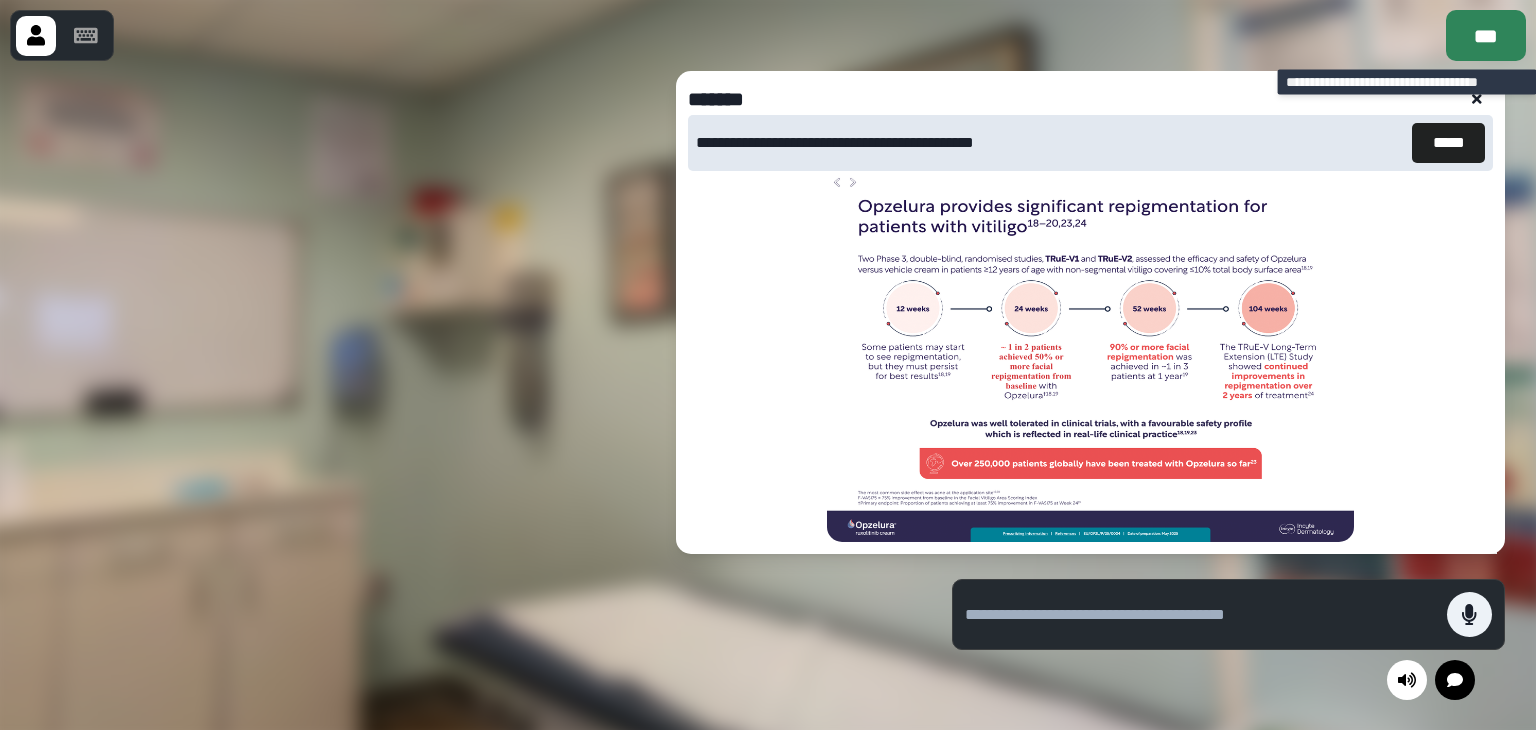 click on "***" at bounding box center (1486, 35) 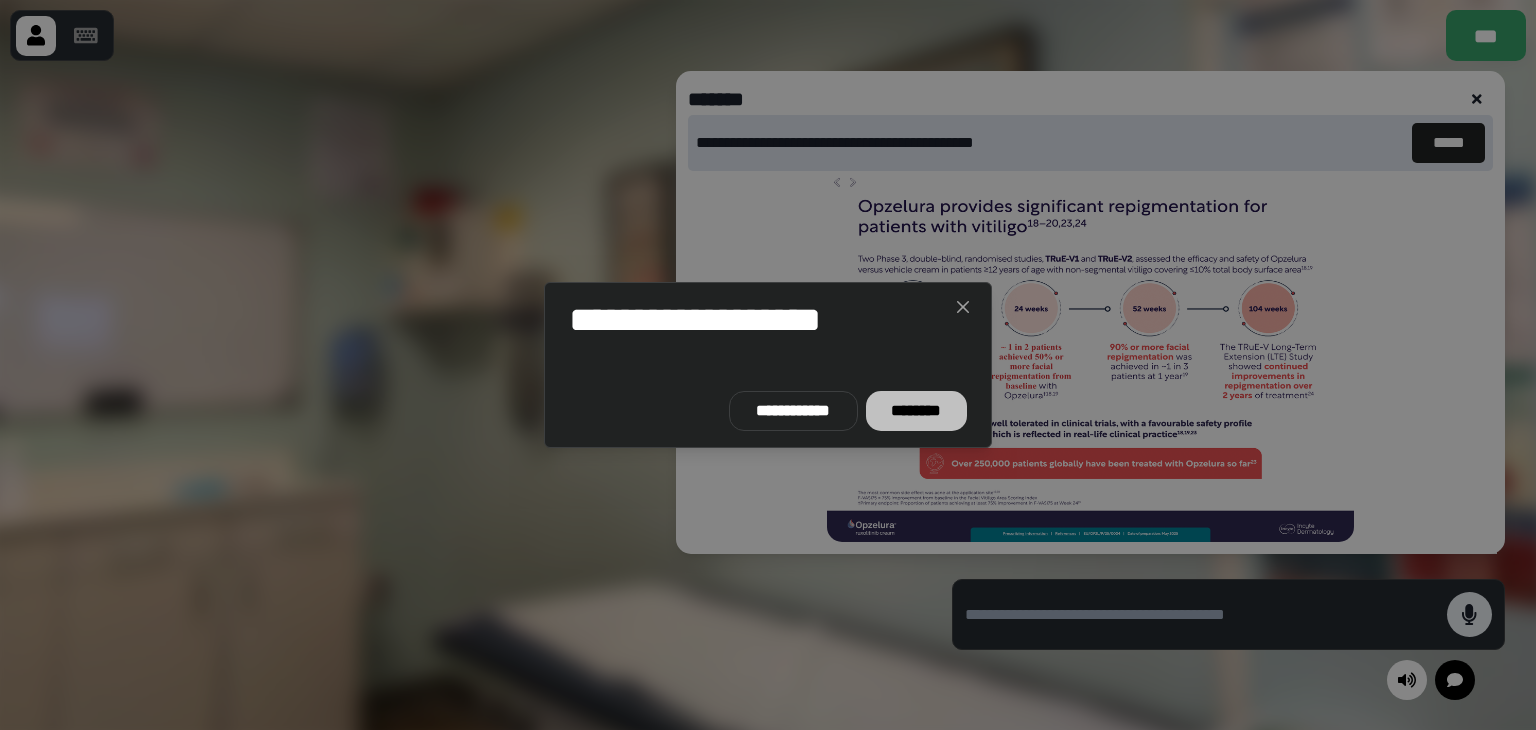 click on "********" at bounding box center (916, 411) 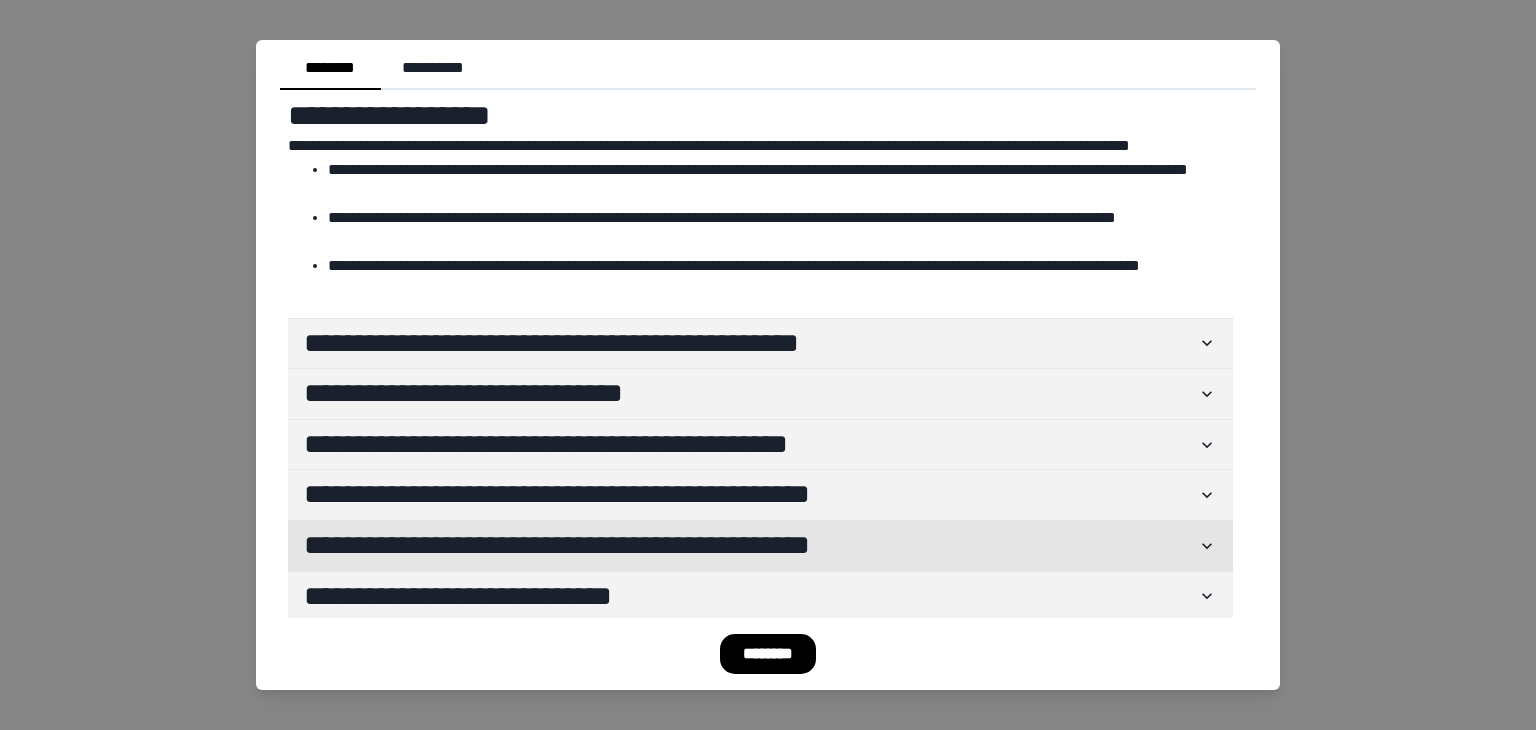 scroll, scrollTop: 43, scrollLeft: 0, axis: vertical 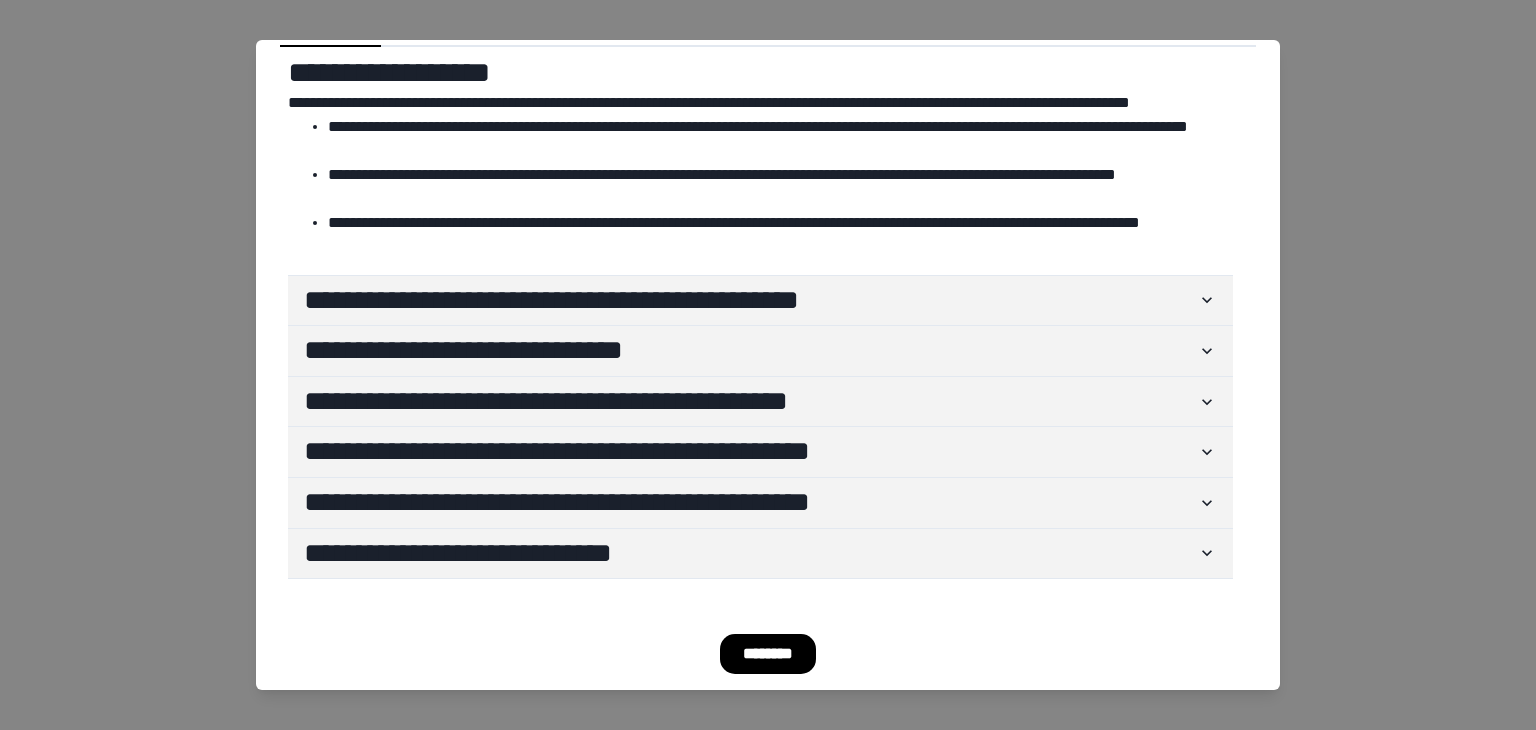 click on "**********" at bounding box center (768, 365) 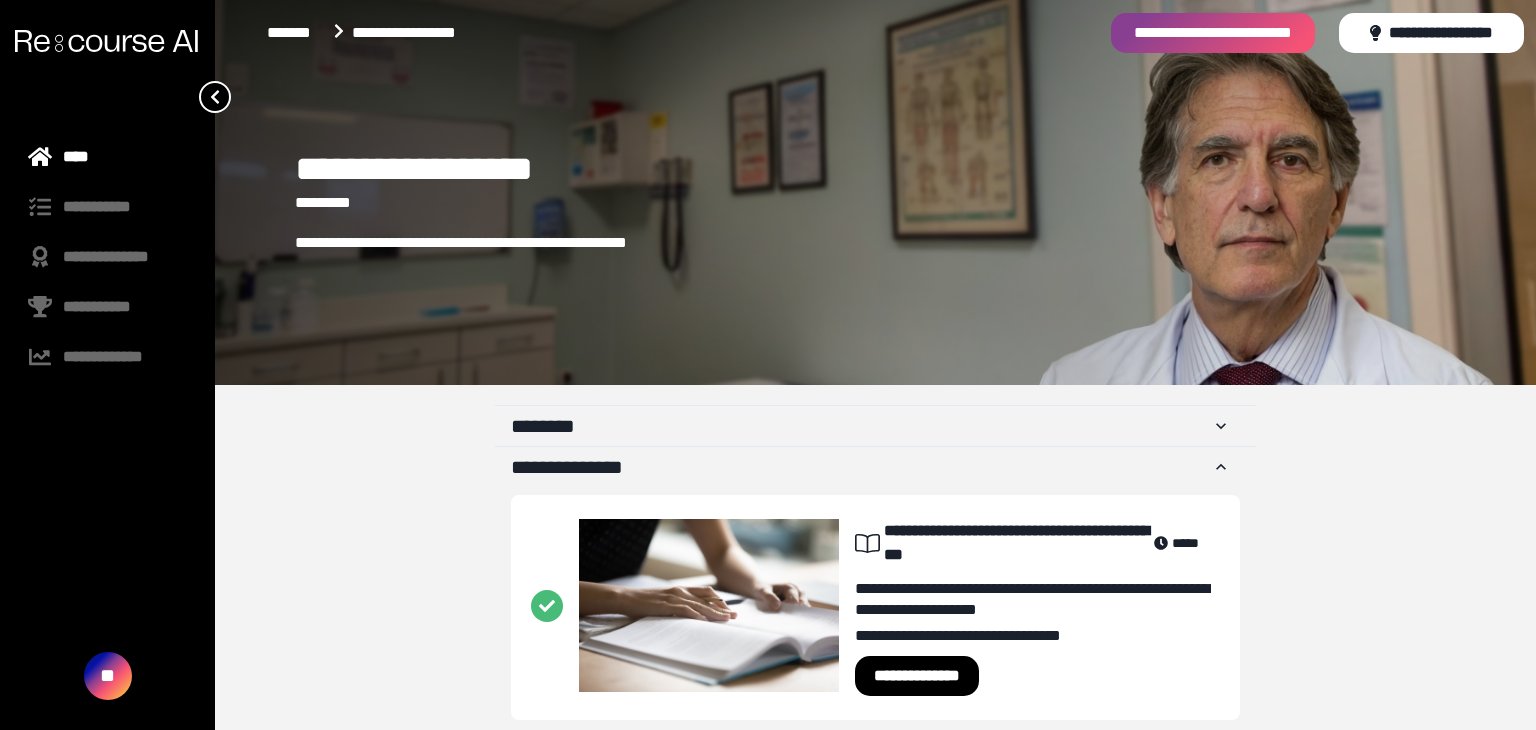 scroll, scrollTop: 0, scrollLeft: 0, axis: both 